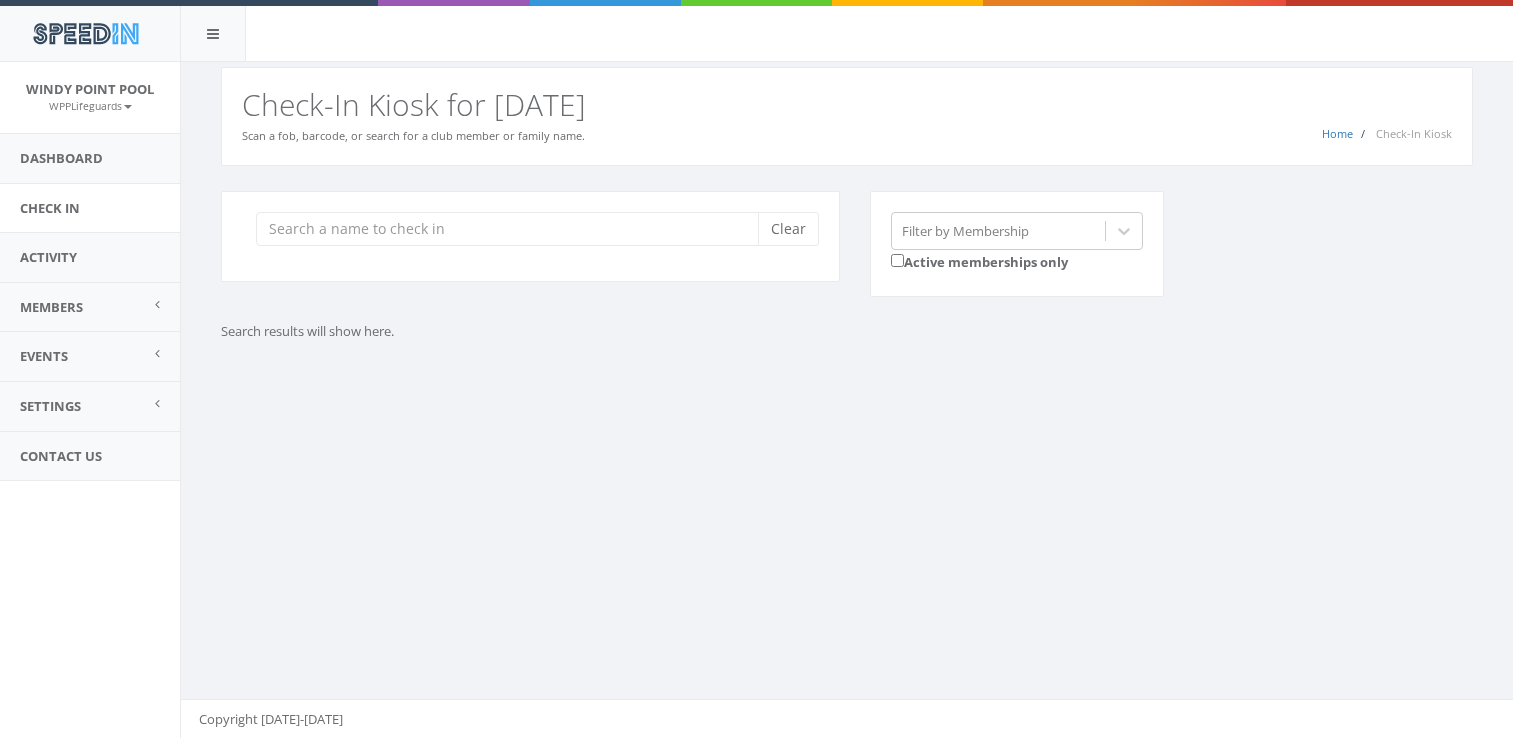 scroll, scrollTop: 0, scrollLeft: 0, axis: both 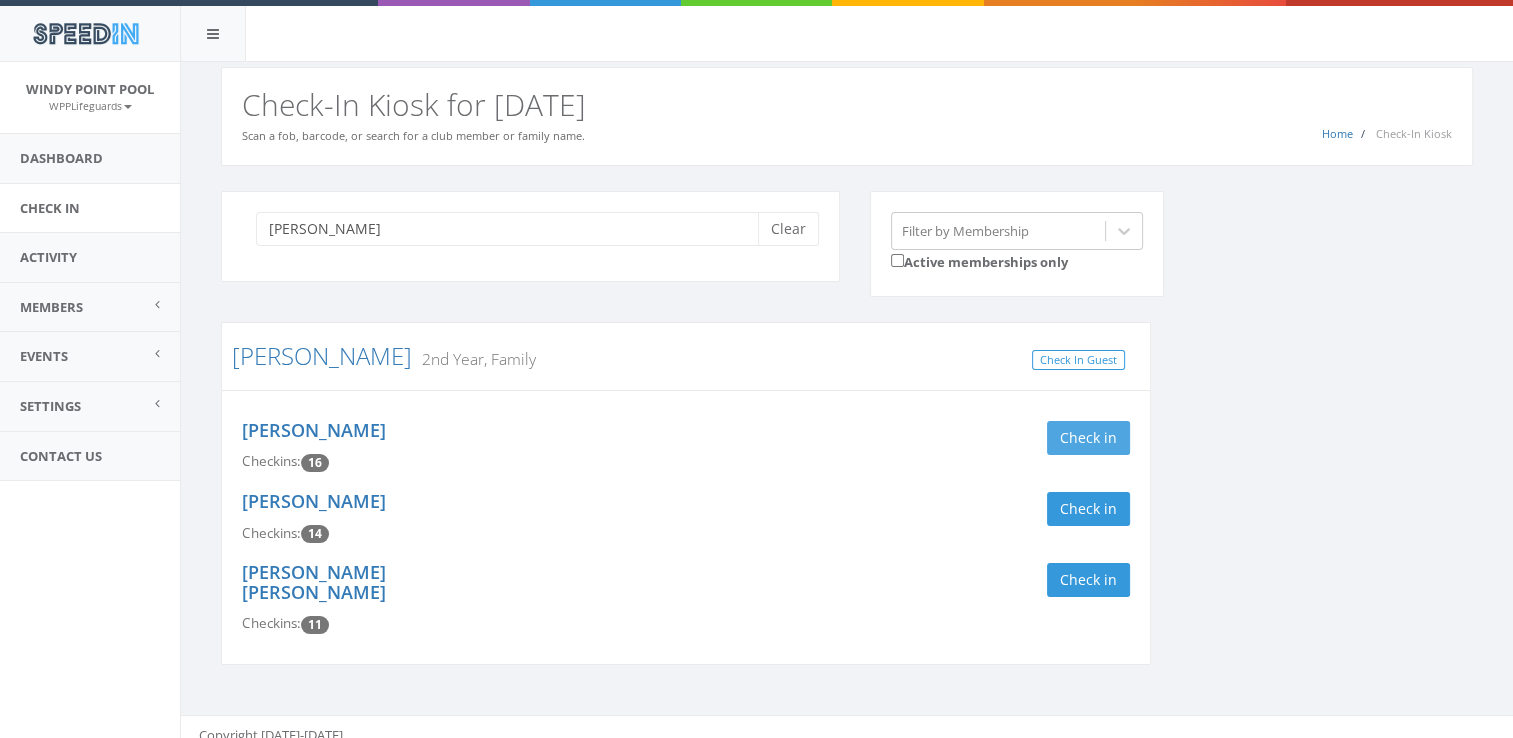 type on "[PERSON_NAME]" 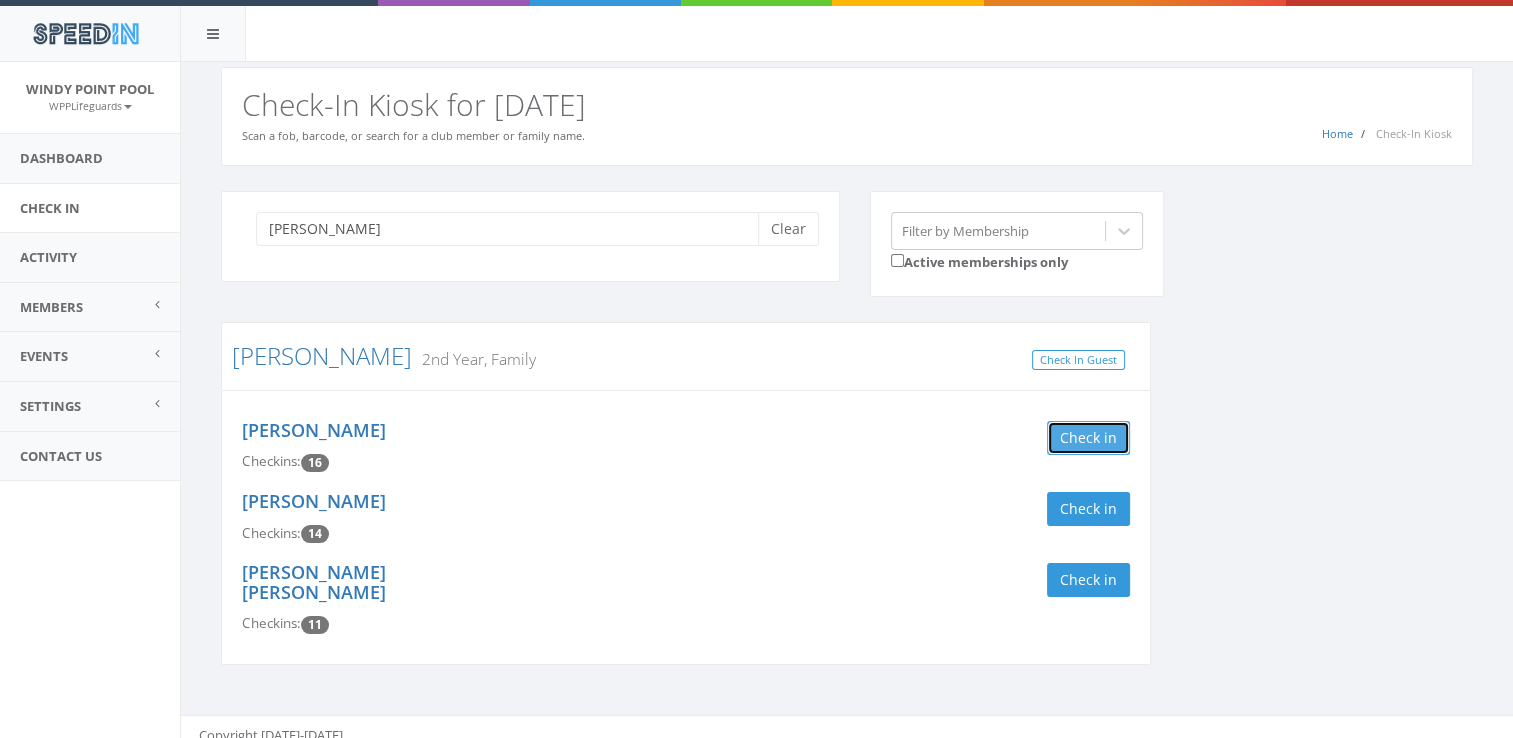 click on "Check in" at bounding box center (1088, 438) 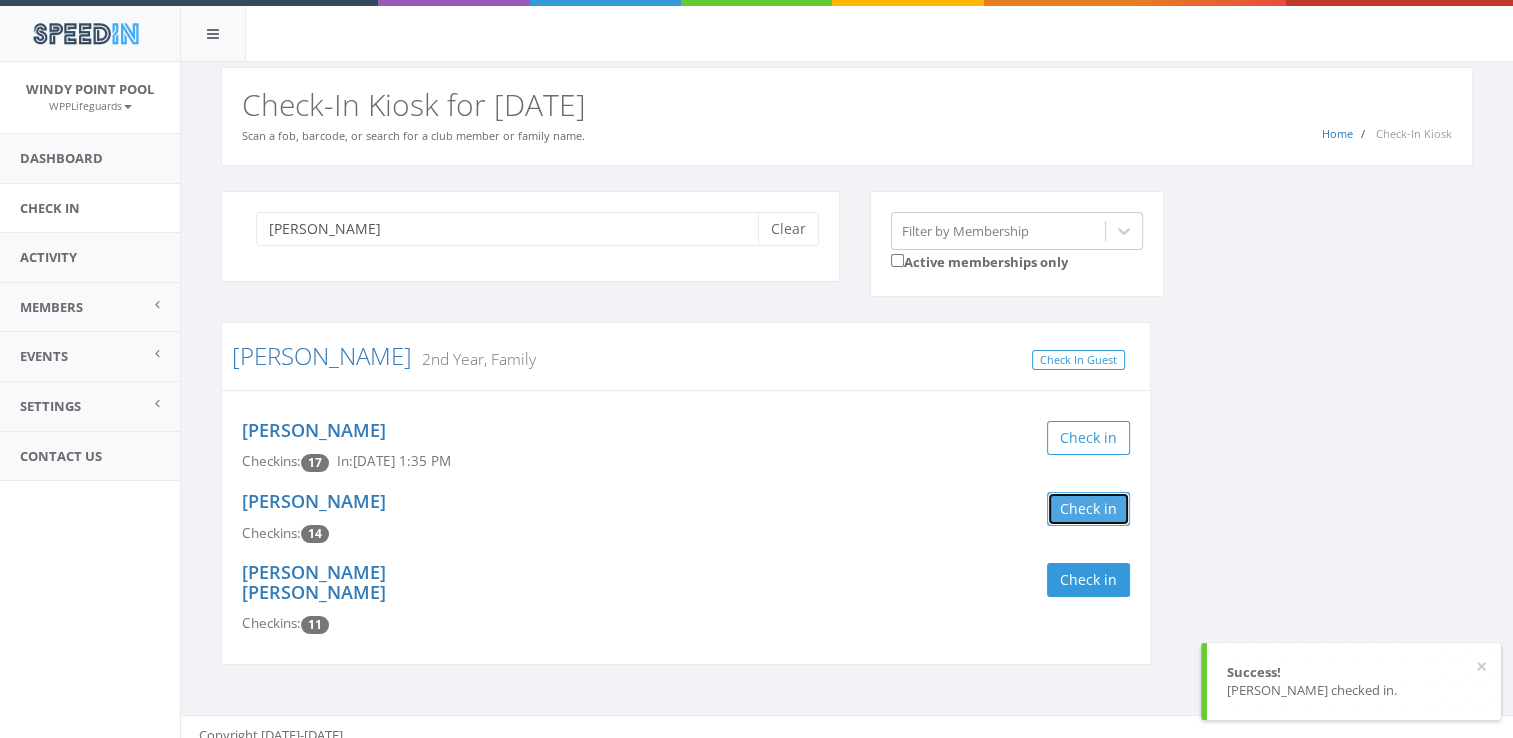 click on "Check in" at bounding box center (1088, 509) 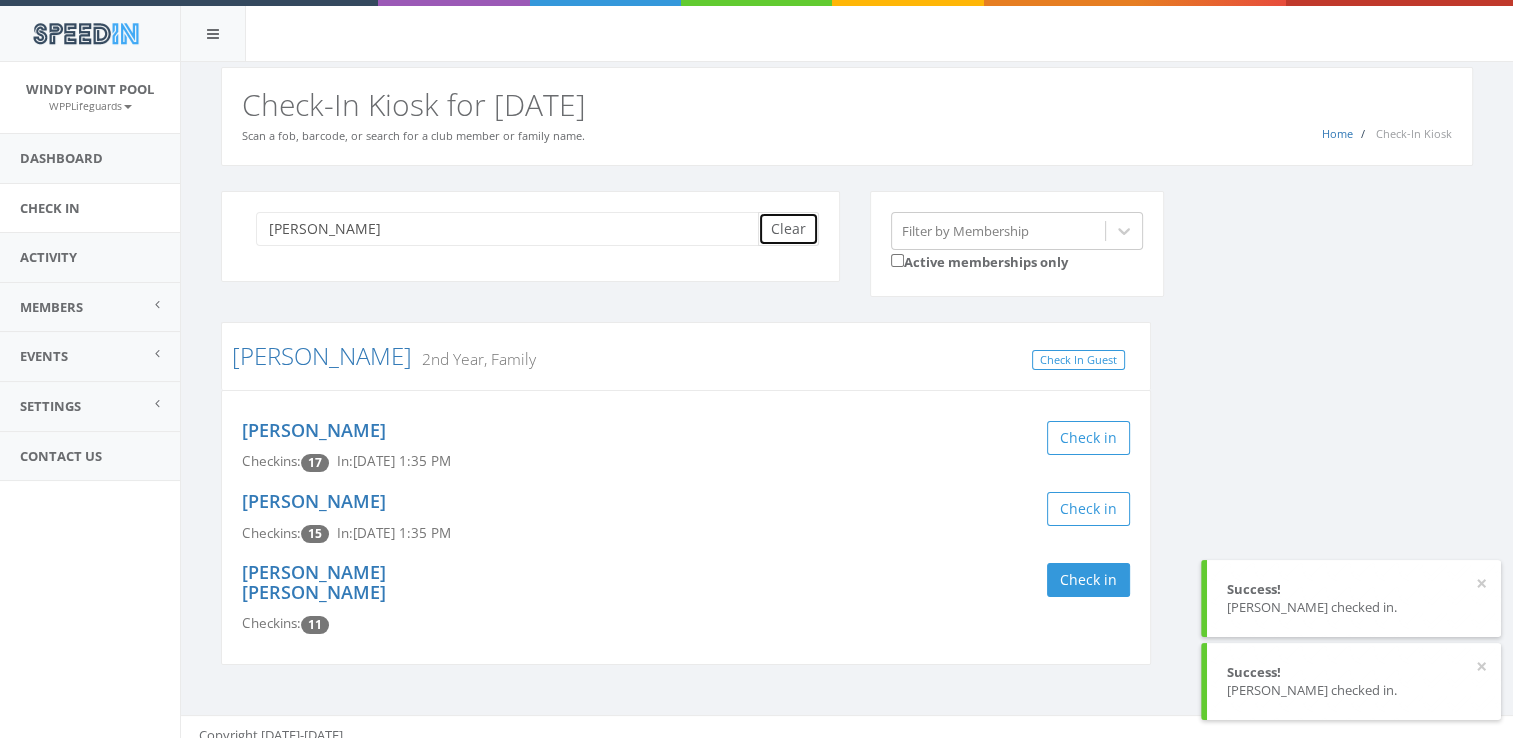 click on "Clear" at bounding box center [788, 229] 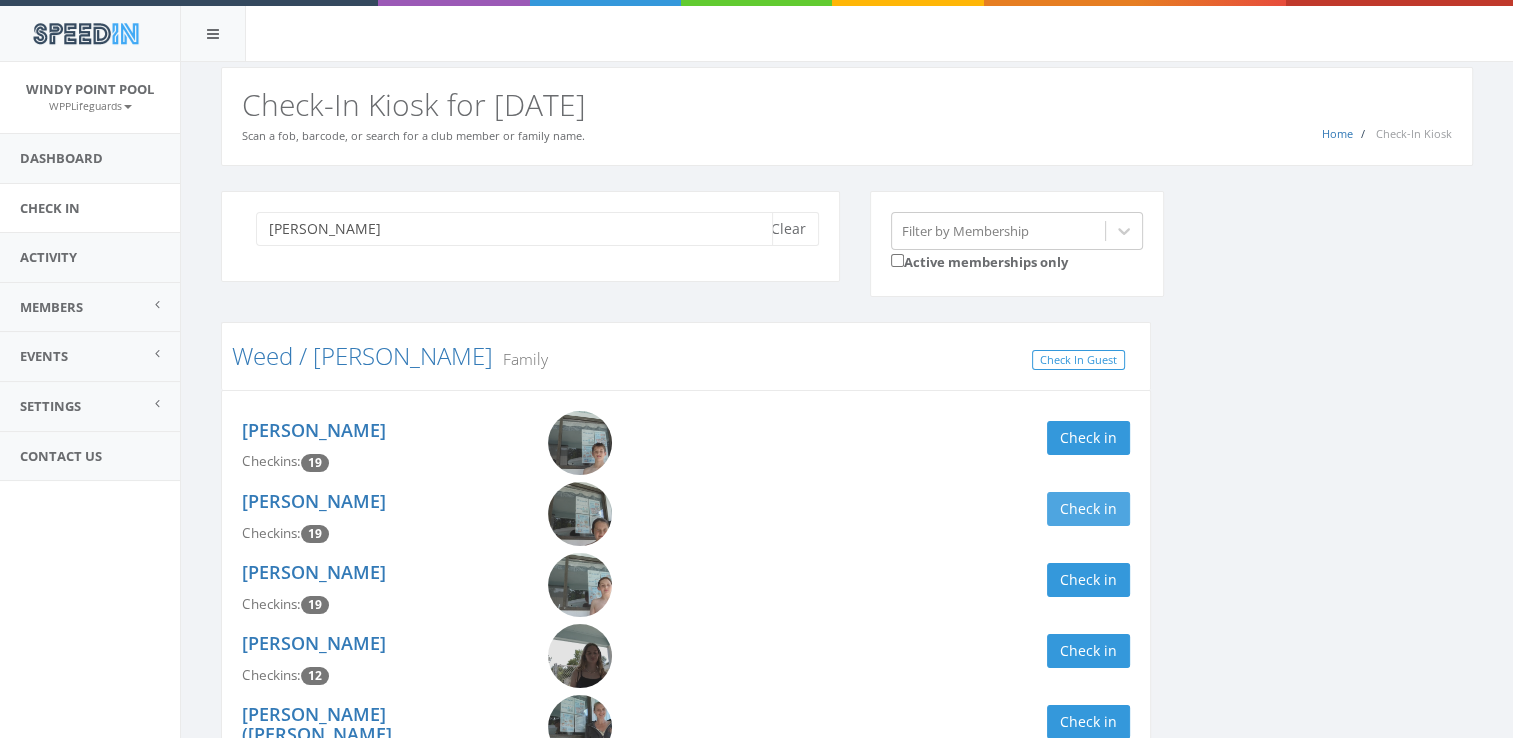 type on "[PERSON_NAME]" 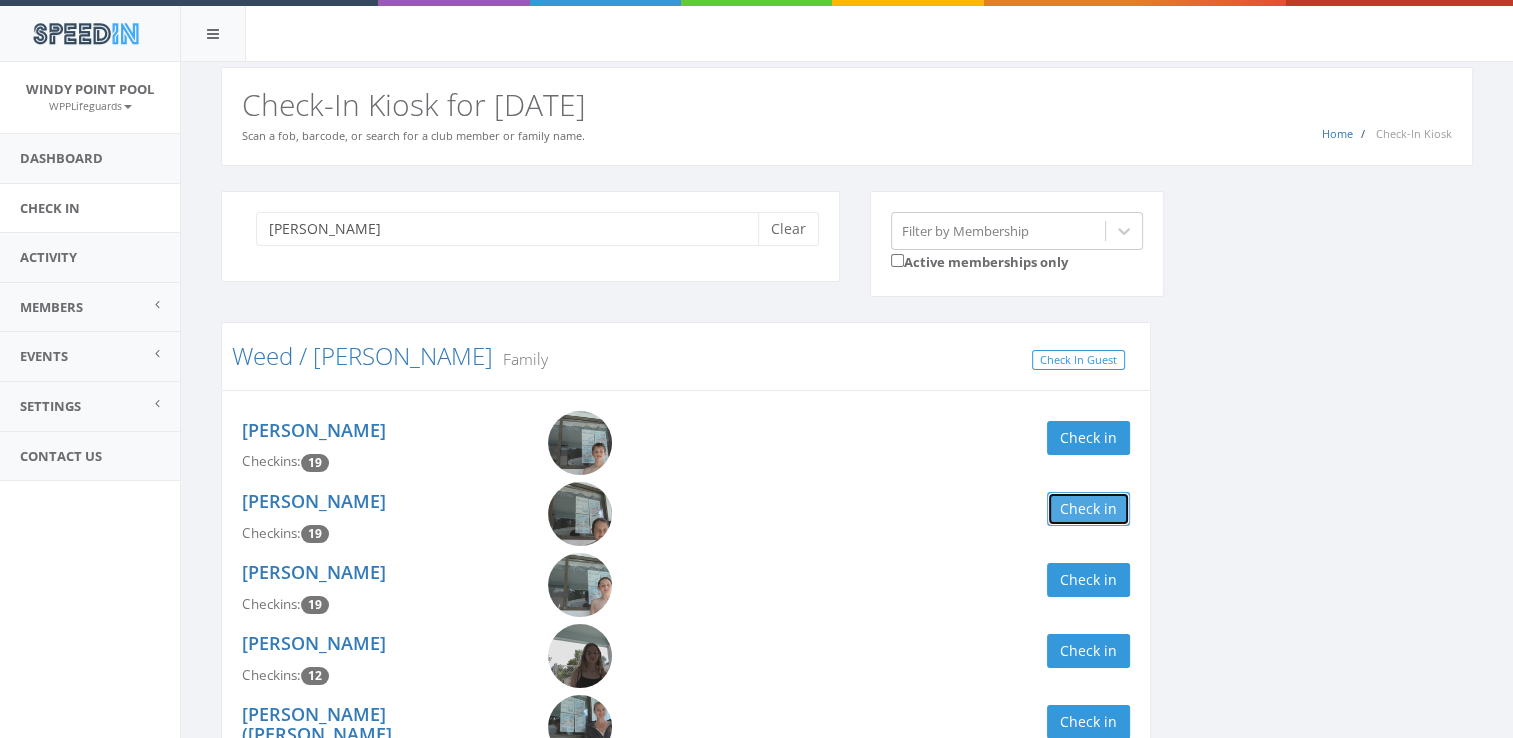 click on "Check in" at bounding box center [1088, 509] 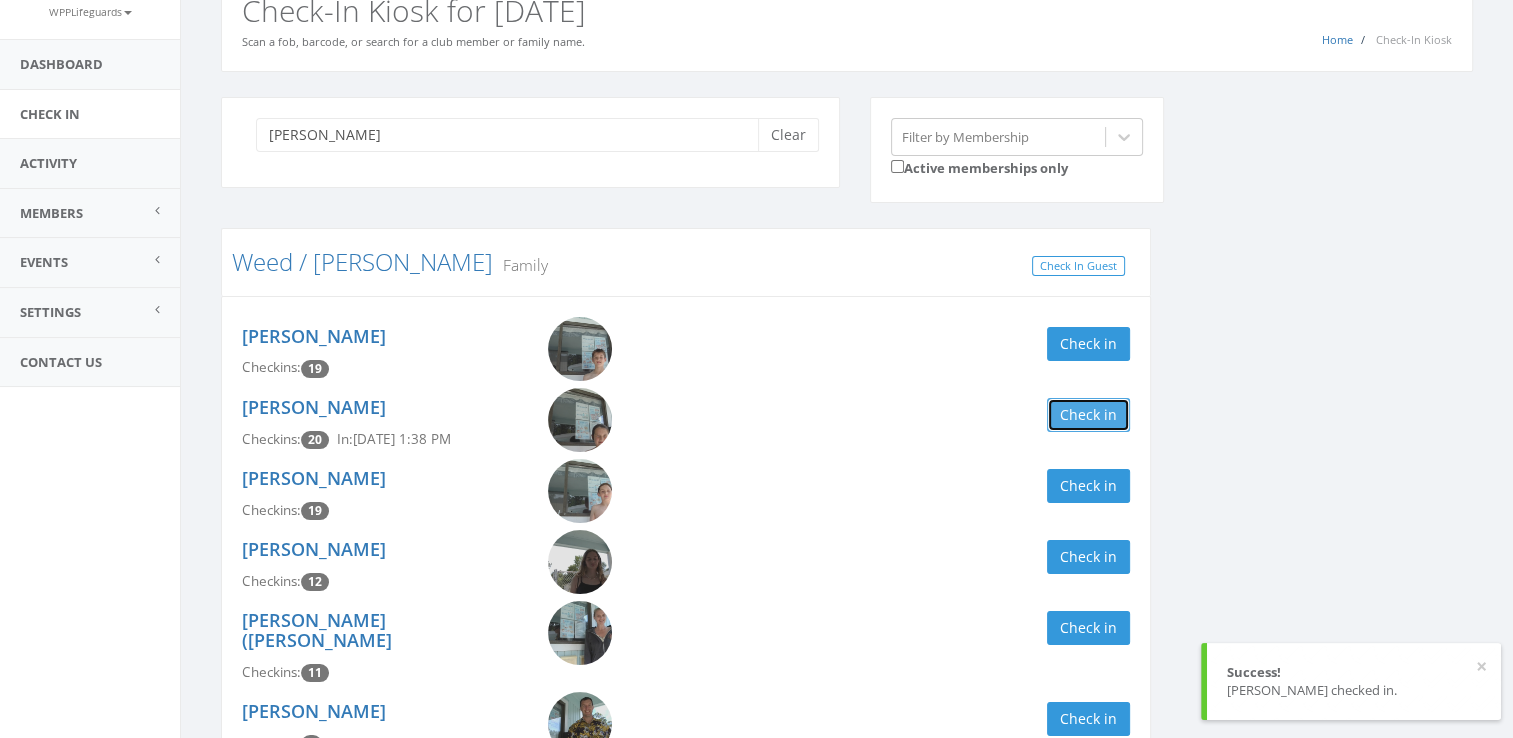 scroll, scrollTop: 97, scrollLeft: 0, axis: vertical 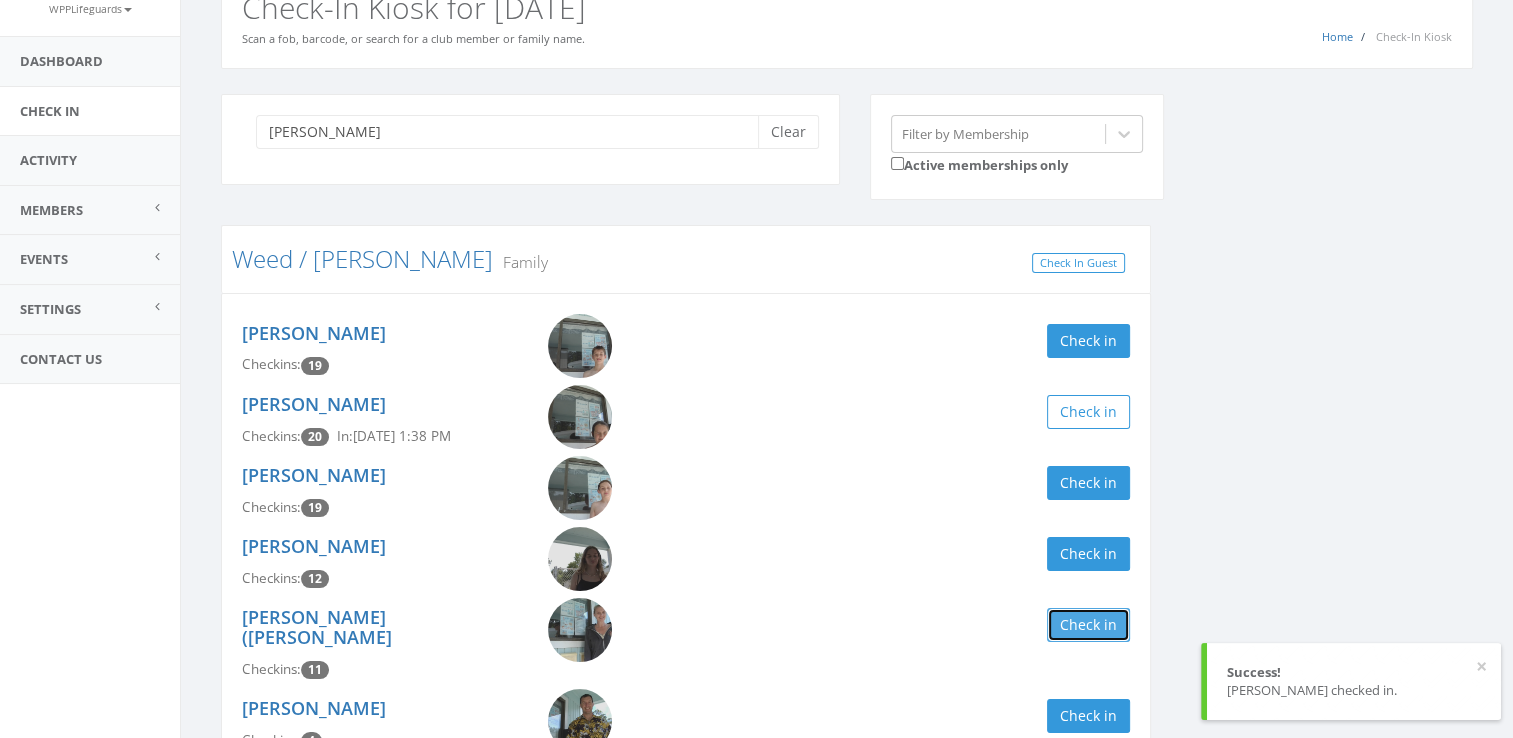 click on "Check in" at bounding box center (1088, 625) 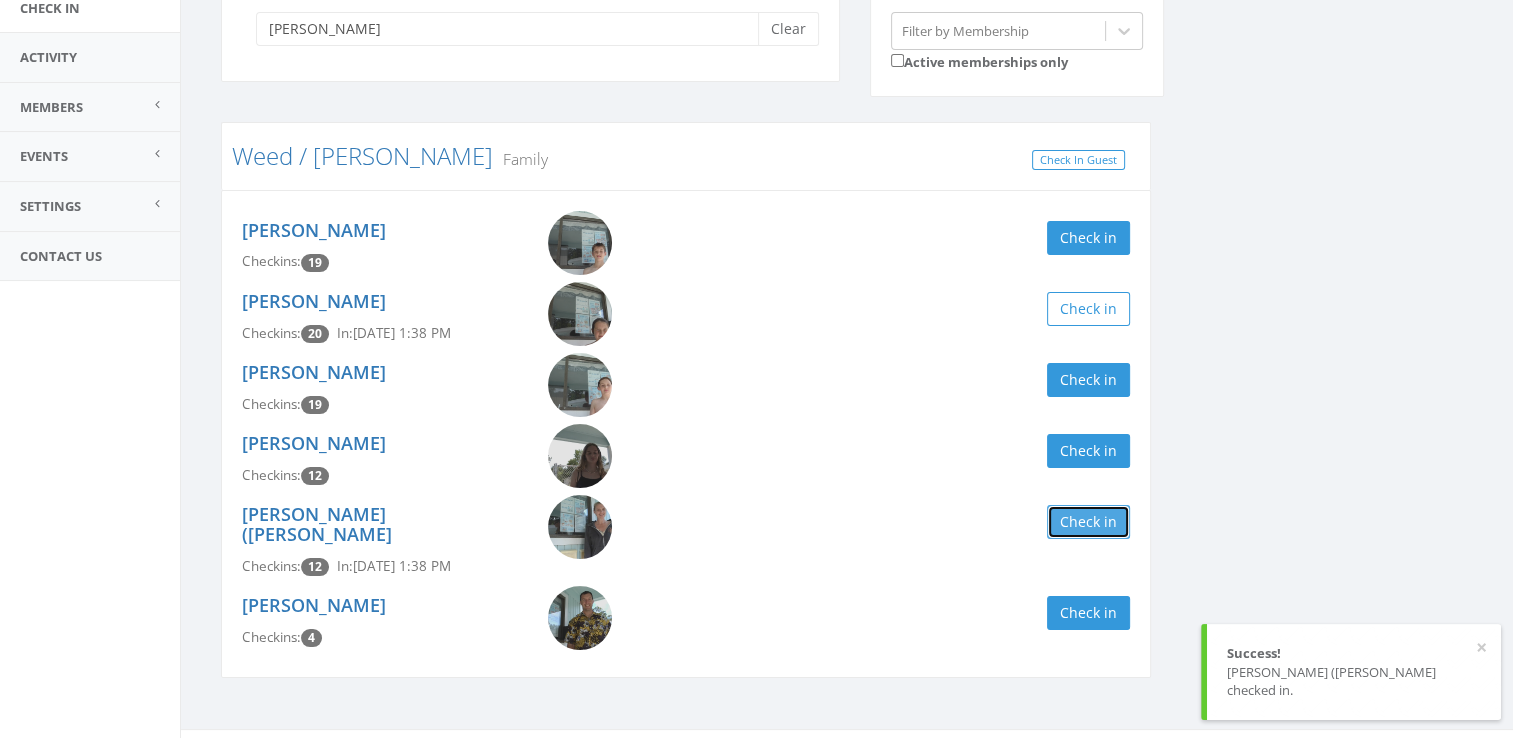 scroll, scrollTop: 209, scrollLeft: 0, axis: vertical 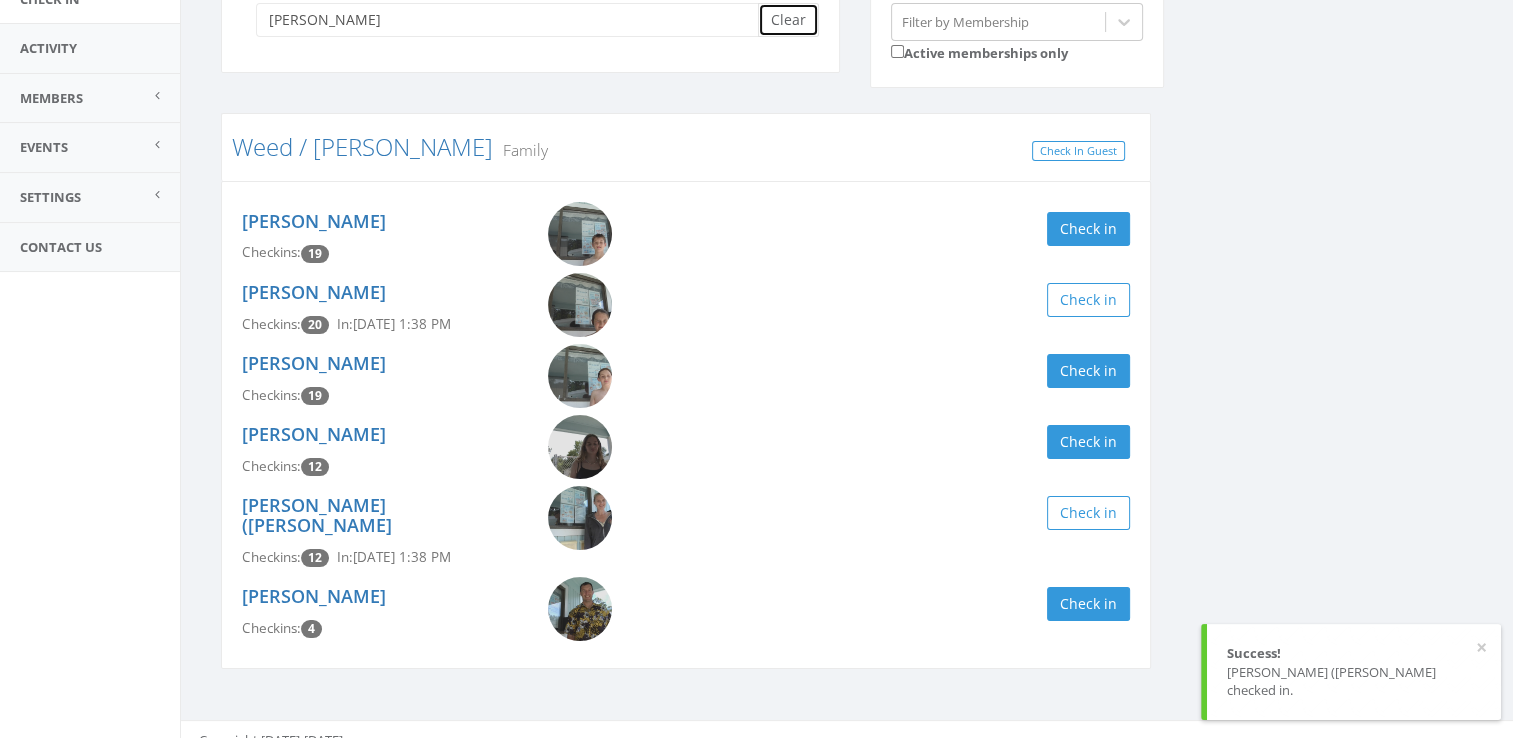 click on "Clear" at bounding box center [788, 20] 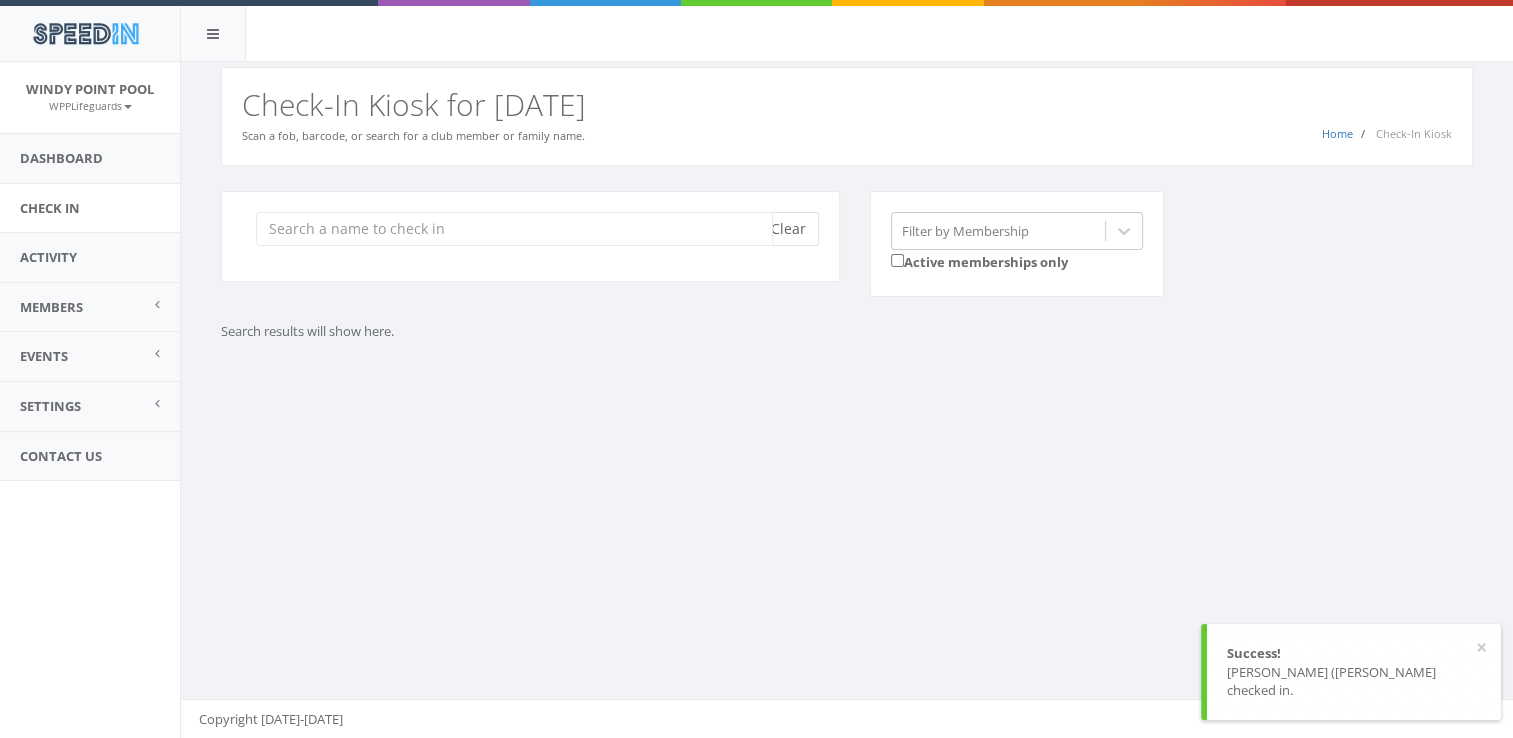 scroll, scrollTop: 0, scrollLeft: 0, axis: both 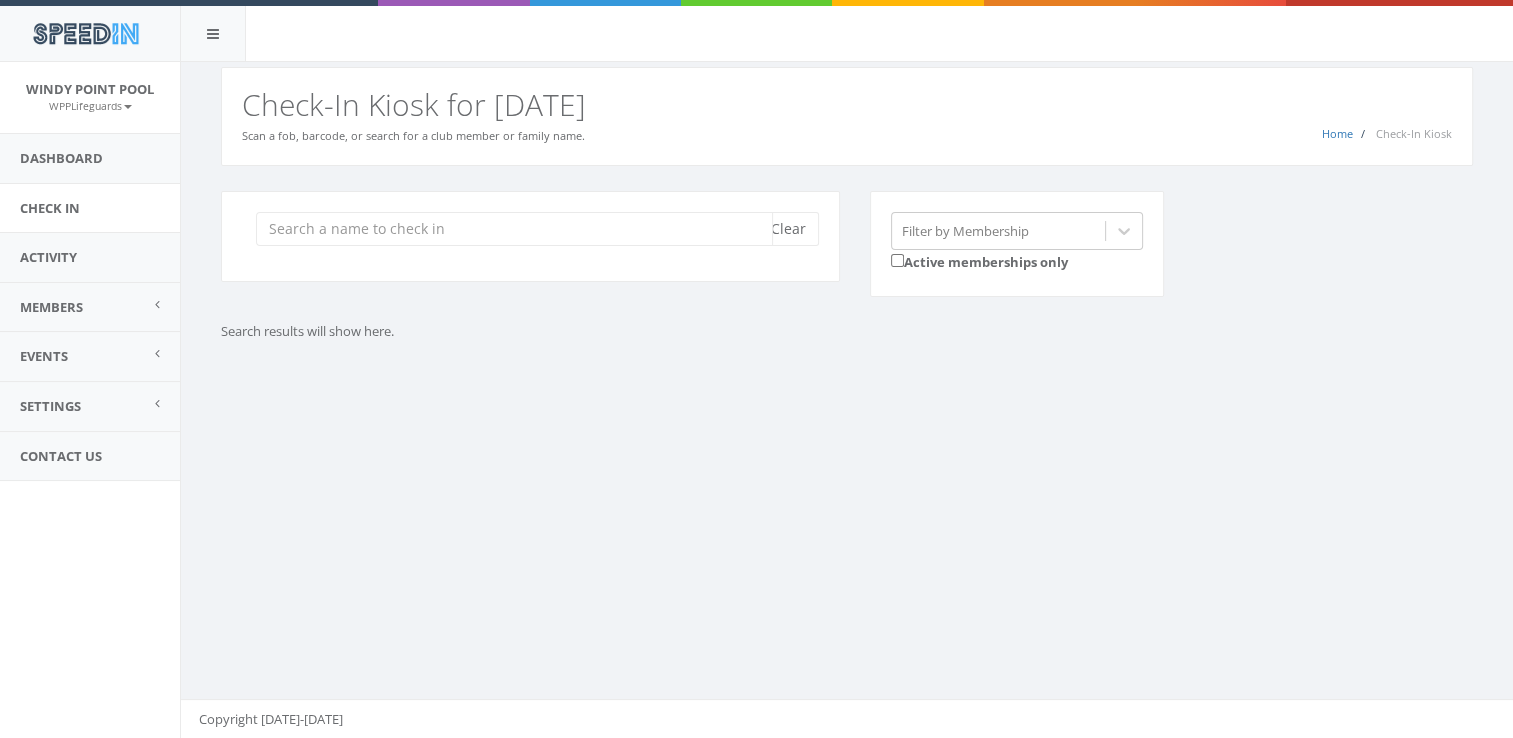 click at bounding box center (514, 229) 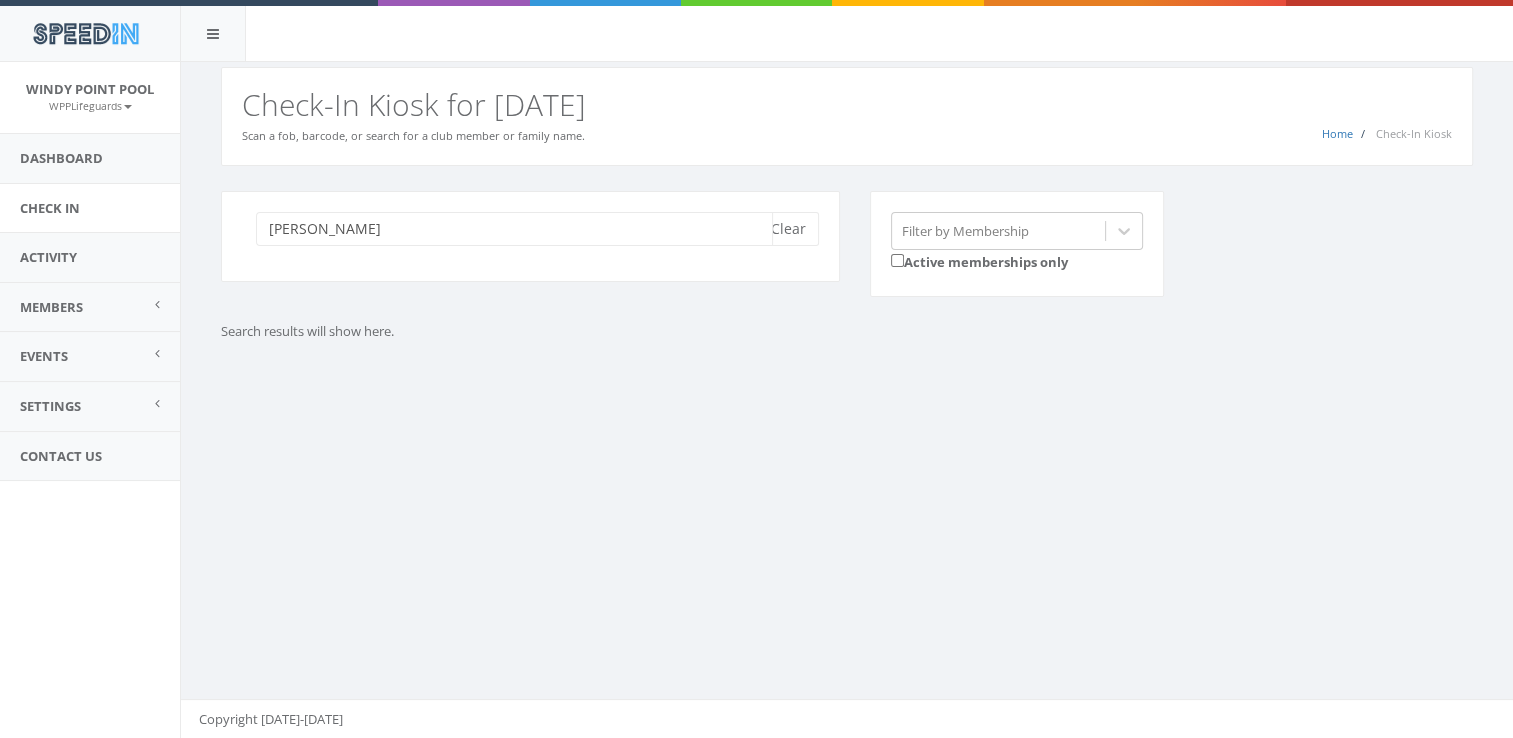 type on "[PERSON_NAME]" 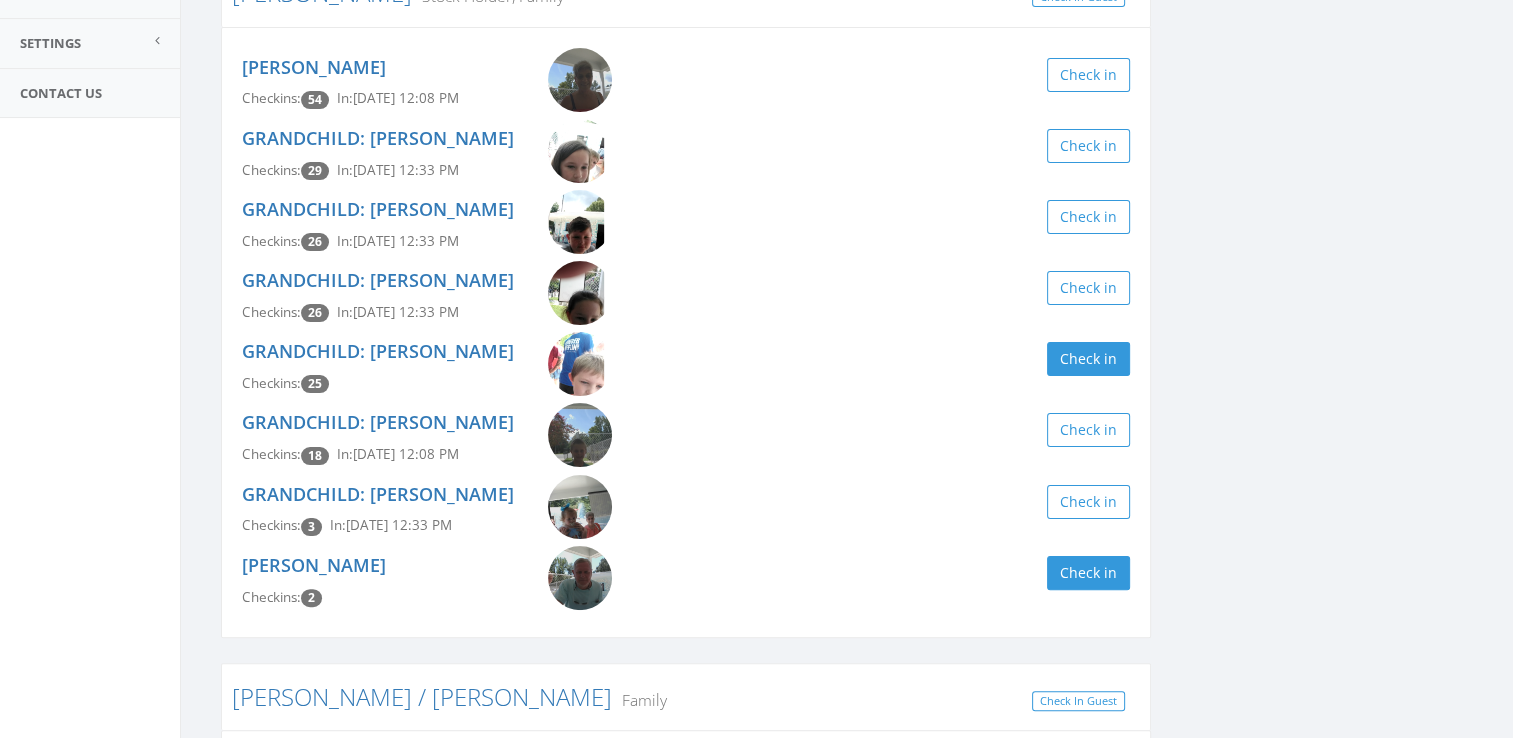 scroll, scrollTop: 364, scrollLeft: 0, axis: vertical 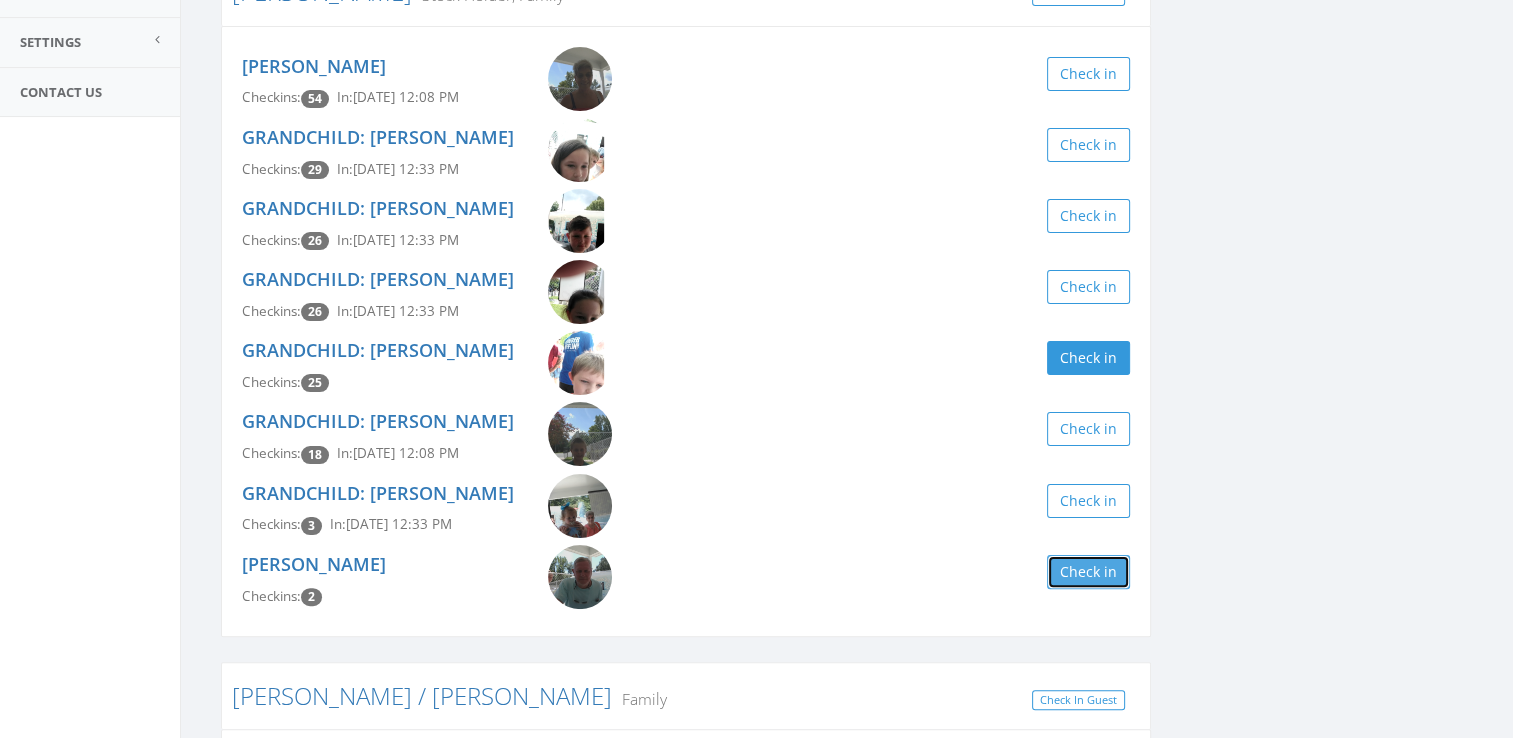 click on "Check in" at bounding box center (1088, 572) 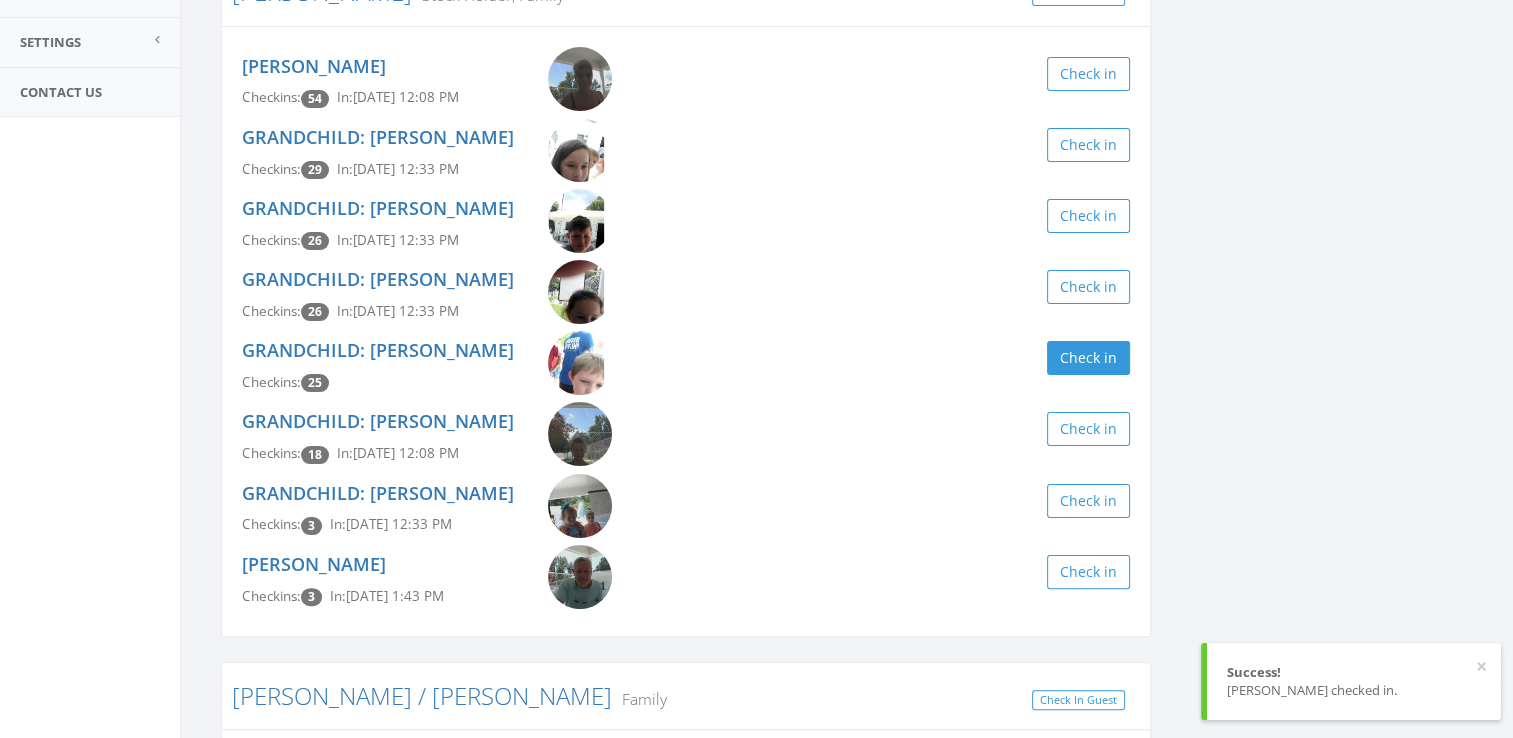 click on "[PERSON_NAME] Clear Filter by Membership  Active memberships only [PERSON_NAME] Stock Holder, Family Check In Guest [PERSON_NAME] Checkins:  54 In:  [DATE] 12:08 PM Check in GRANDCHILD: [PERSON_NAME] Checkins:  29 In:  [DATE] 12:33 PM Check in GRANDCHILD: [PERSON_NAME] Checkins:  26 In:  [DATE] 12:33 PM Check in GRANDCHILD: [PERSON_NAME] Checkins:  26 In:  [DATE] 12:33 PM Check in GRANDCHILD: [PERSON_NAME] Checkins:  25 Check in GRANDCHILD: [PERSON_NAME] Checkins:  18 In:  [DATE] 12:08 PM Check in GRANDCHILD: [PERSON_NAME] Checkins:  3 In:  [DATE] 12:33 PM Check in [PERSON_NAME] Checkins:  3 In:  [DATE] 1:43 PM Check in [PERSON_NAME] / [PERSON_NAME] Family Check In Guest [PERSON_NAME] Checkins:  35 Check in [PERSON_NAME] Checkins:  28 Check in [PERSON_NAME] Checkins:  26 Check in [PERSON_NAME] Checkins:  26 Check in" at bounding box center [847, 454] 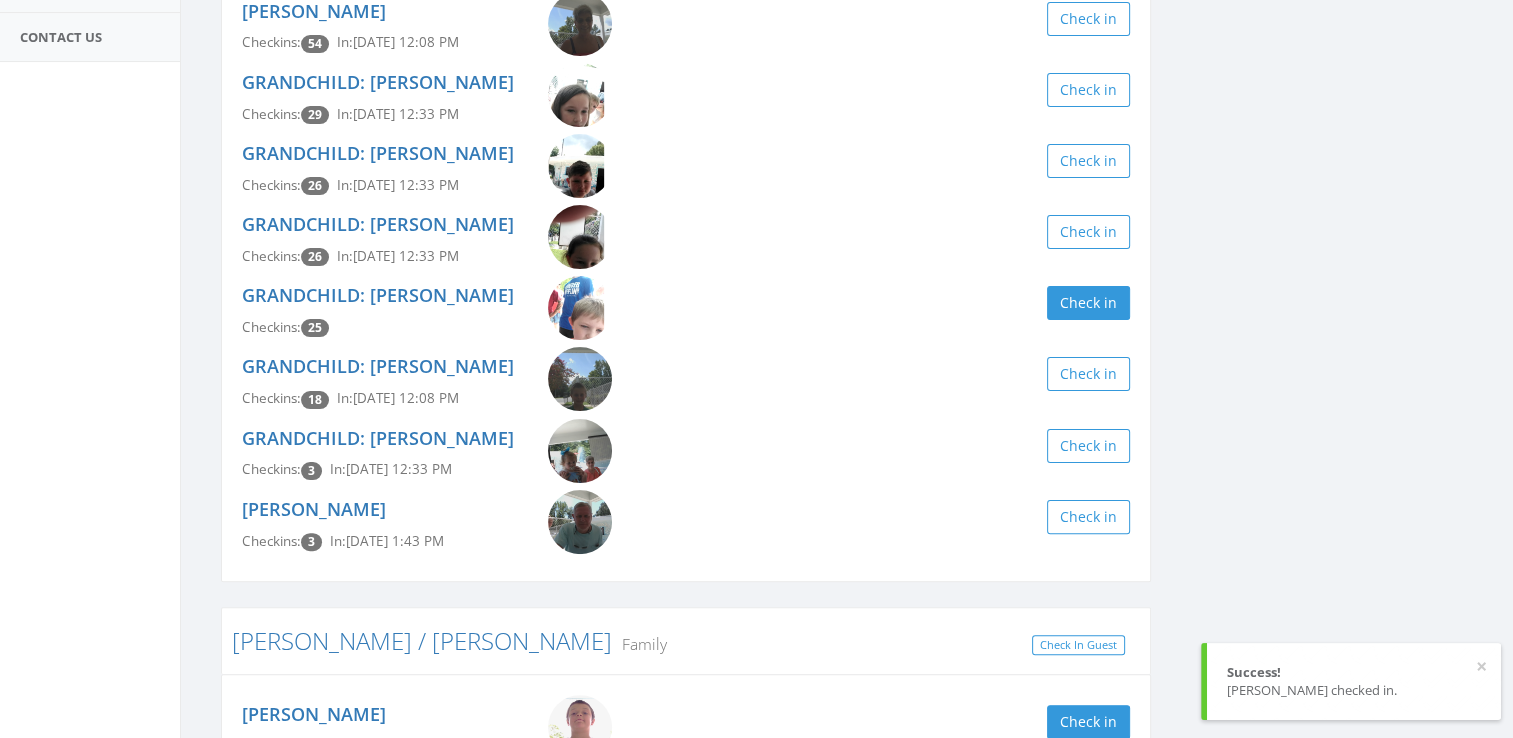 scroll, scrollTop: 0, scrollLeft: 0, axis: both 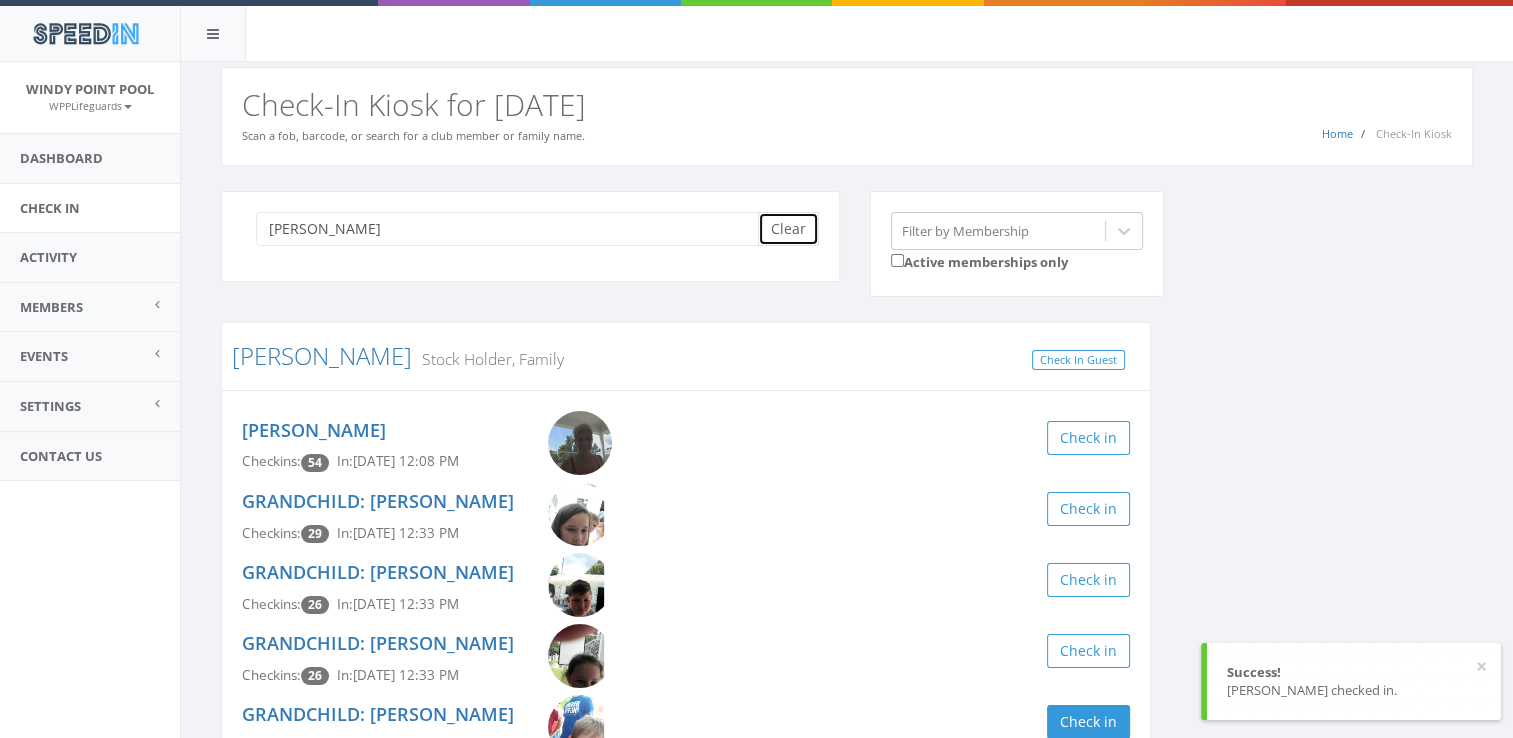 click on "Clear" at bounding box center [788, 229] 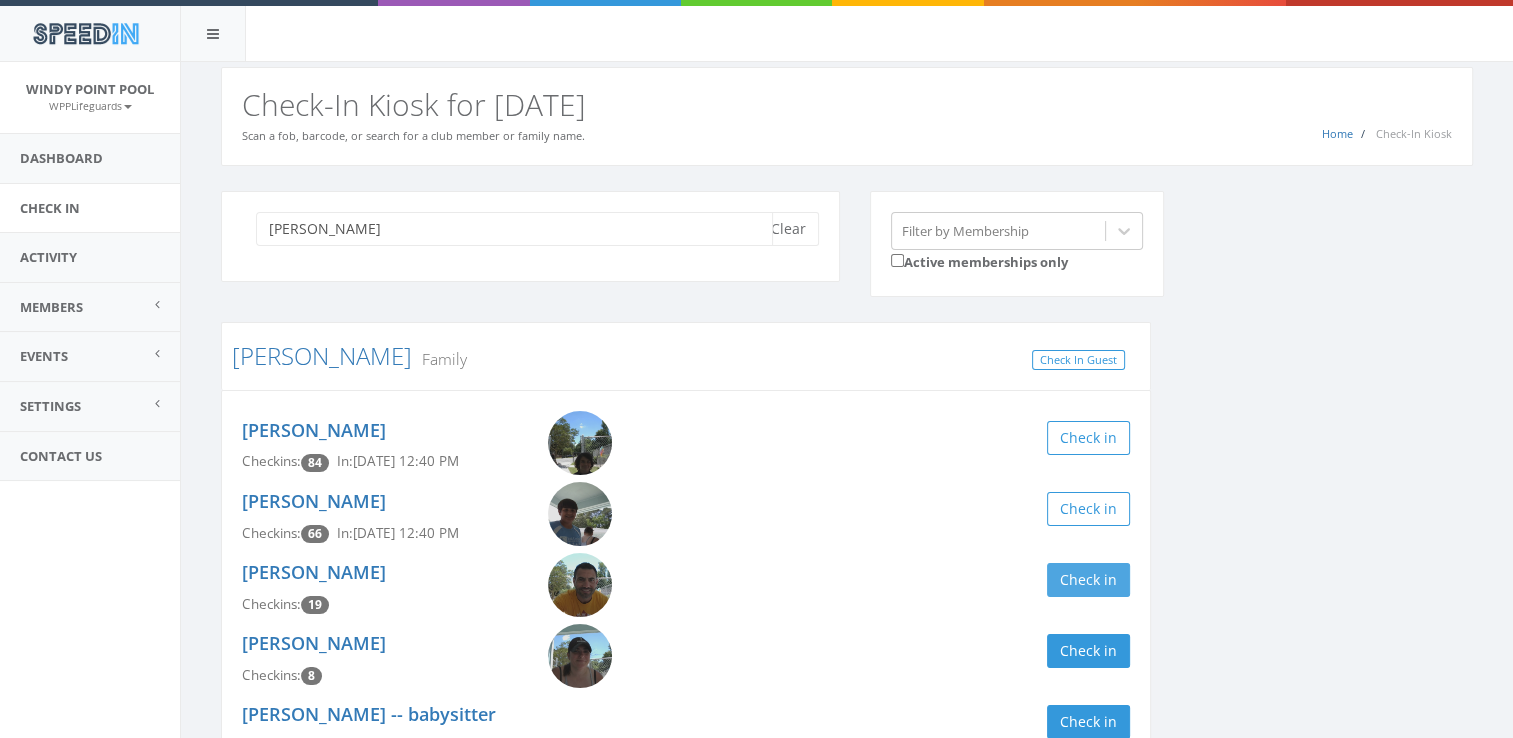 type on "[PERSON_NAME]" 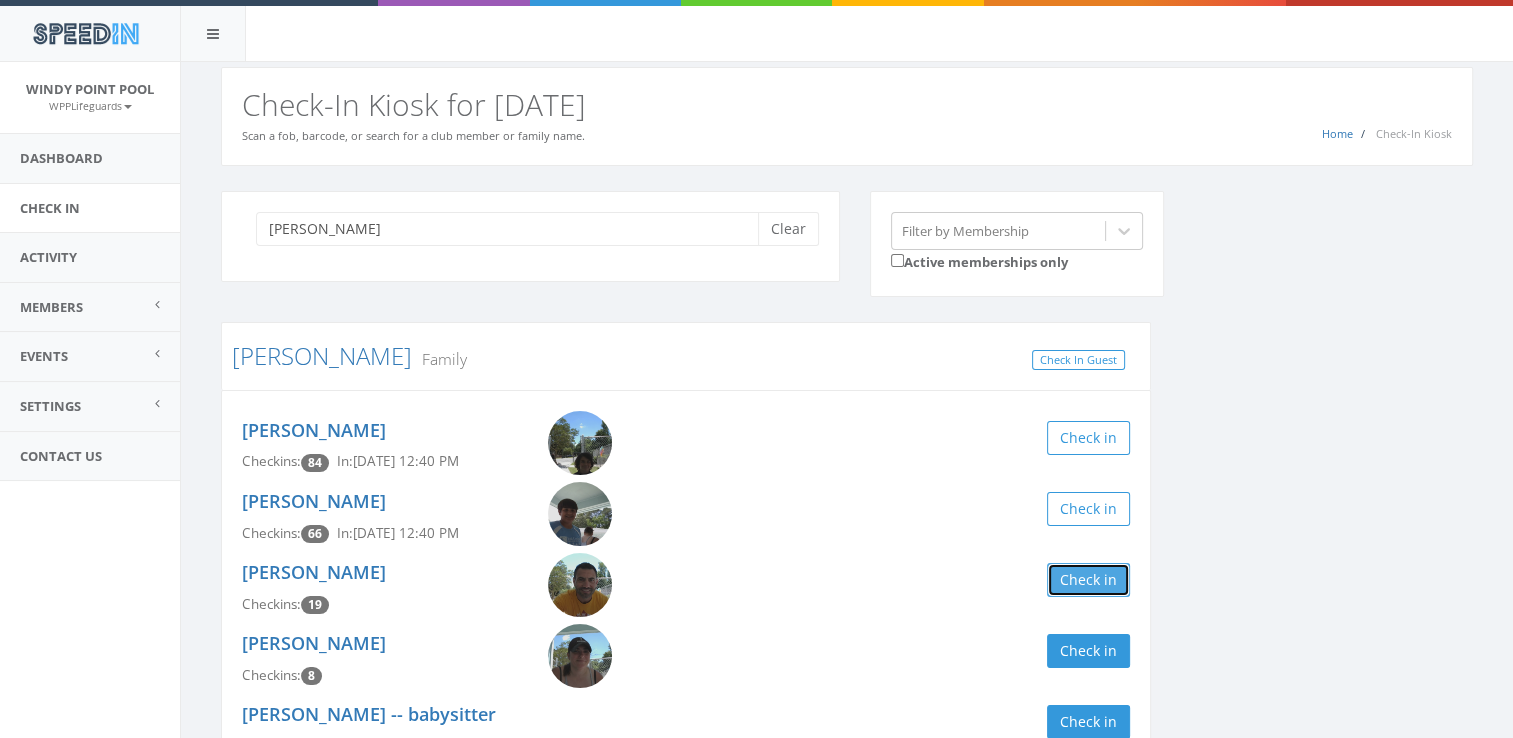 click on "Check in" at bounding box center (1088, 580) 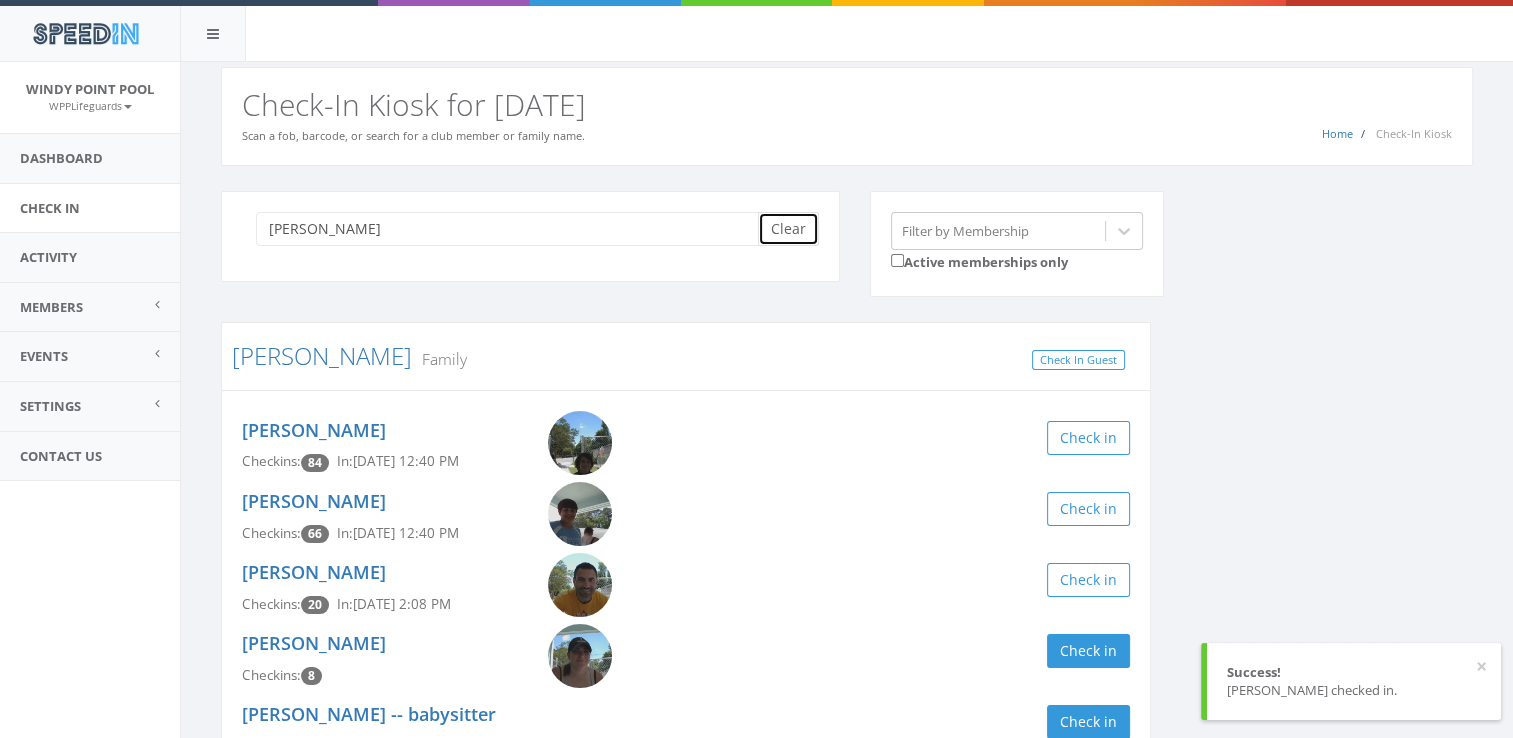click on "Clear" at bounding box center [788, 229] 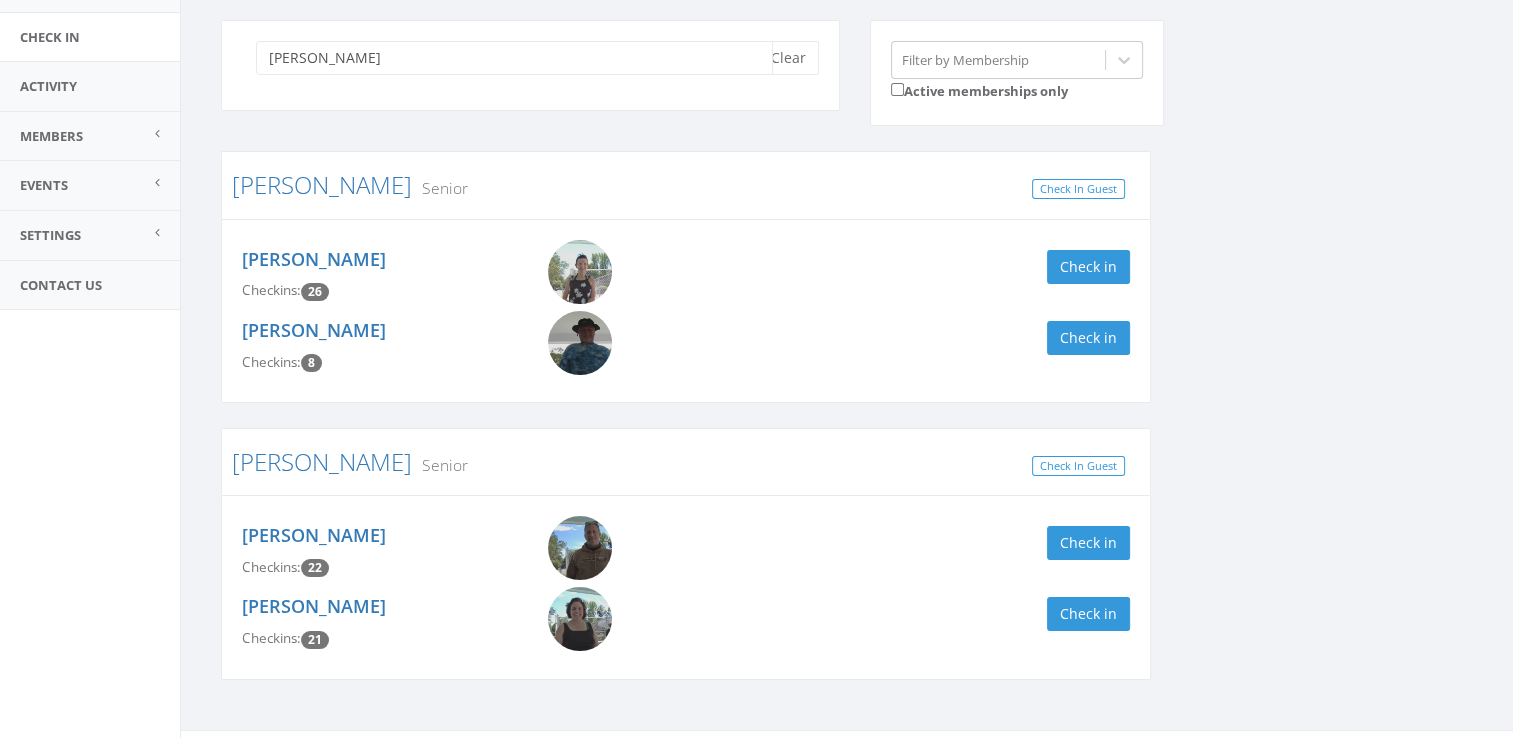 scroll, scrollTop: 200, scrollLeft: 0, axis: vertical 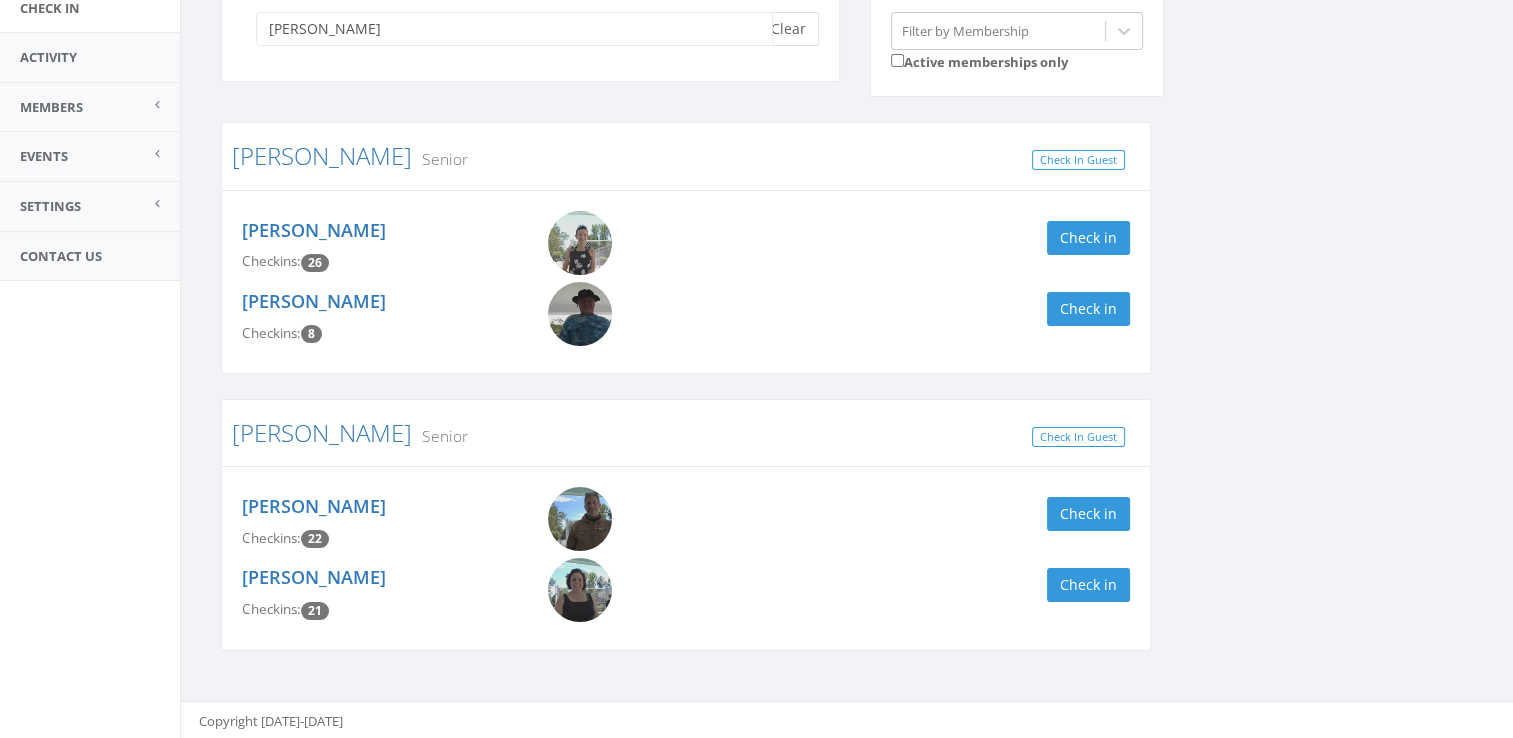 type on "[PERSON_NAME]" 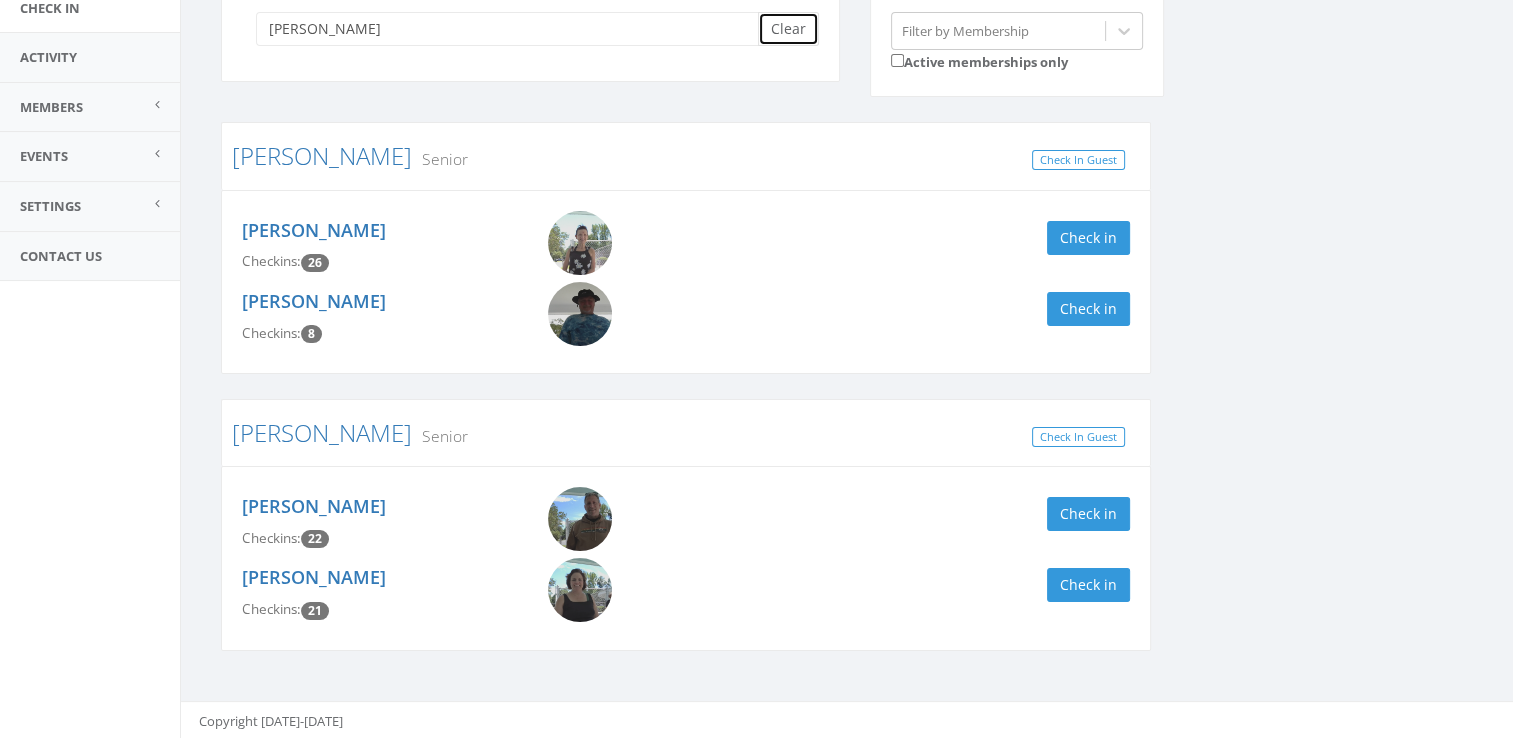 click on "Clear" at bounding box center (788, 29) 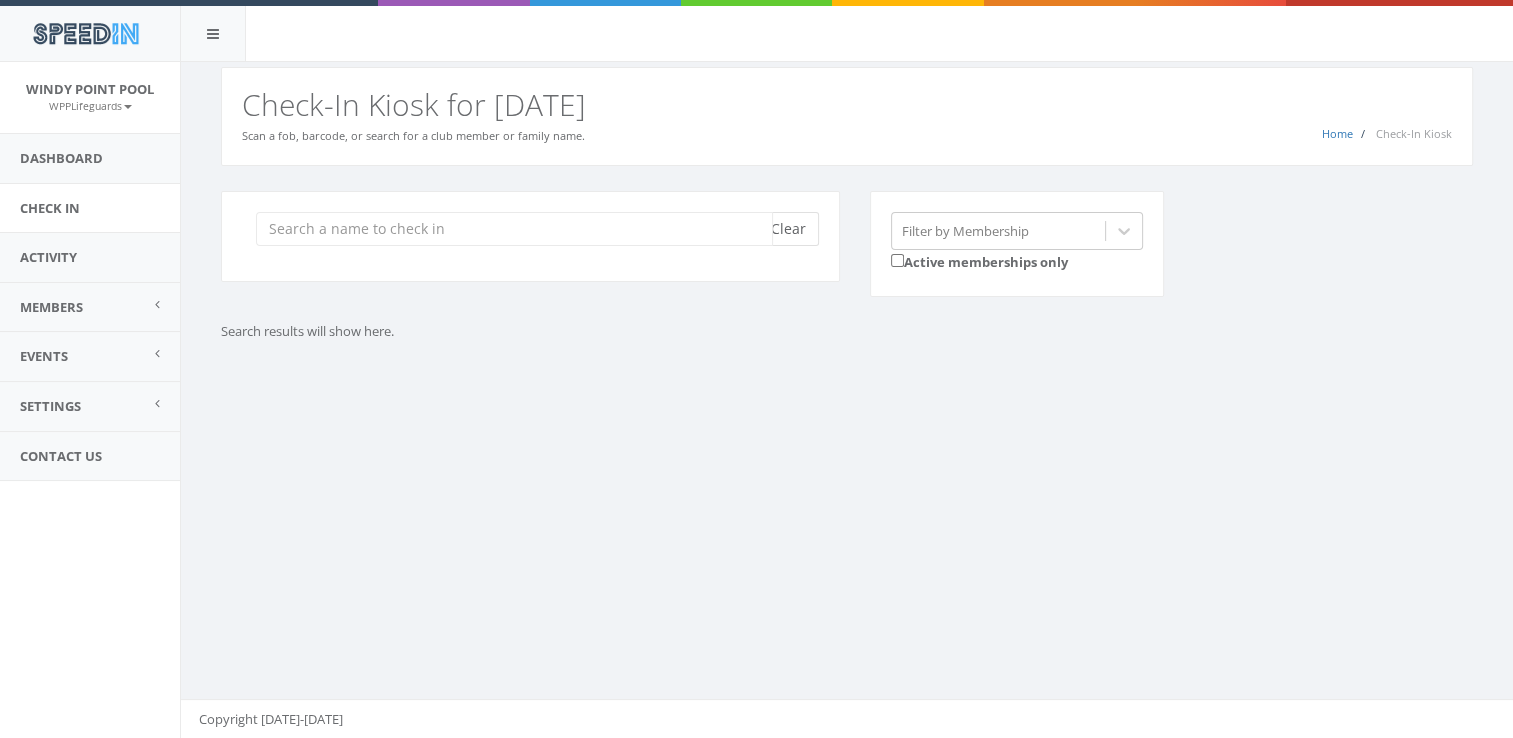 scroll, scrollTop: 0, scrollLeft: 0, axis: both 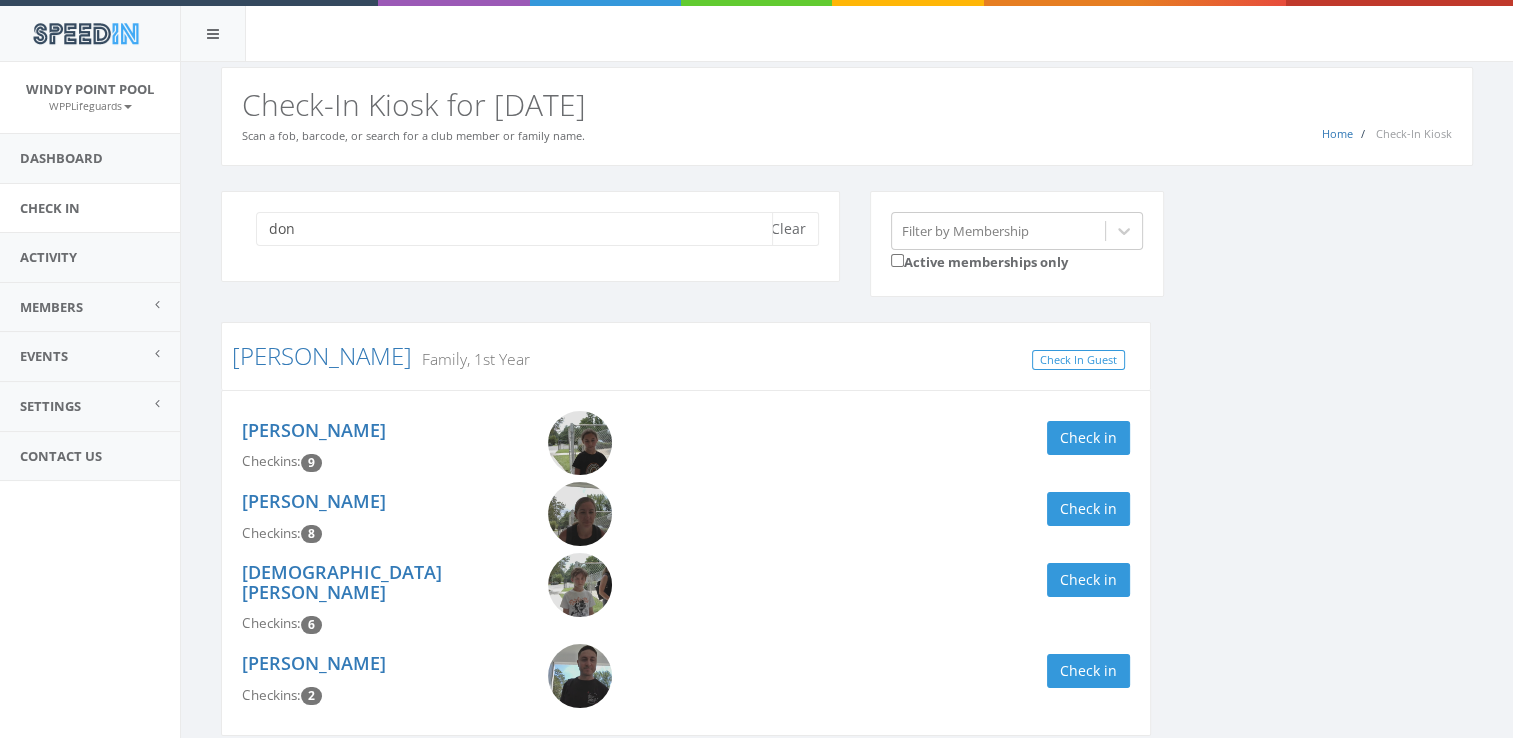 type on "don" 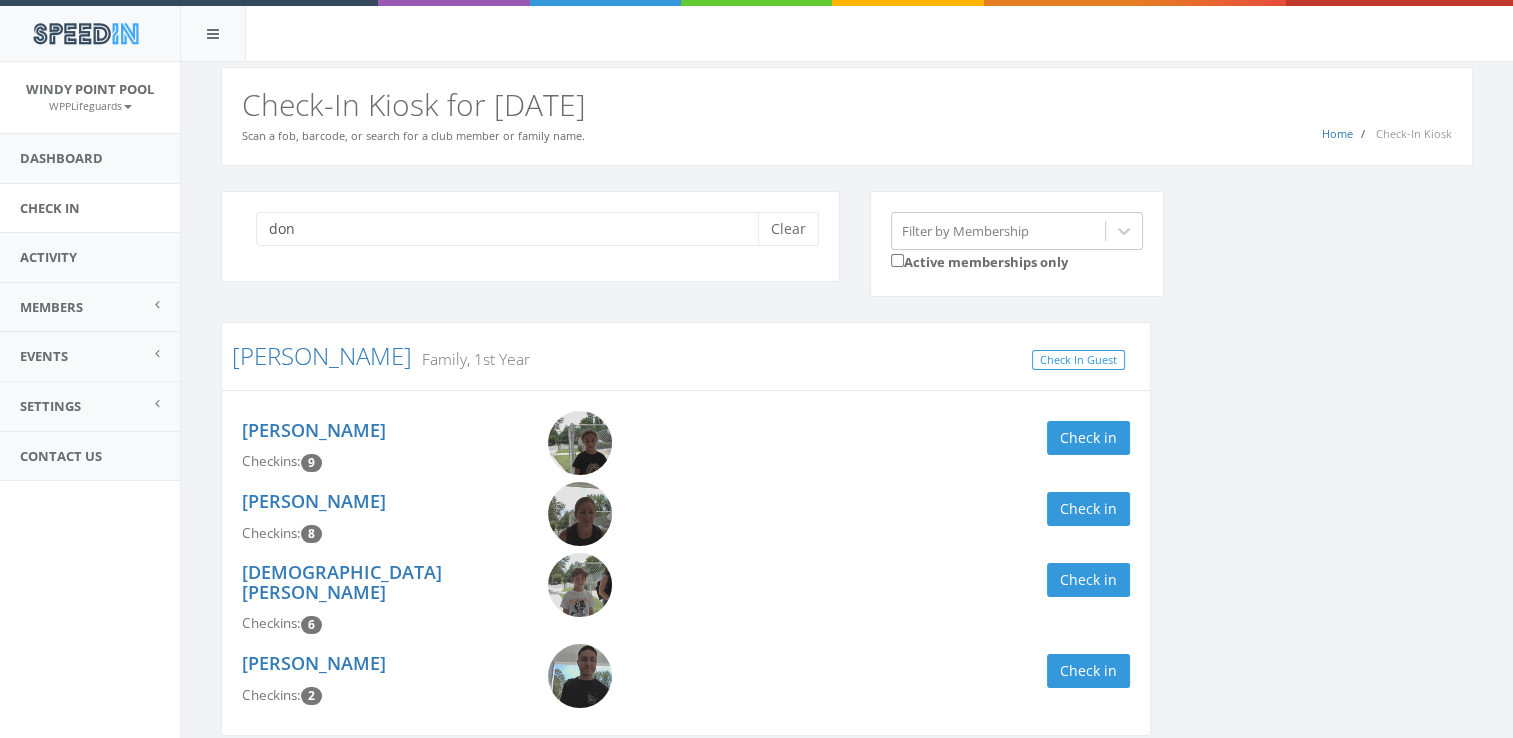 click on "[PERSON_NAME] Checkins:  9 Check in" at bounding box center (686, 446) 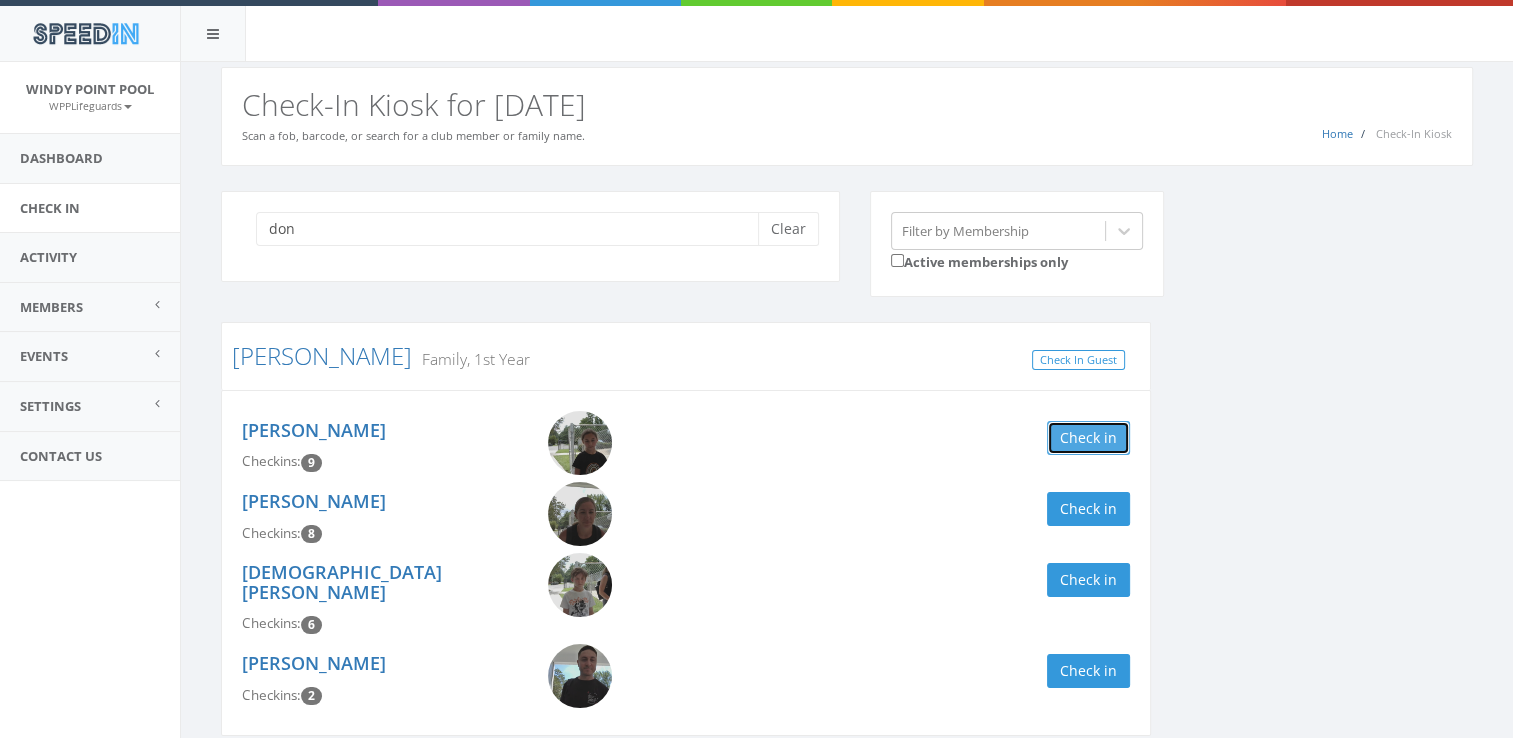 click on "Check in" at bounding box center (1088, 438) 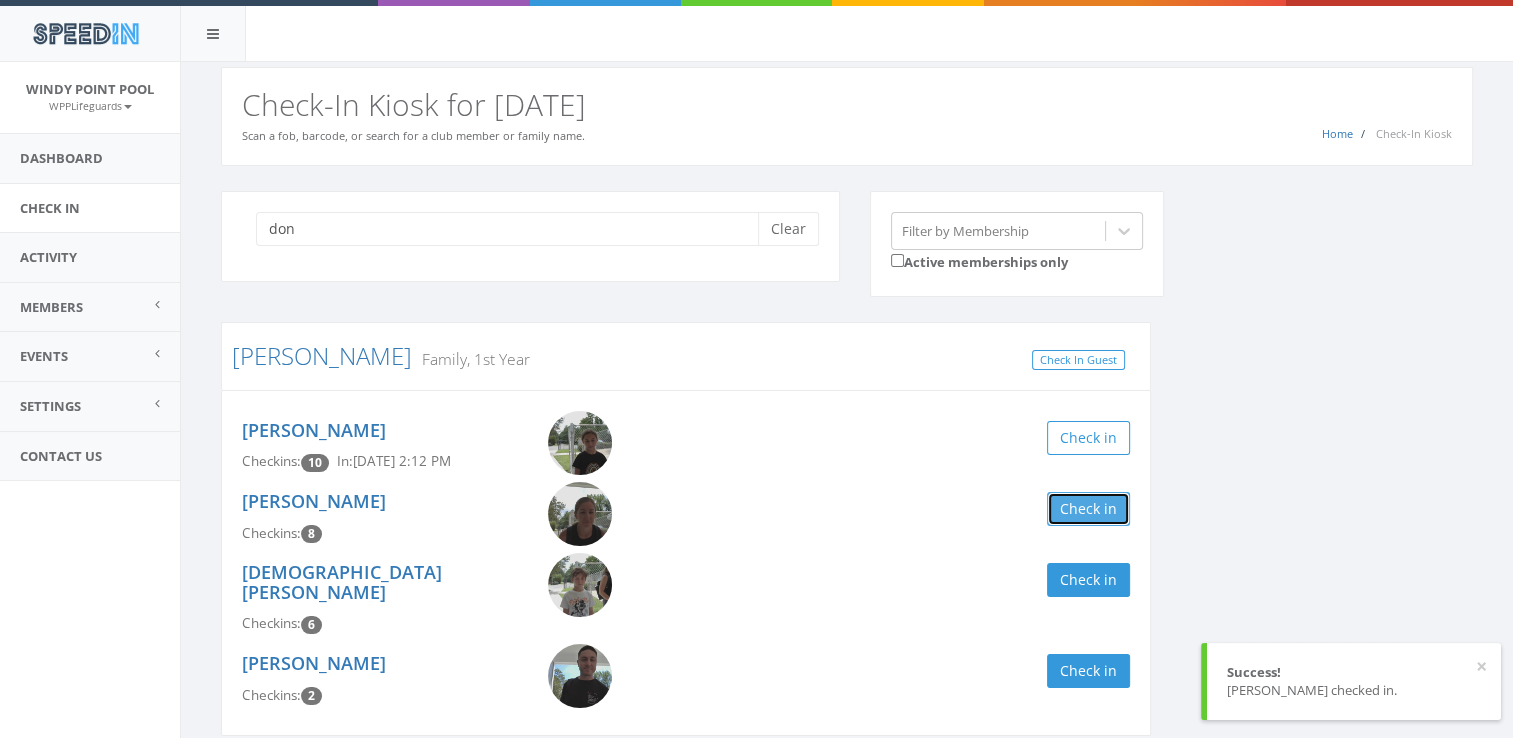 click on "Check in" at bounding box center [1088, 509] 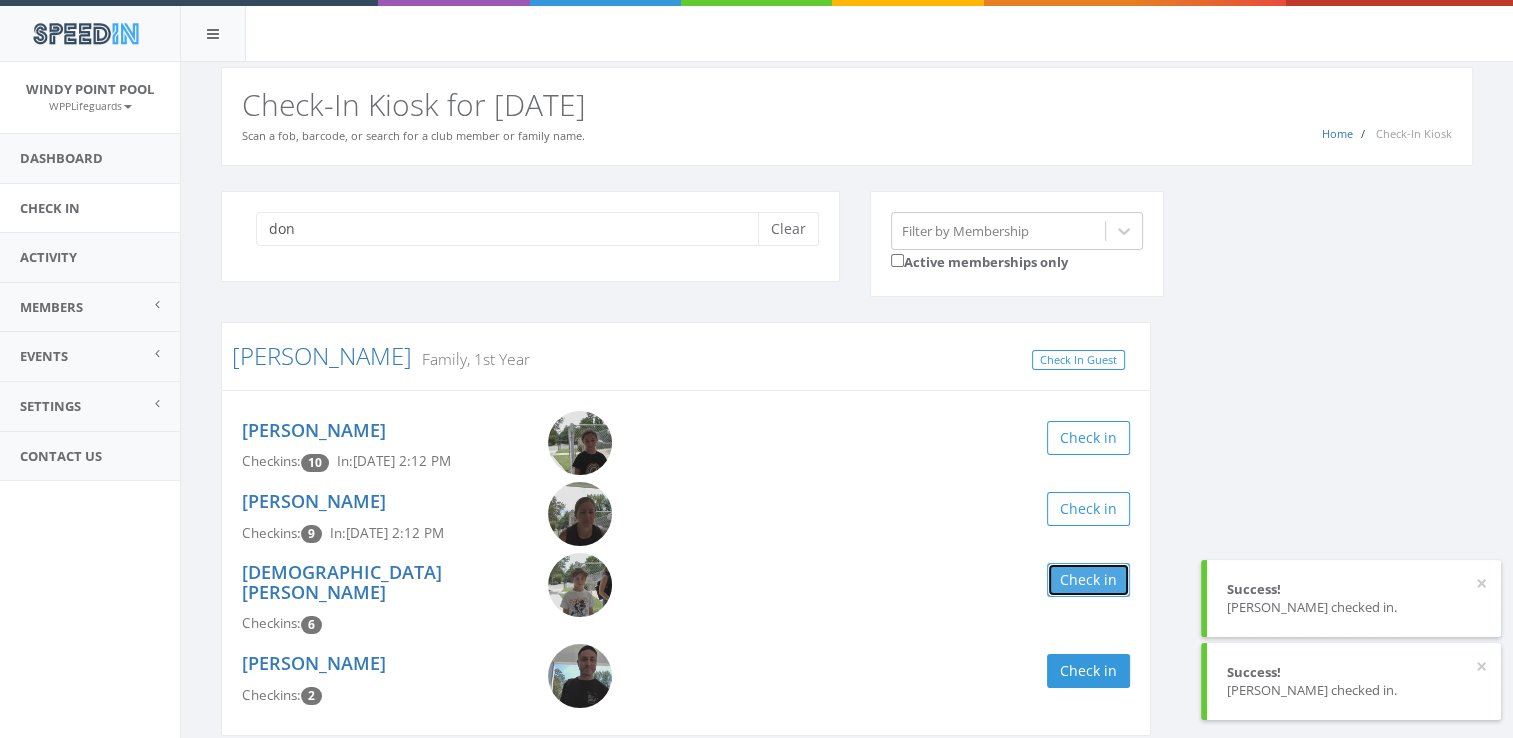 click on "Check in" at bounding box center [1088, 580] 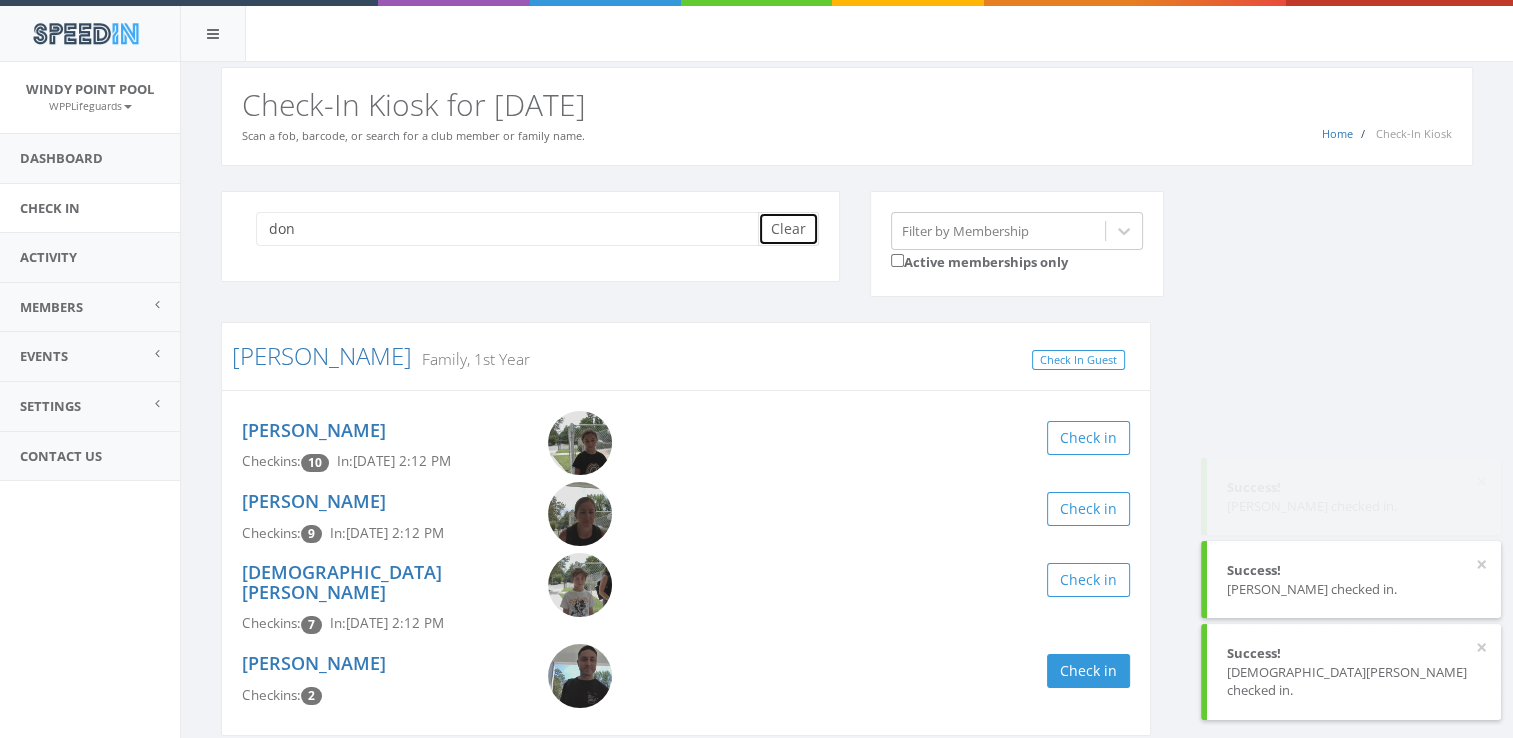 click on "Clear" at bounding box center (788, 229) 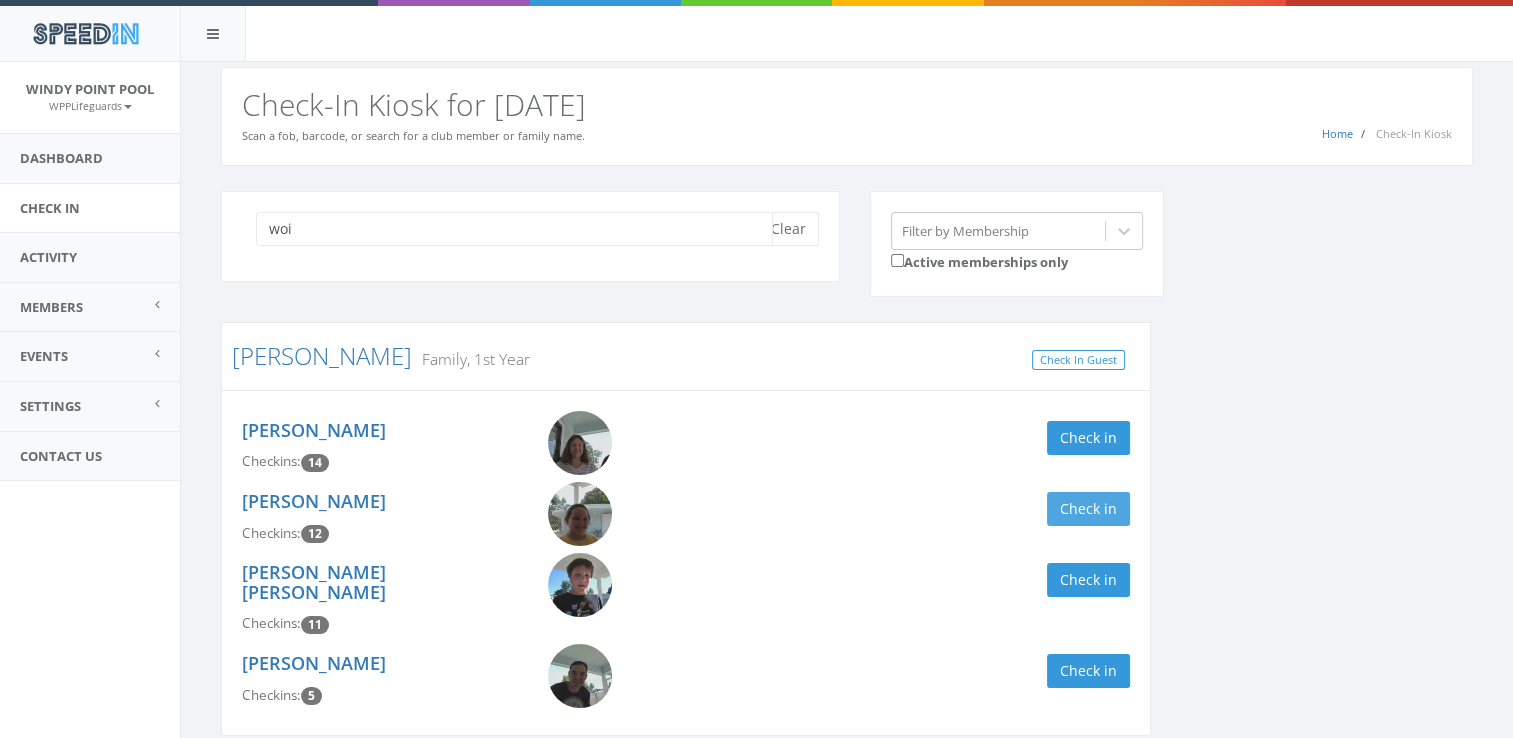 type on "woi" 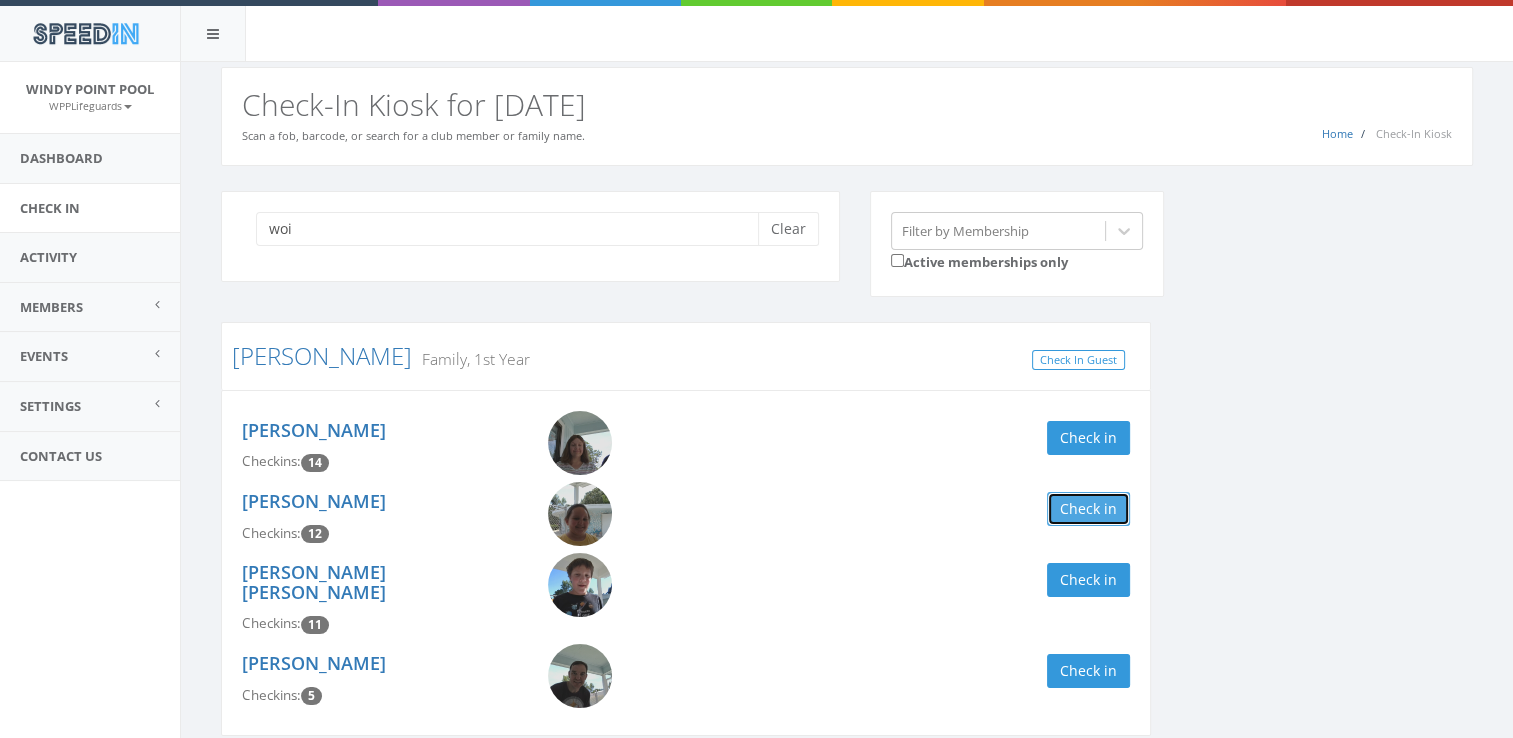 click on "Check in" at bounding box center (1088, 509) 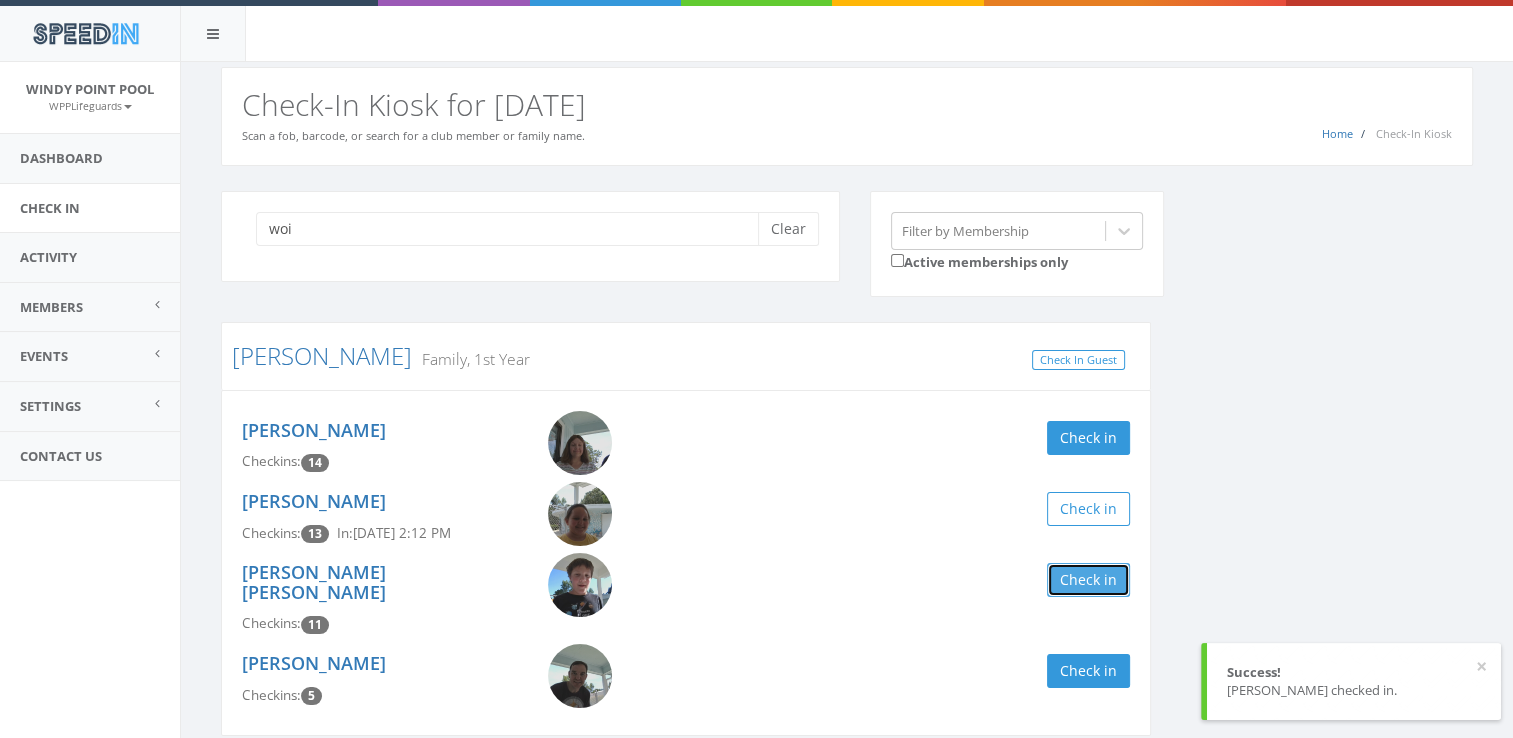 click on "Check in" at bounding box center [1088, 580] 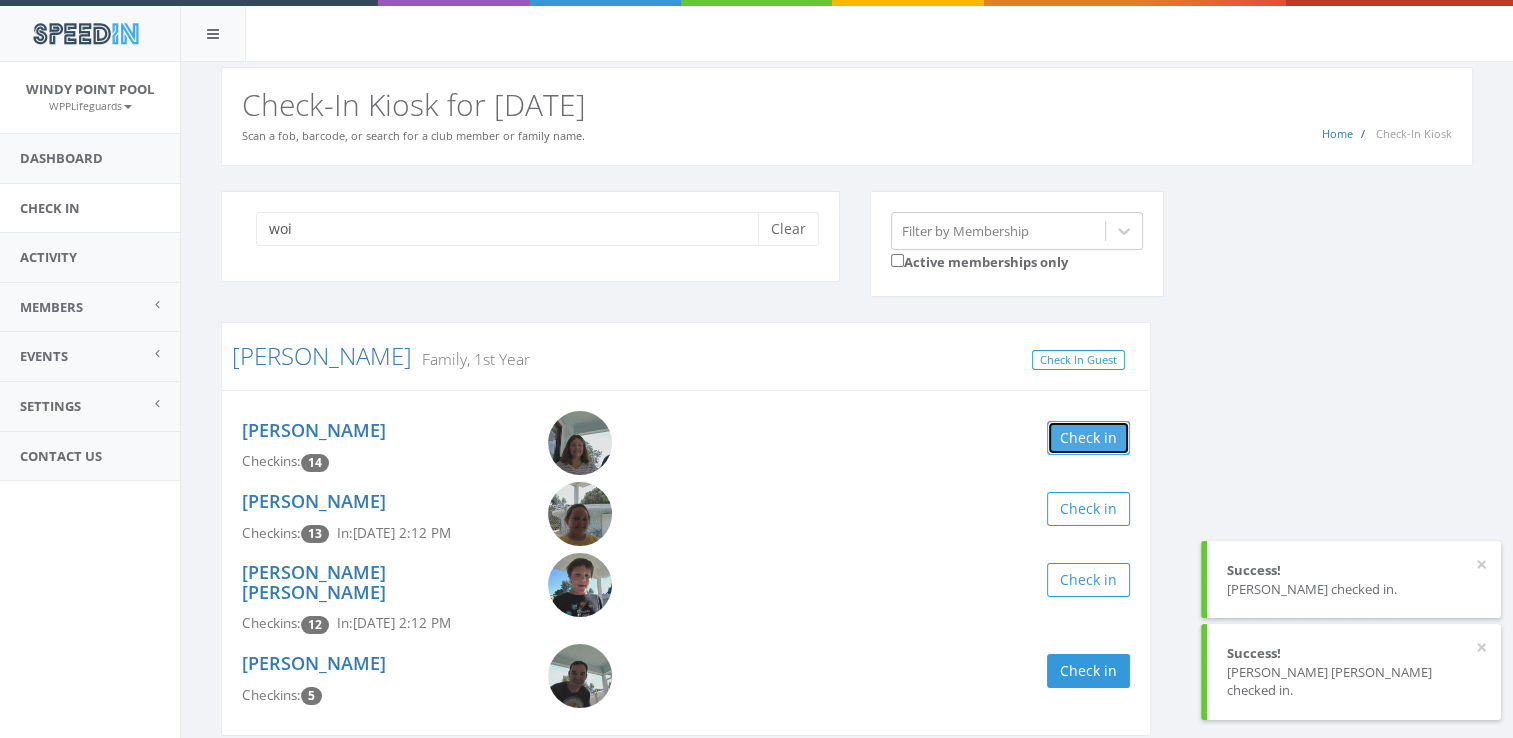 click on "Check in" at bounding box center [1088, 438] 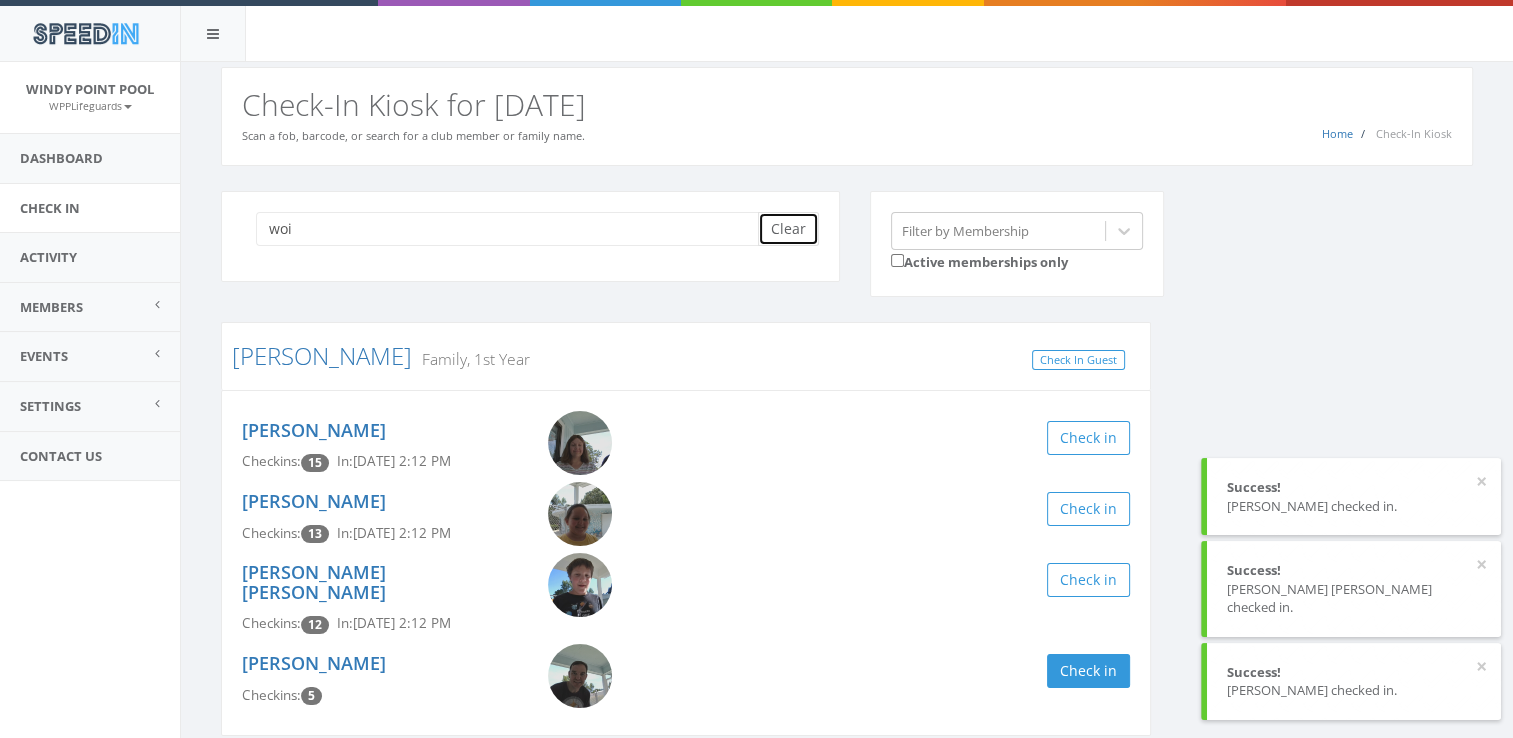 click on "Clear" at bounding box center (788, 229) 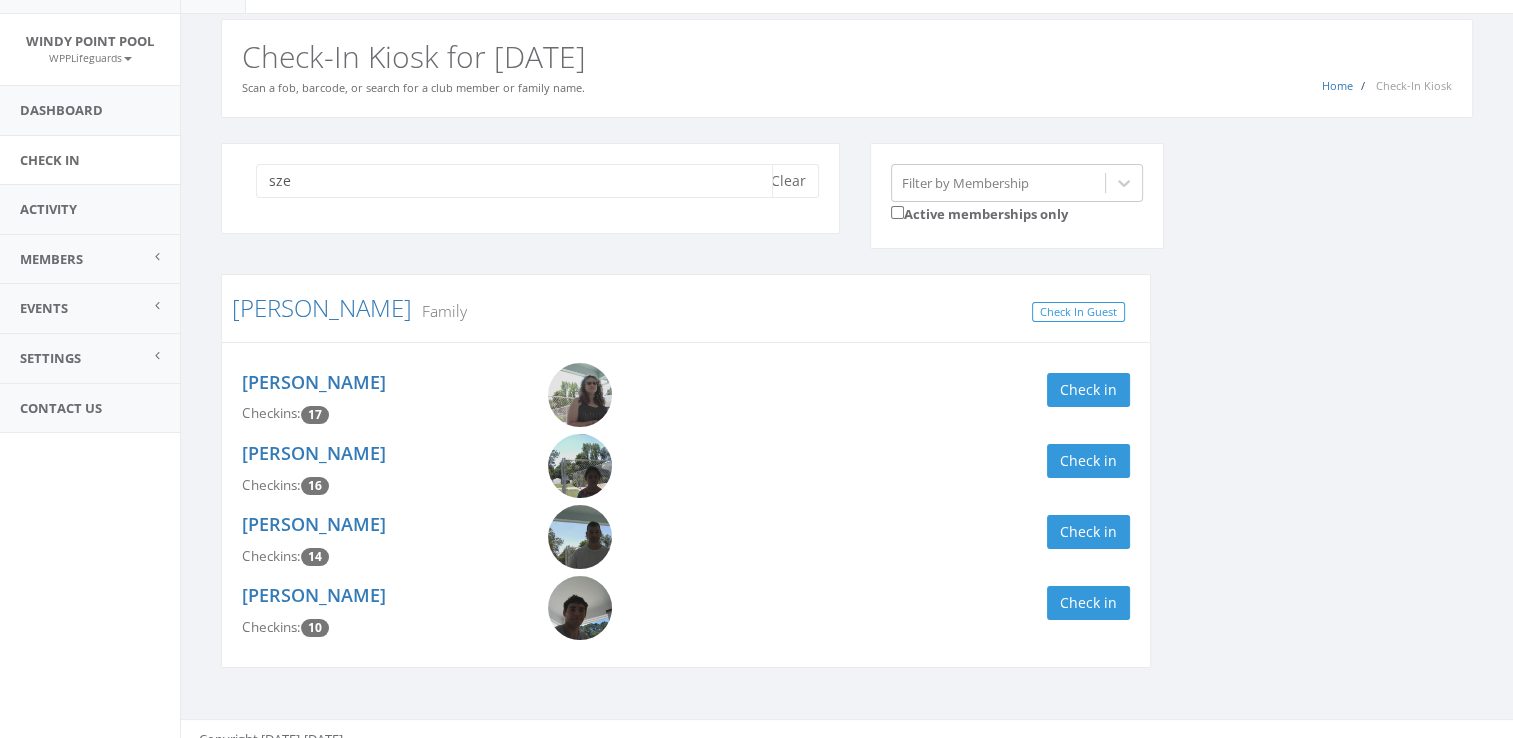 scroll, scrollTop: 67, scrollLeft: 0, axis: vertical 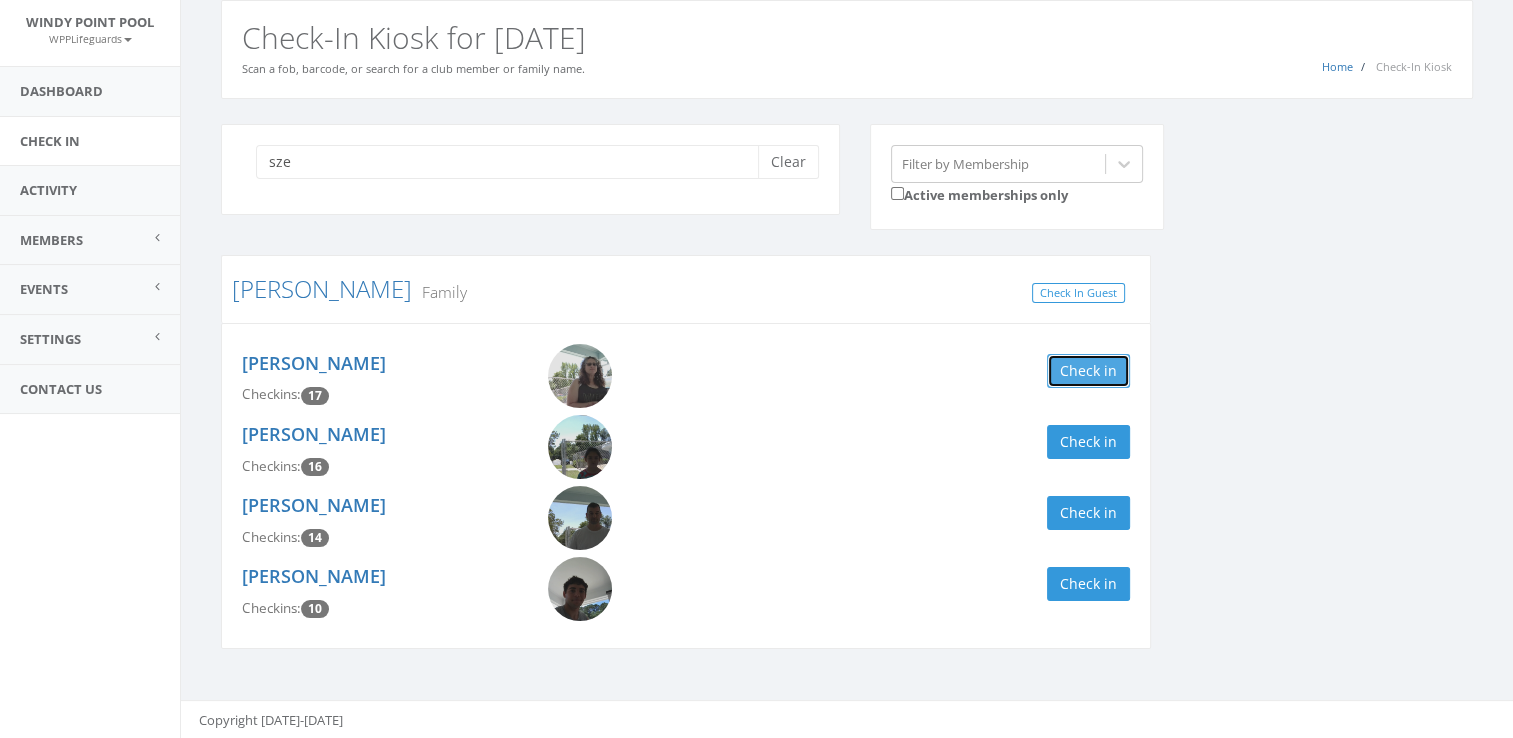 click on "Check in" at bounding box center (1088, 371) 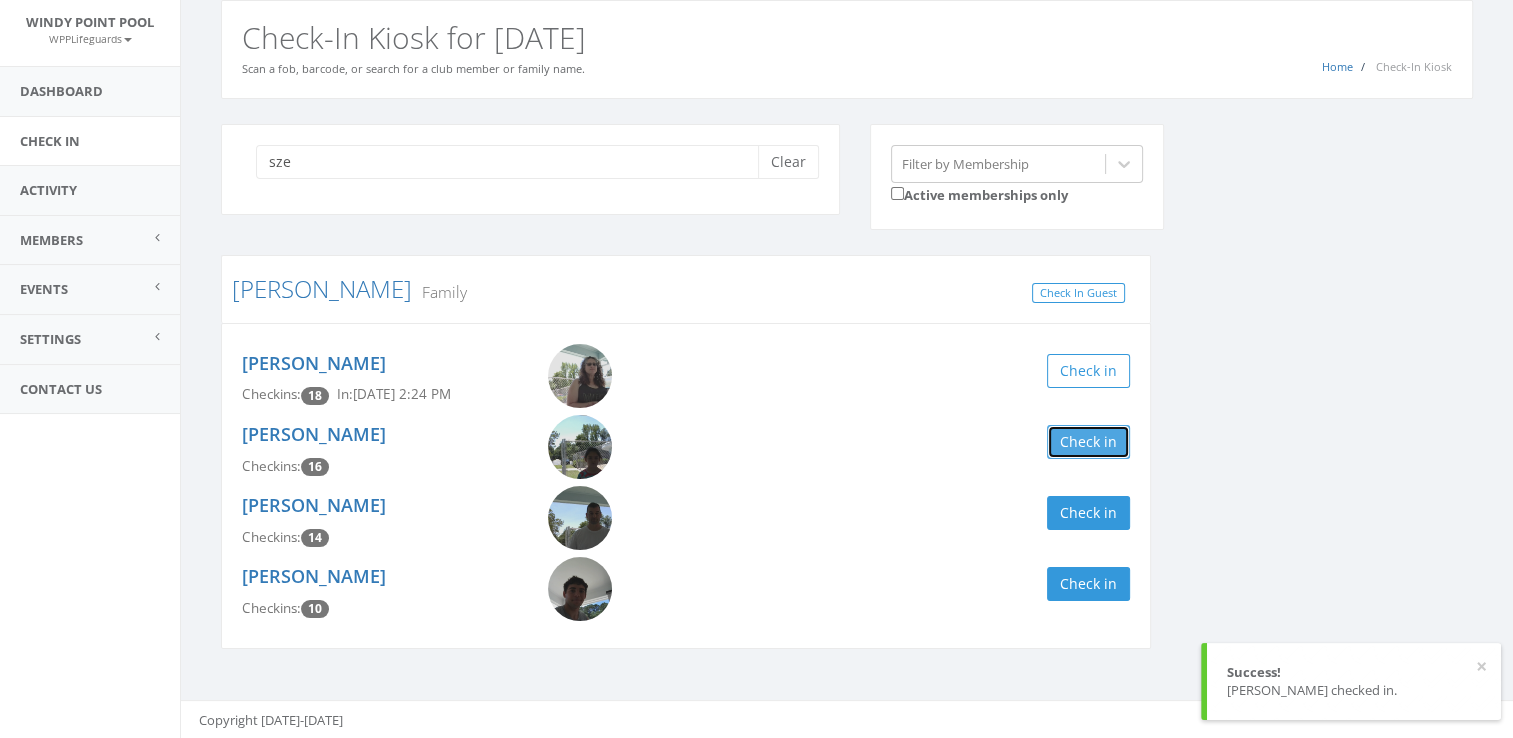 click on "Check in" at bounding box center (1088, 442) 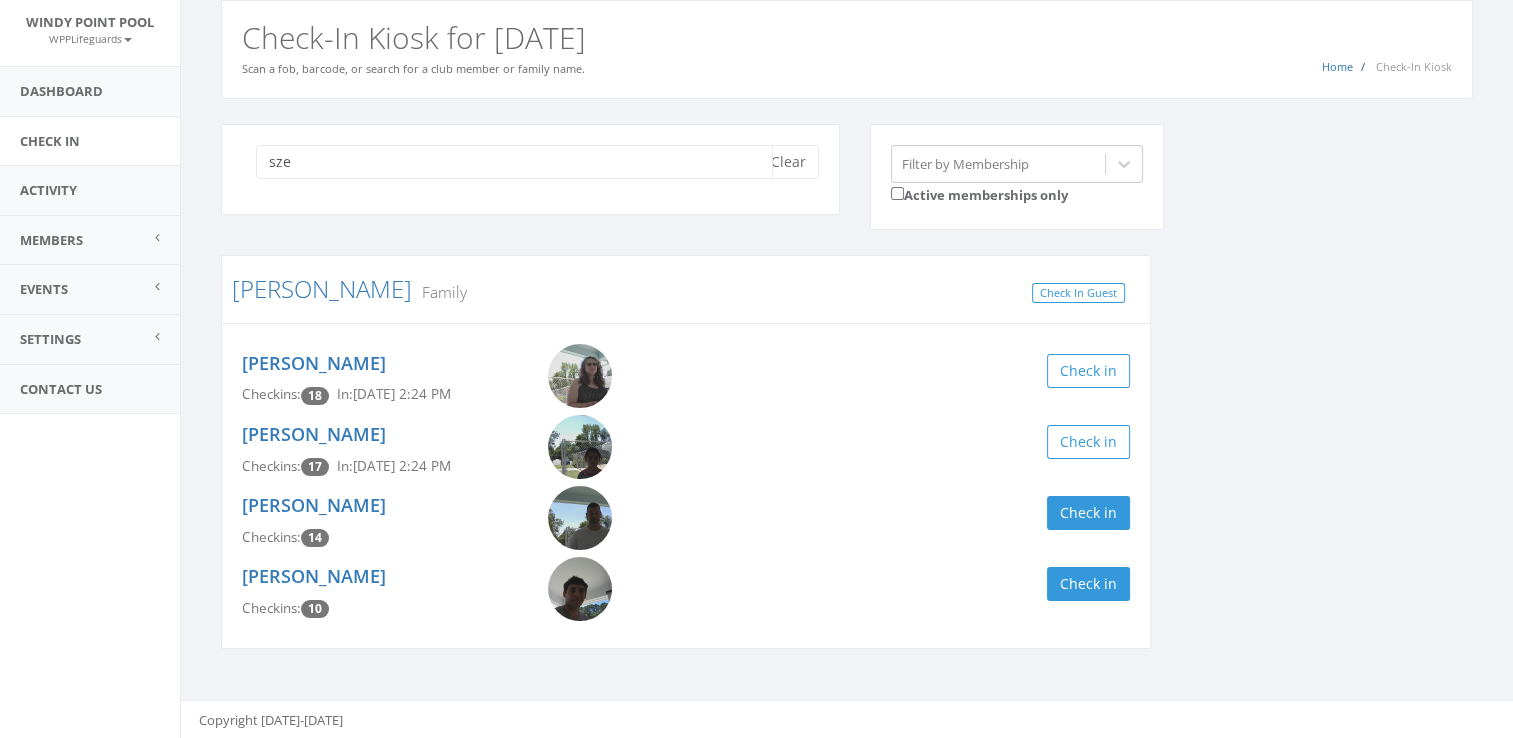 click on "sze" at bounding box center [514, 162] 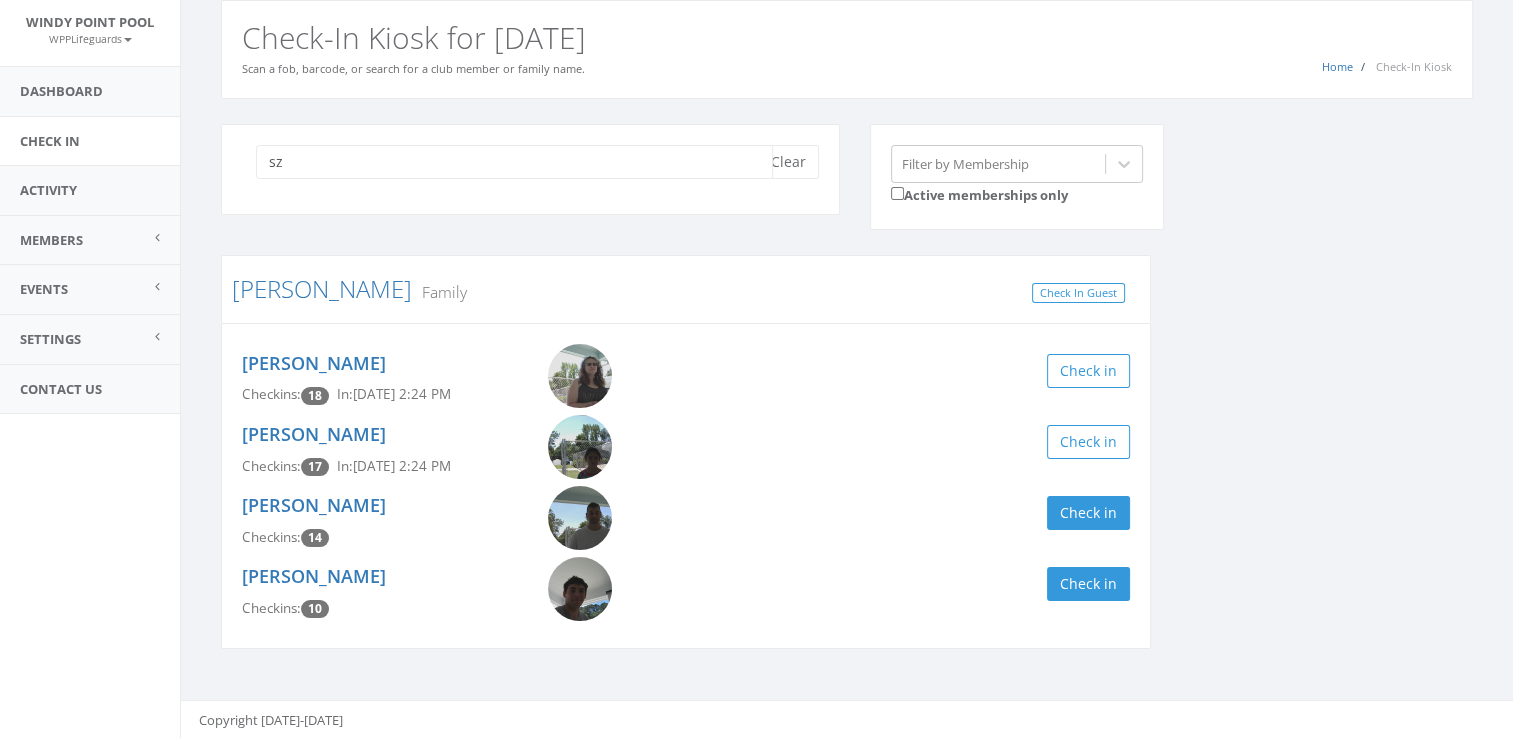 type on "s" 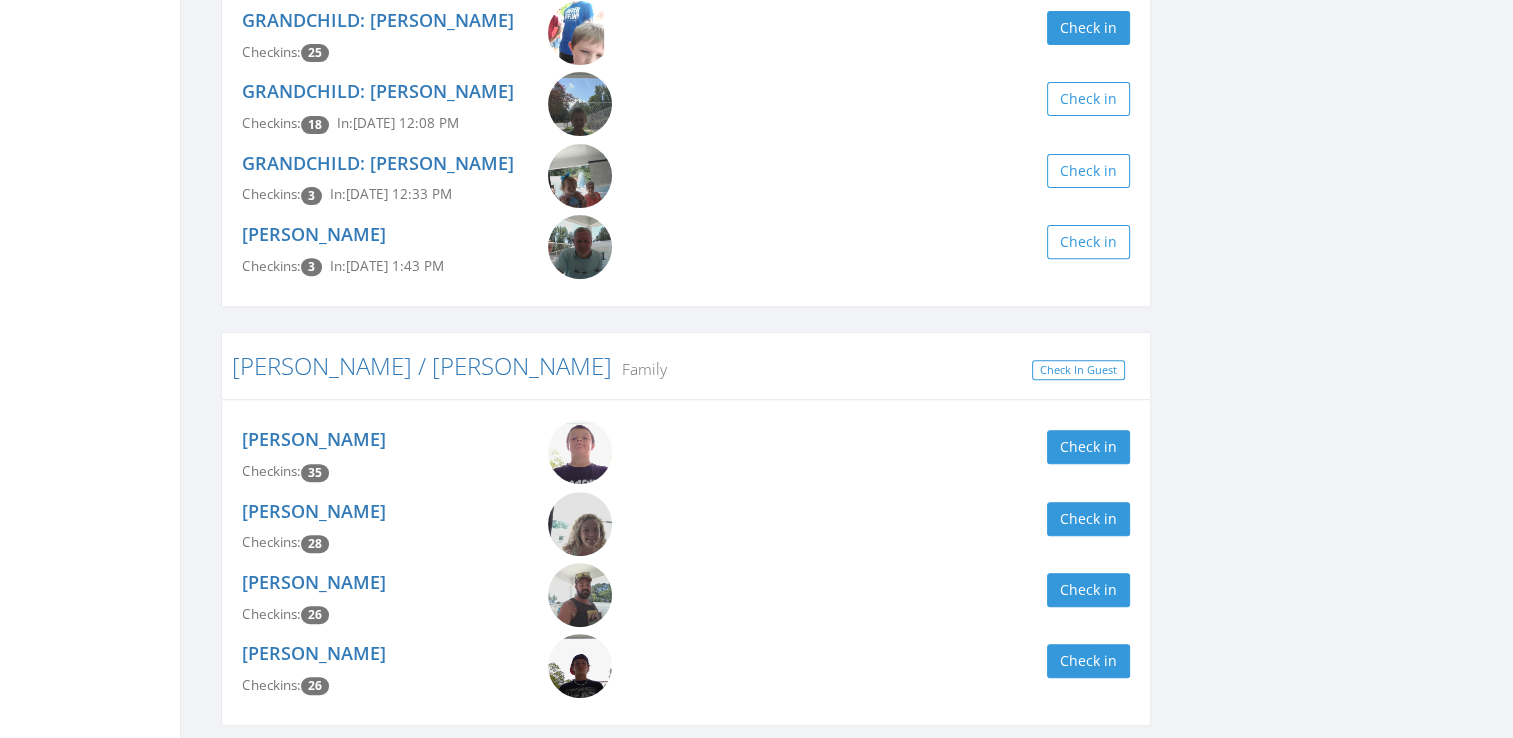 scroll, scrollTop: 770, scrollLeft: 0, axis: vertical 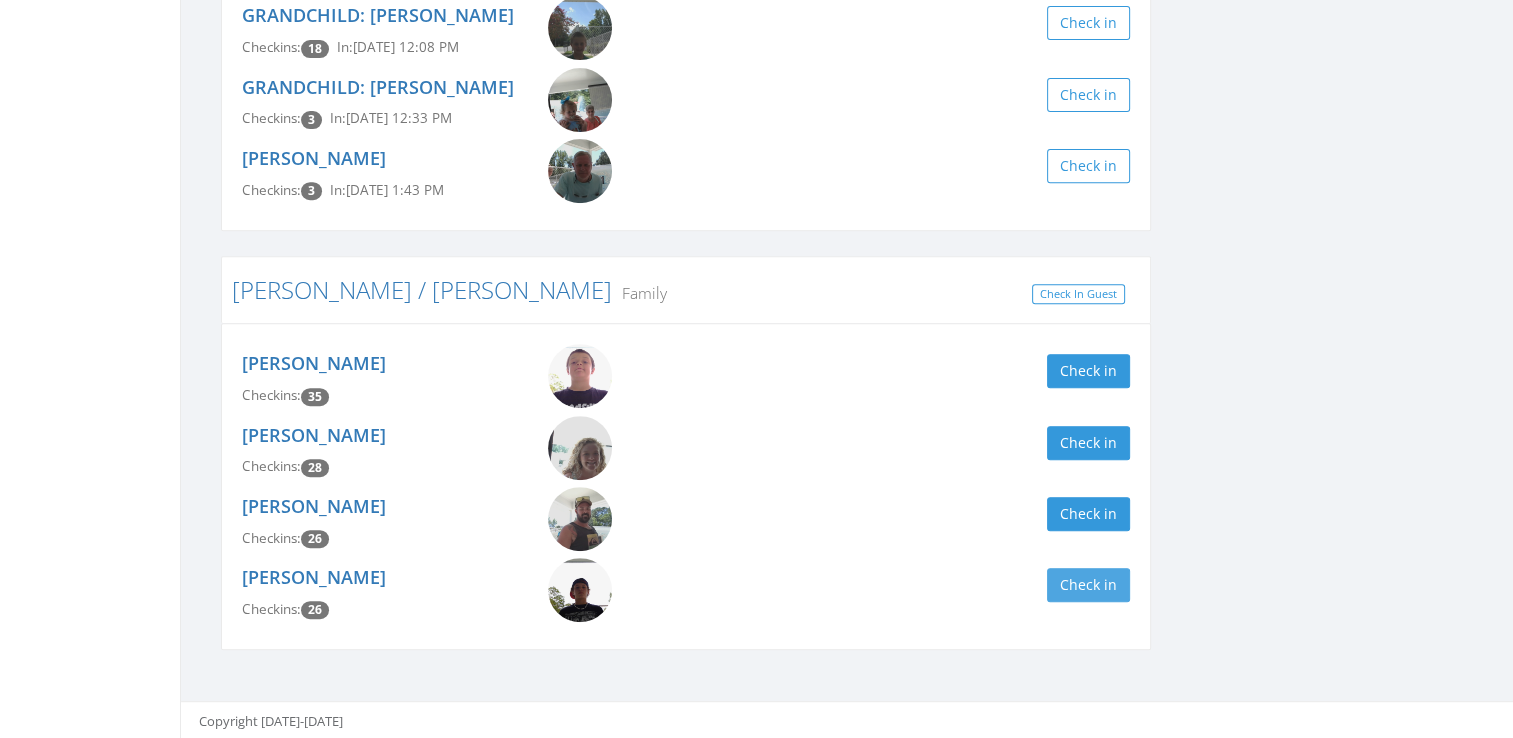 type on "[PERSON_NAME]" 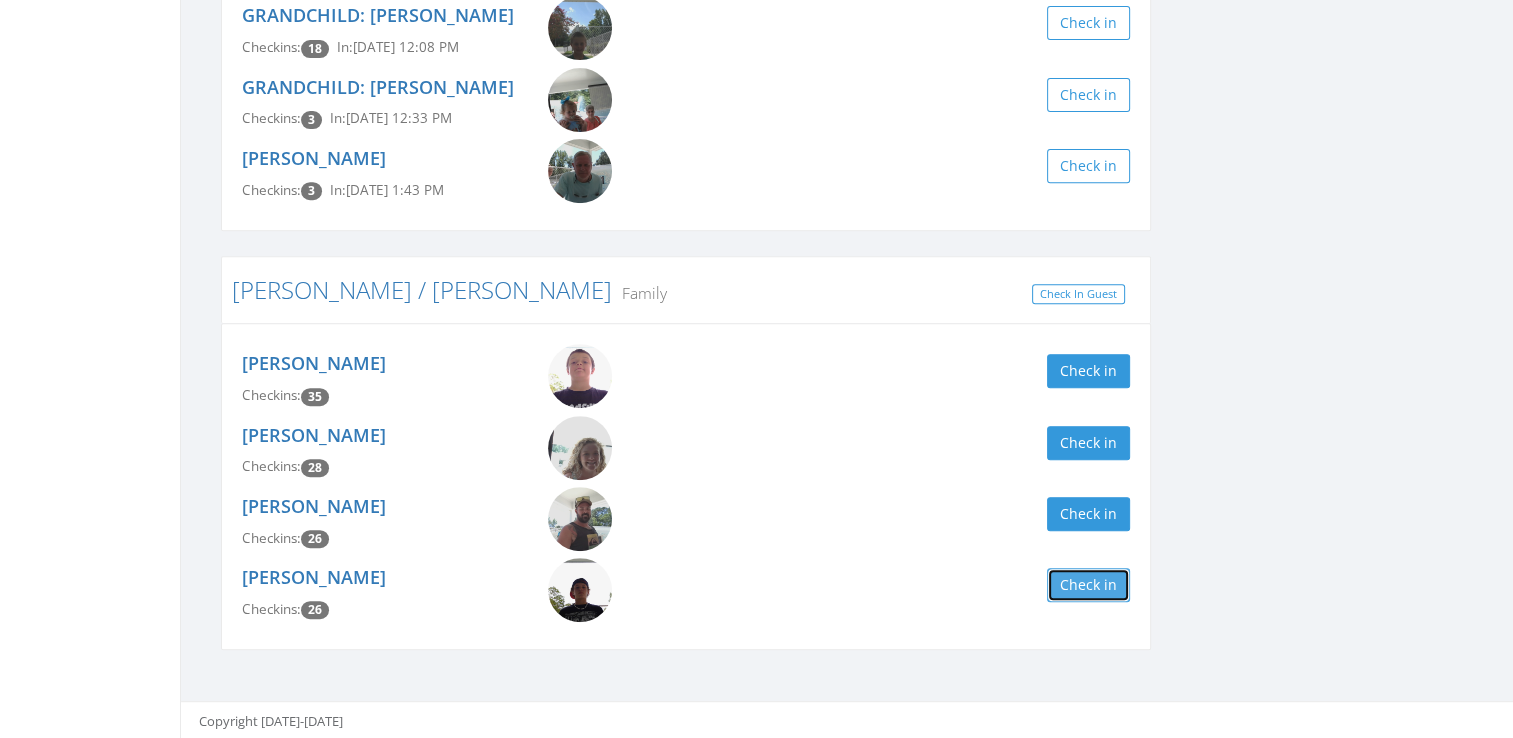 click on "Check in" at bounding box center [1088, 585] 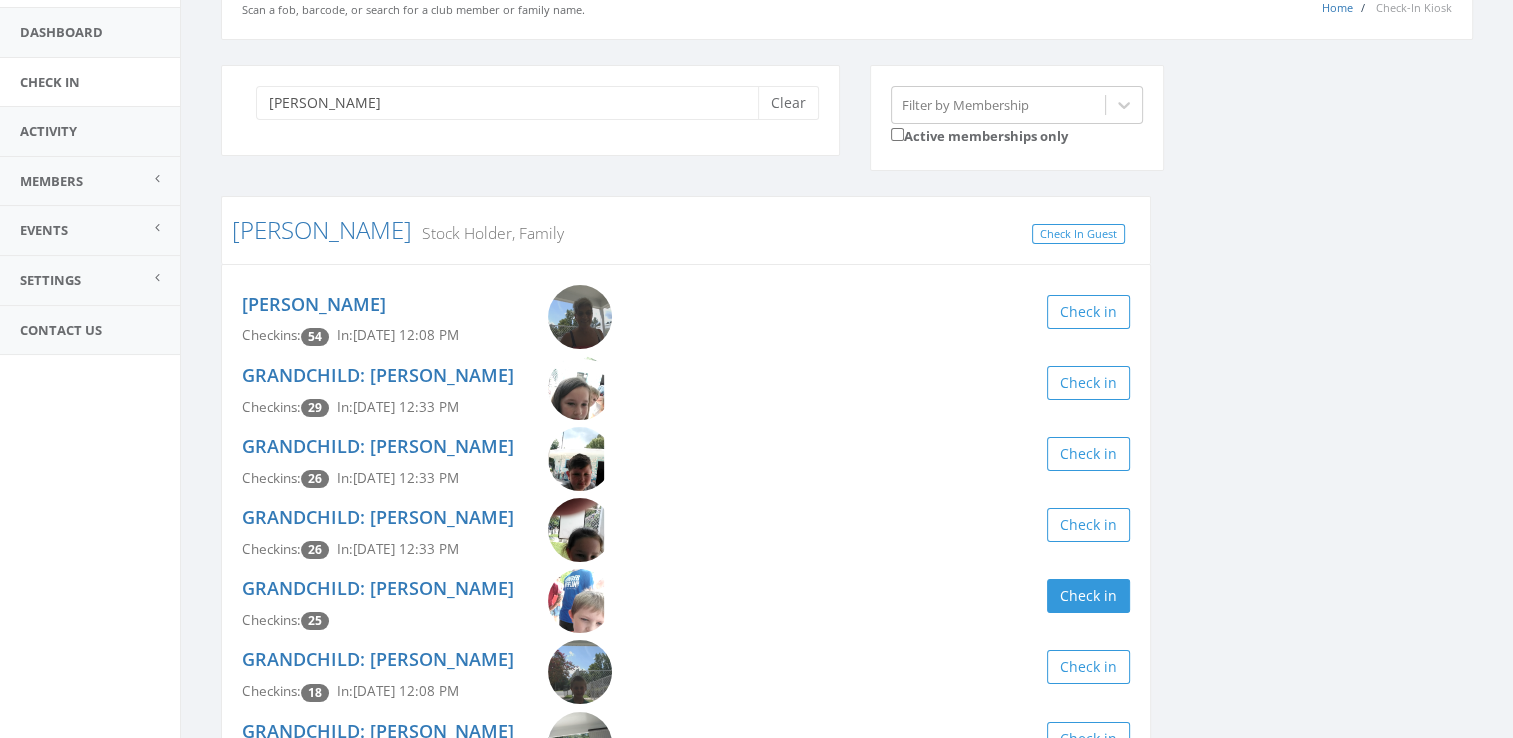 scroll, scrollTop: 86, scrollLeft: 0, axis: vertical 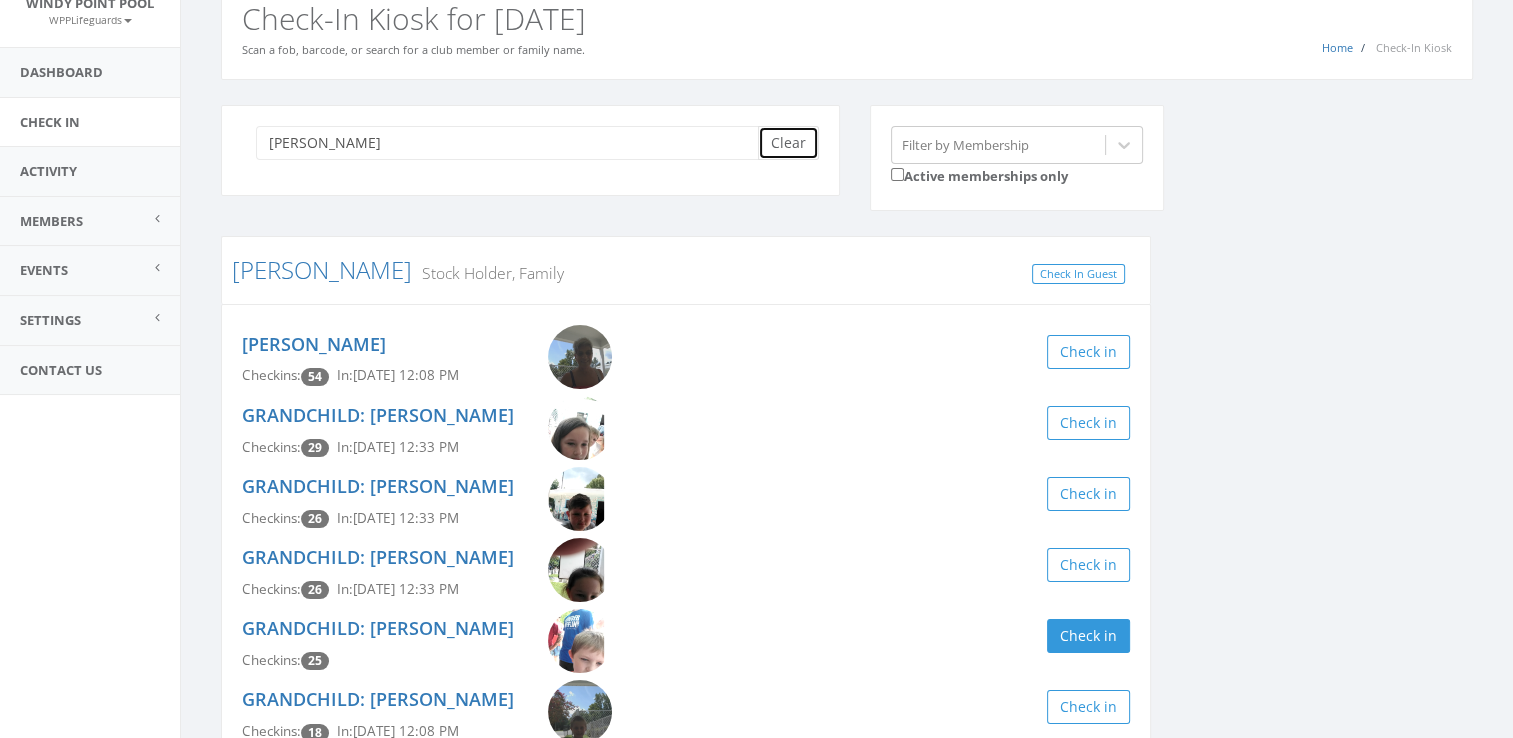 click on "Clear" at bounding box center (788, 143) 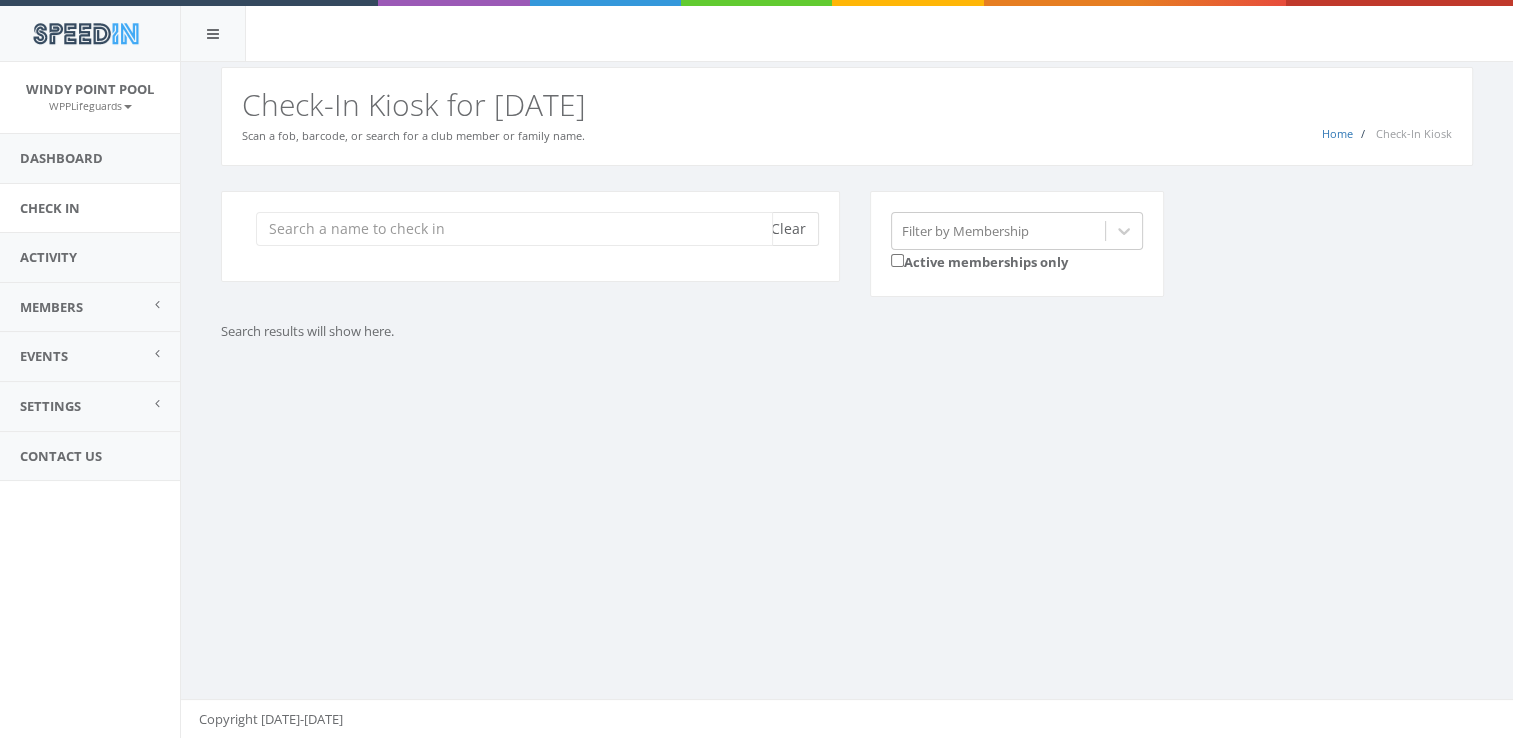 scroll, scrollTop: 0, scrollLeft: 0, axis: both 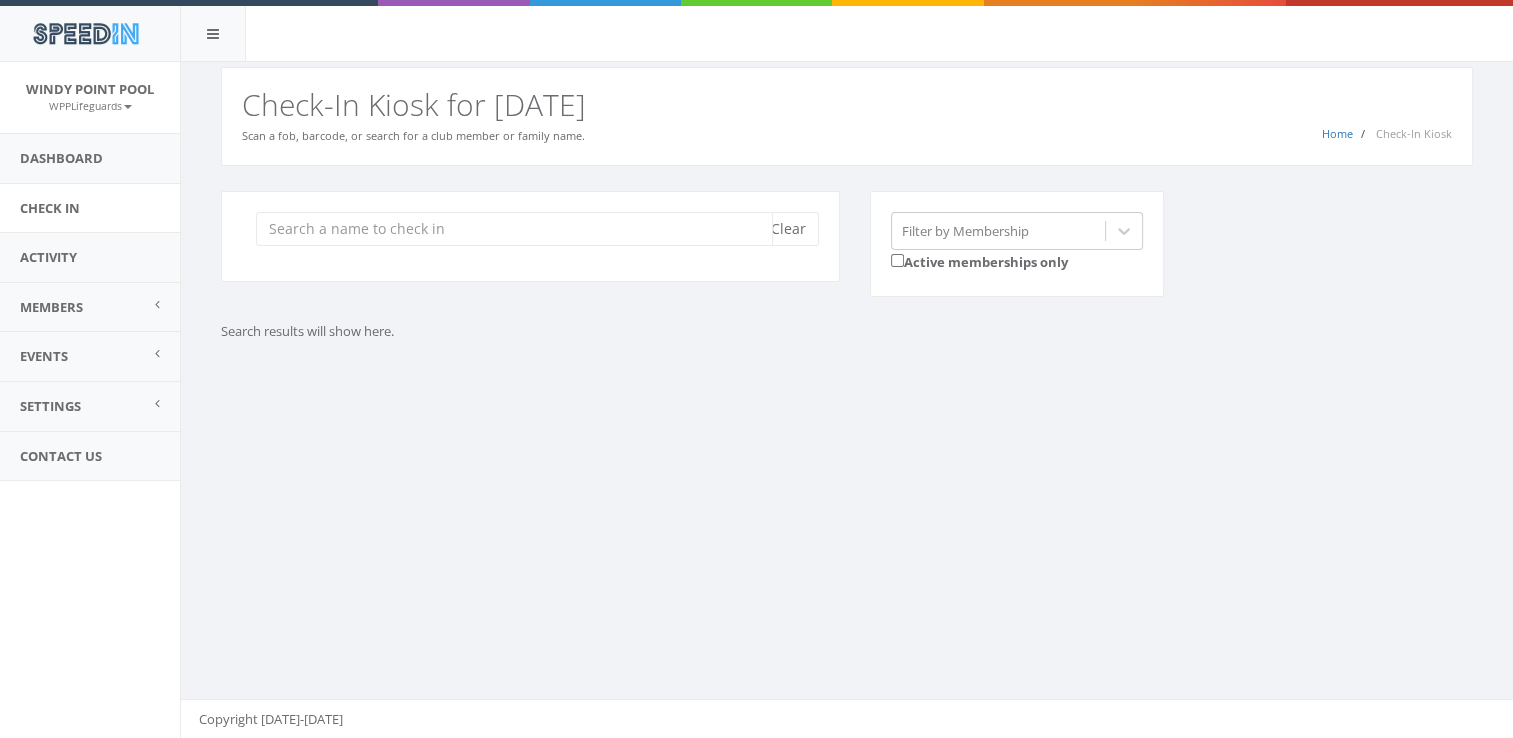 click at bounding box center (514, 229) 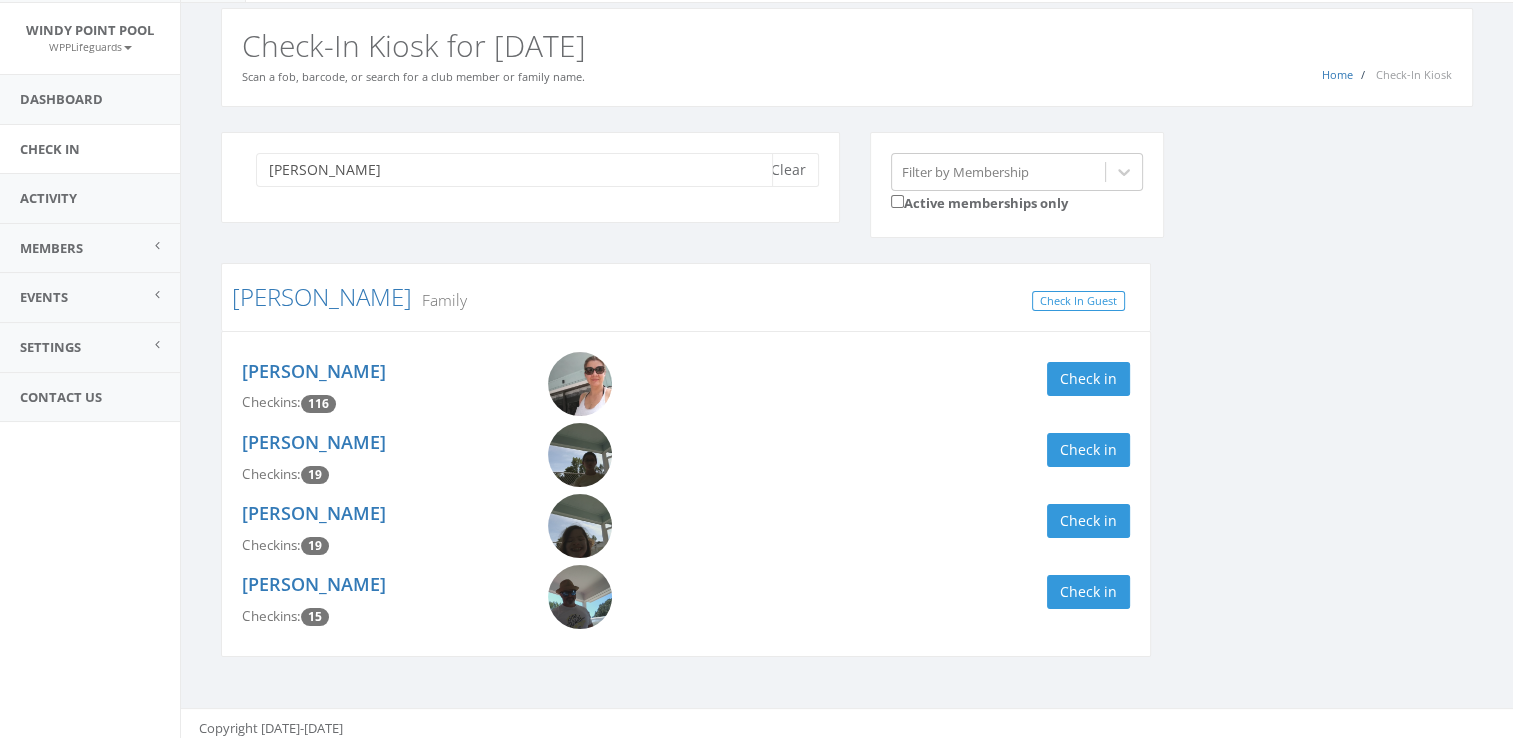 scroll, scrollTop: 67, scrollLeft: 0, axis: vertical 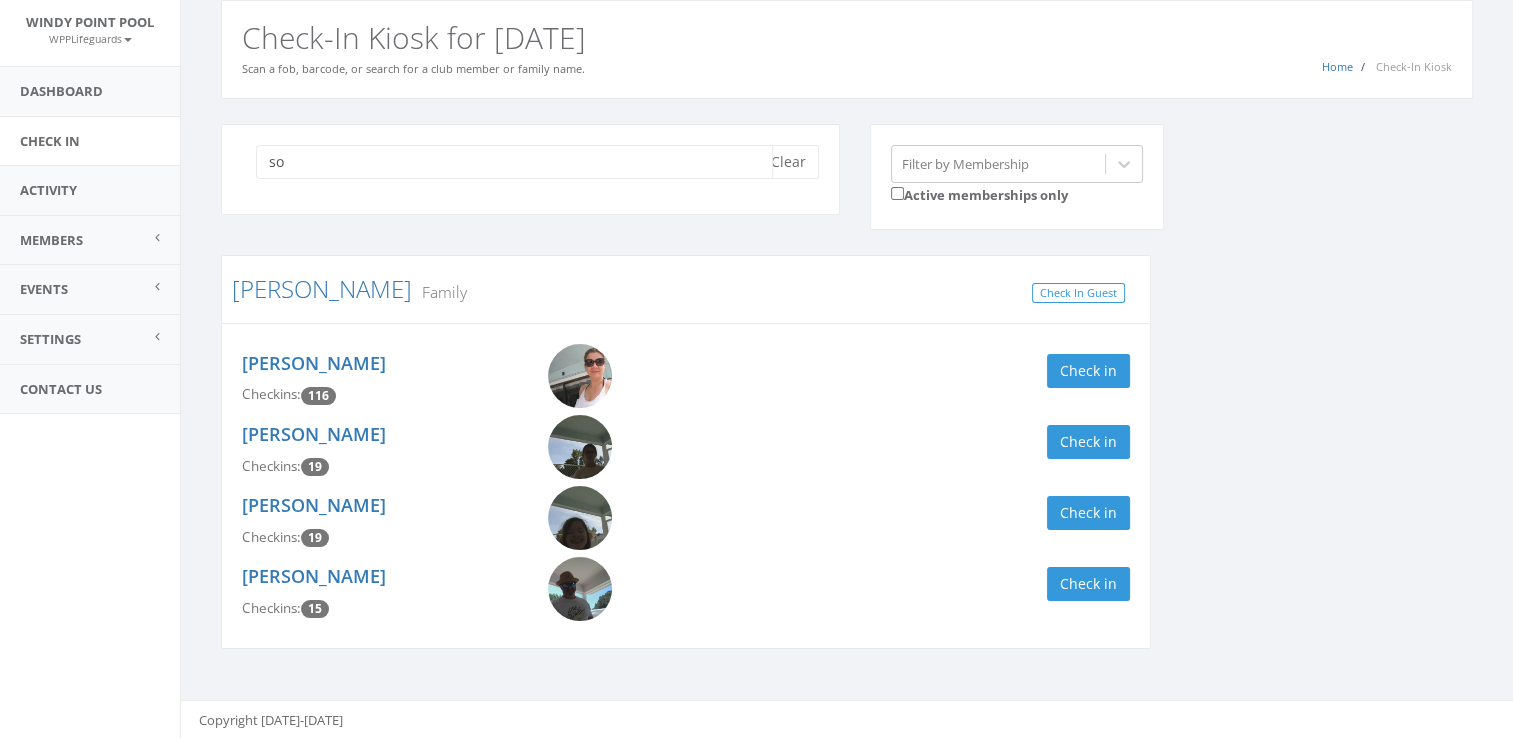 type on "s" 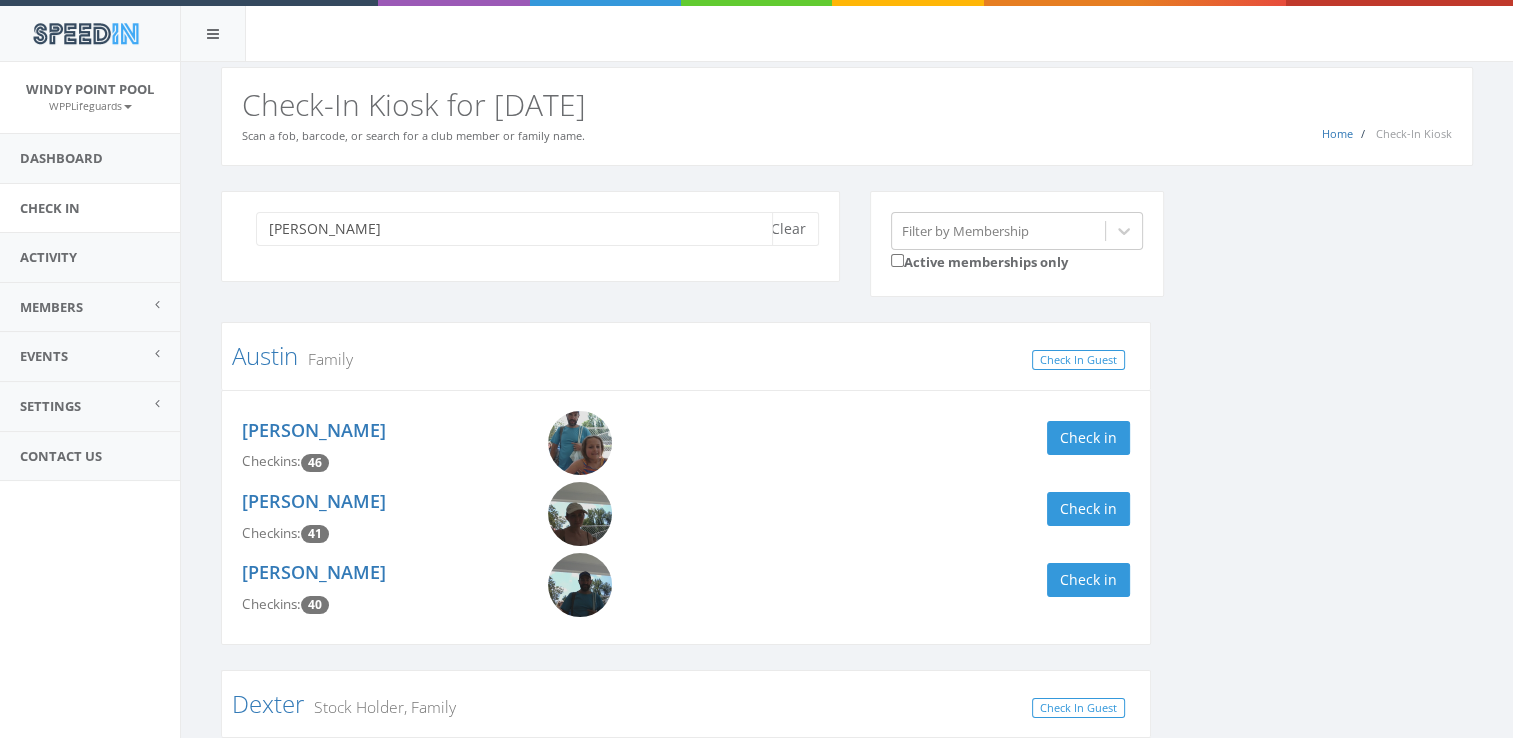 scroll, scrollTop: 67, scrollLeft: 0, axis: vertical 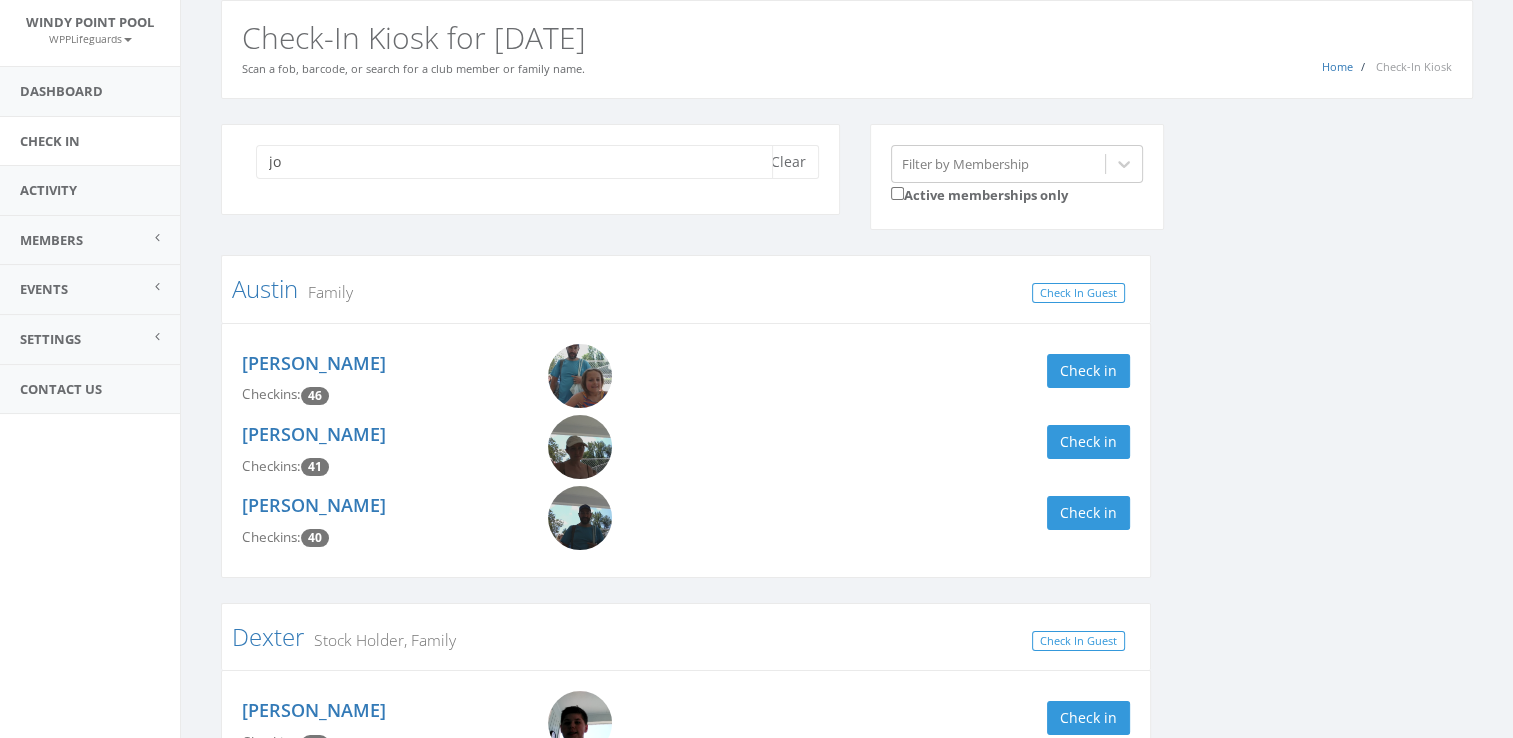type on "j" 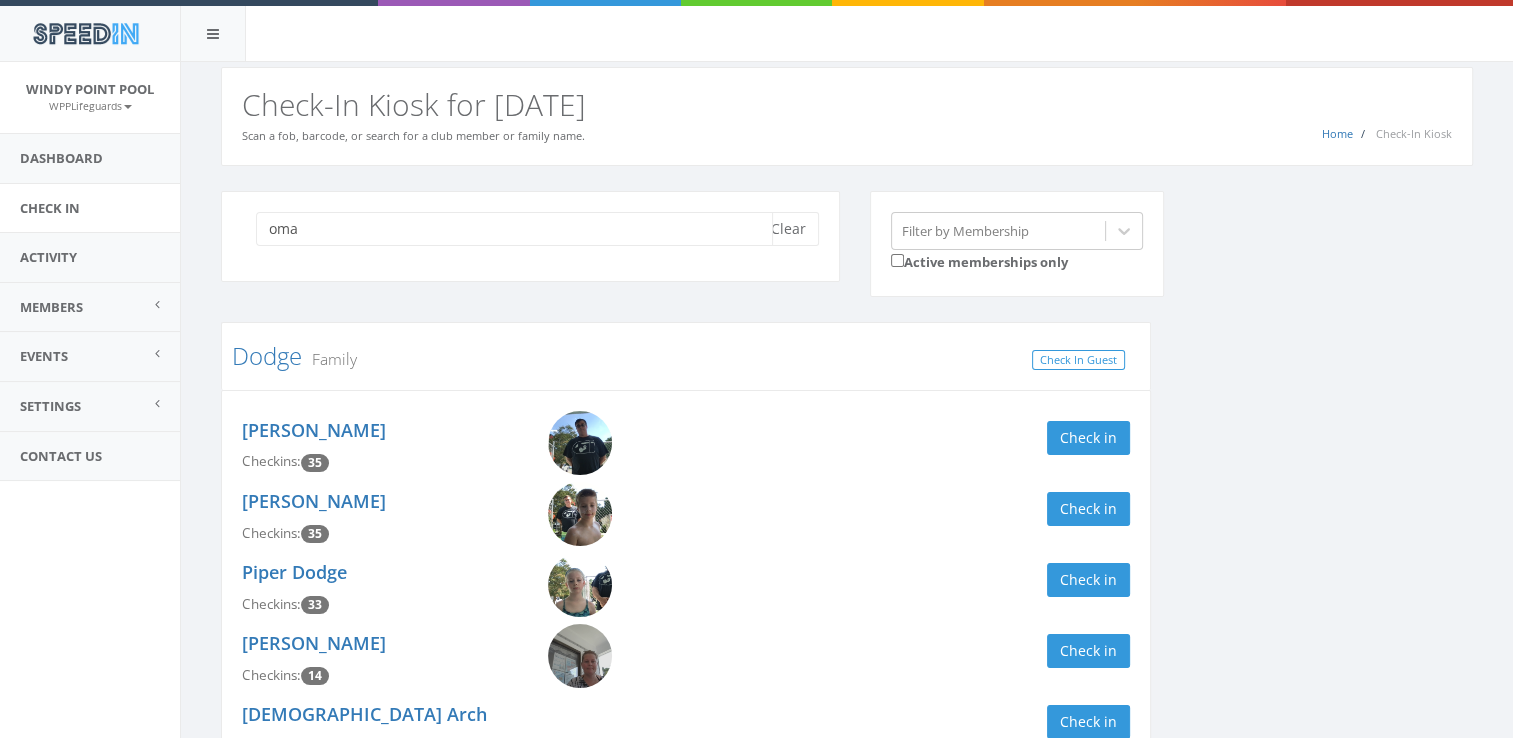 scroll, scrollTop: 67, scrollLeft: 0, axis: vertical 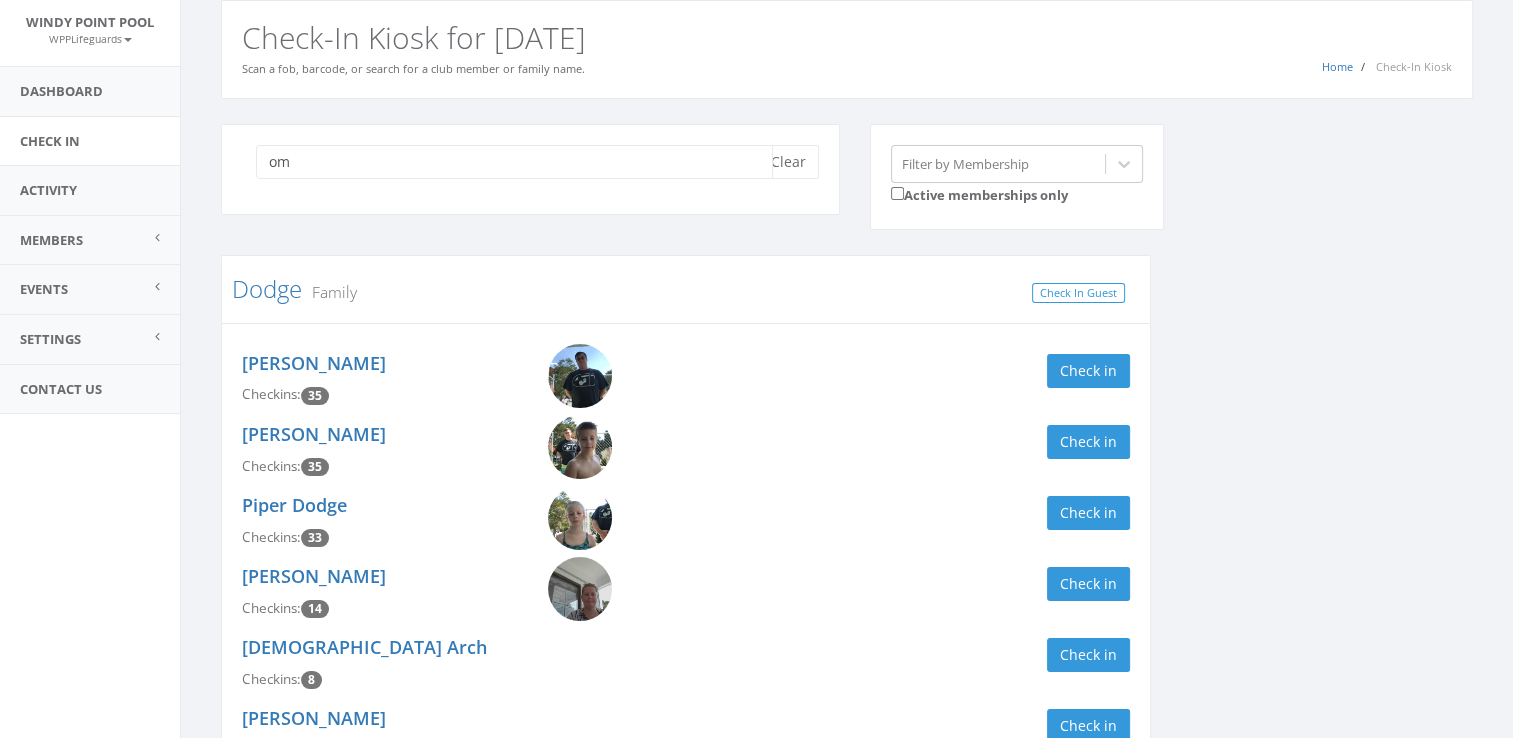 type on "oma" 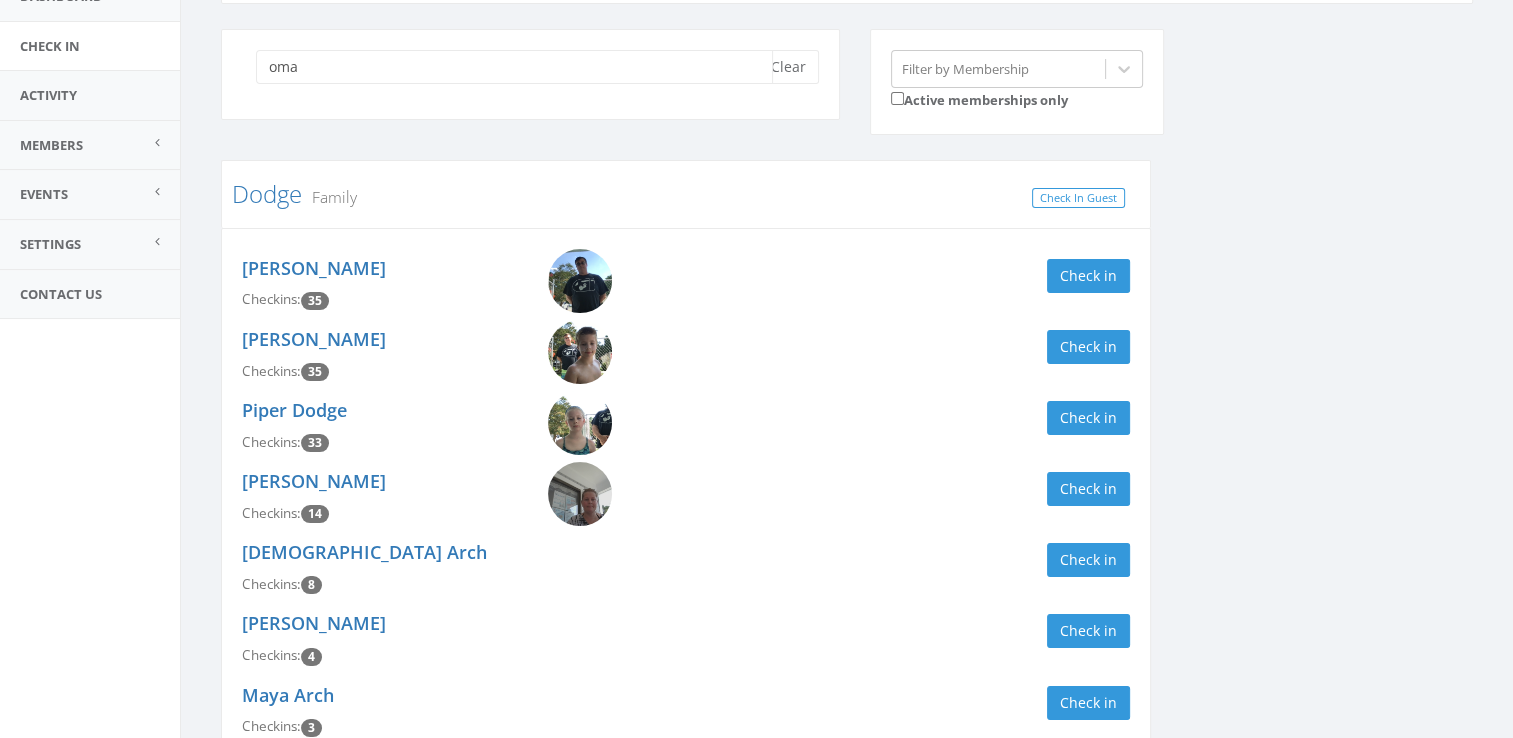 scroll, scrollTop: 0, scrollLeft: 0, axis: both 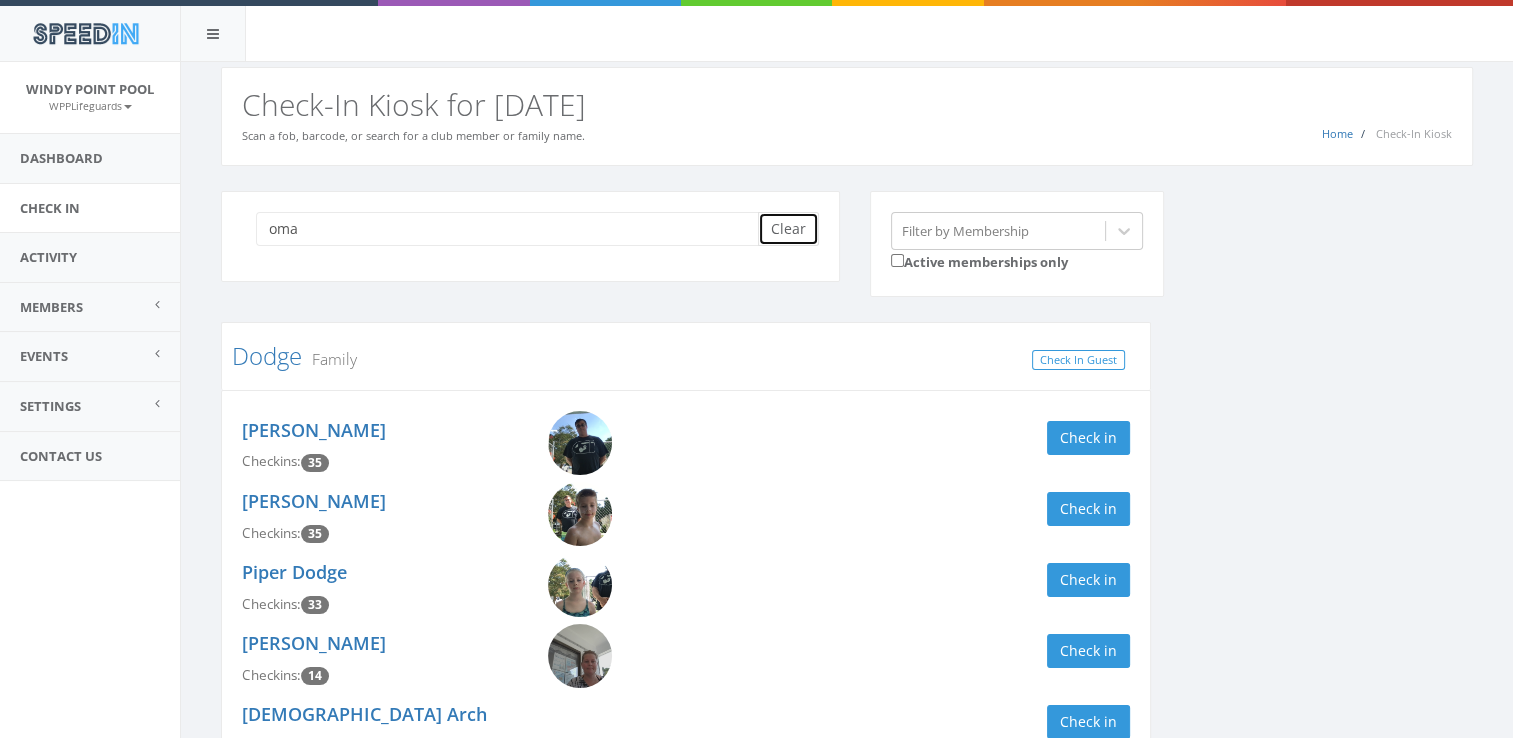 click on "Clear" at bounding box center [788, 229] 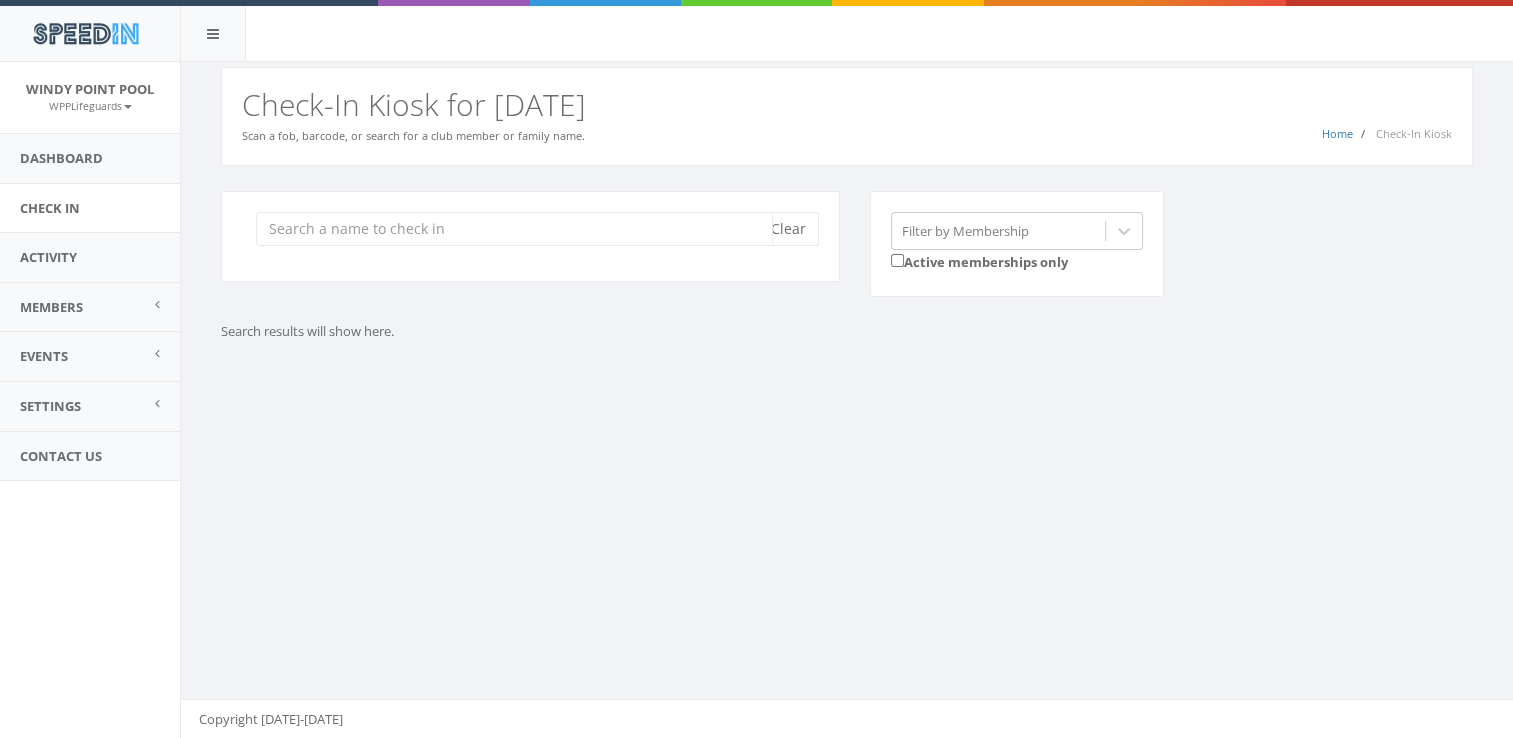 click at bounding box center (514, 229) 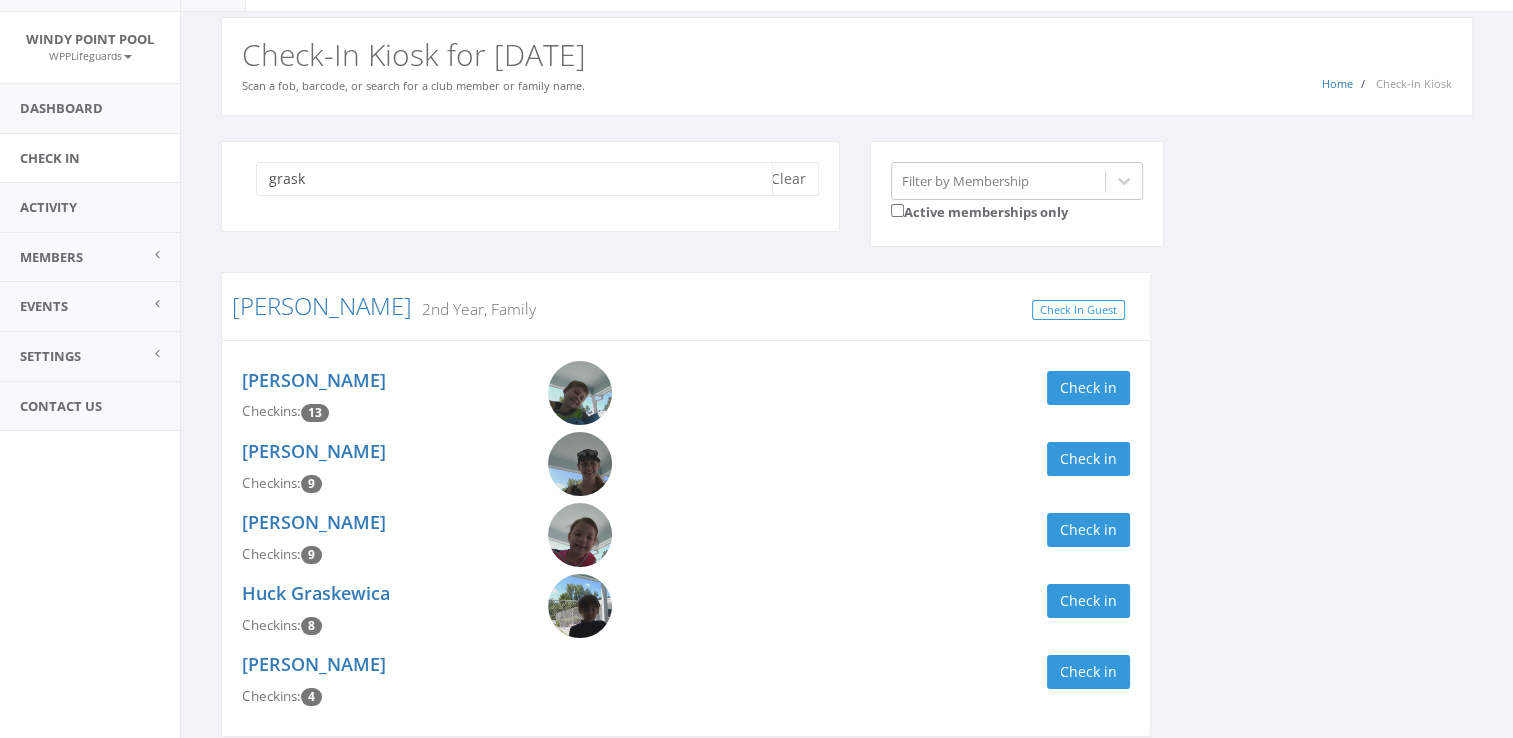 scroll, scrollTop: 138, scrollLeft: 0, axis: vertical 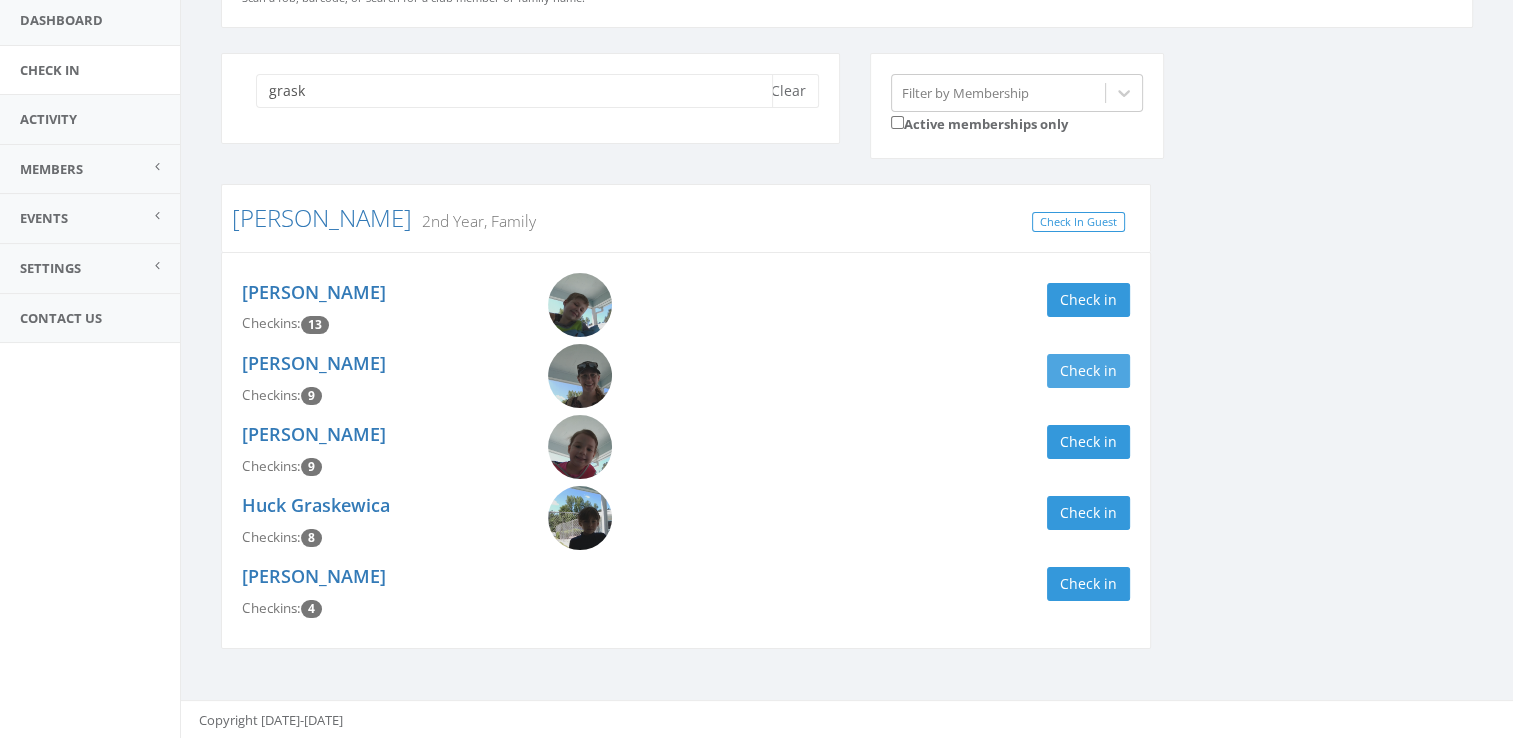type on "grask" 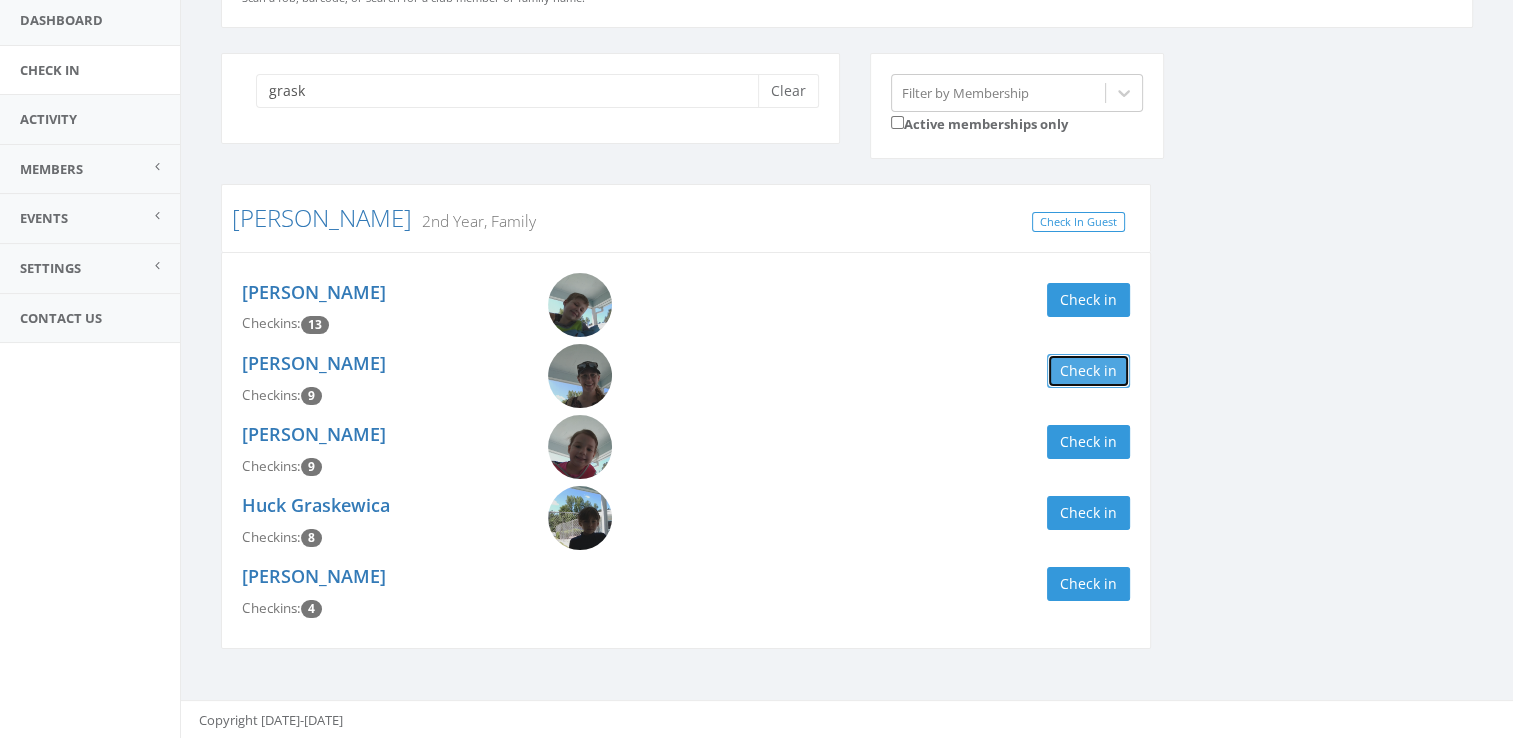 click on "Check in" at bounding box center (1088, 371) 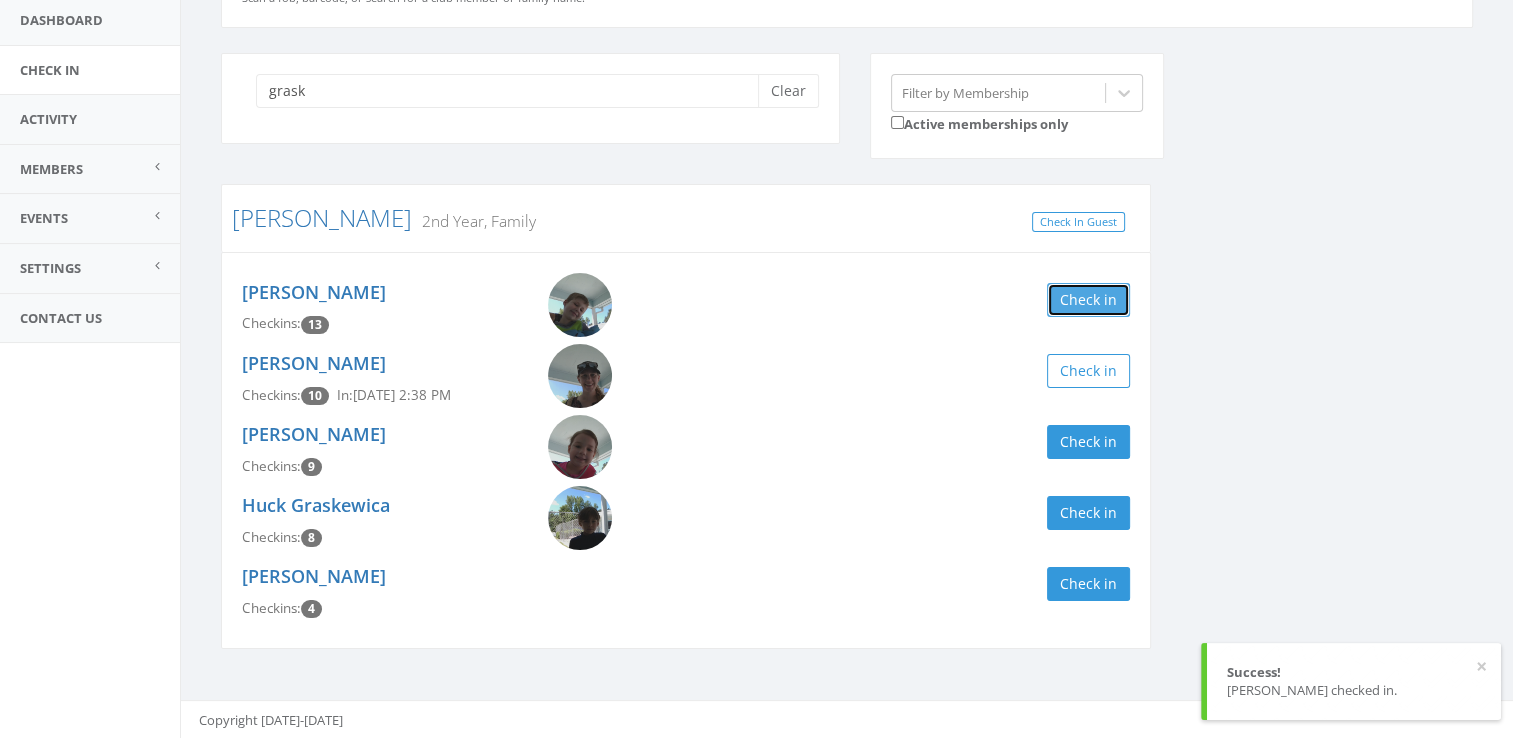 click on "Check in" at bounding box center (1088, 300) 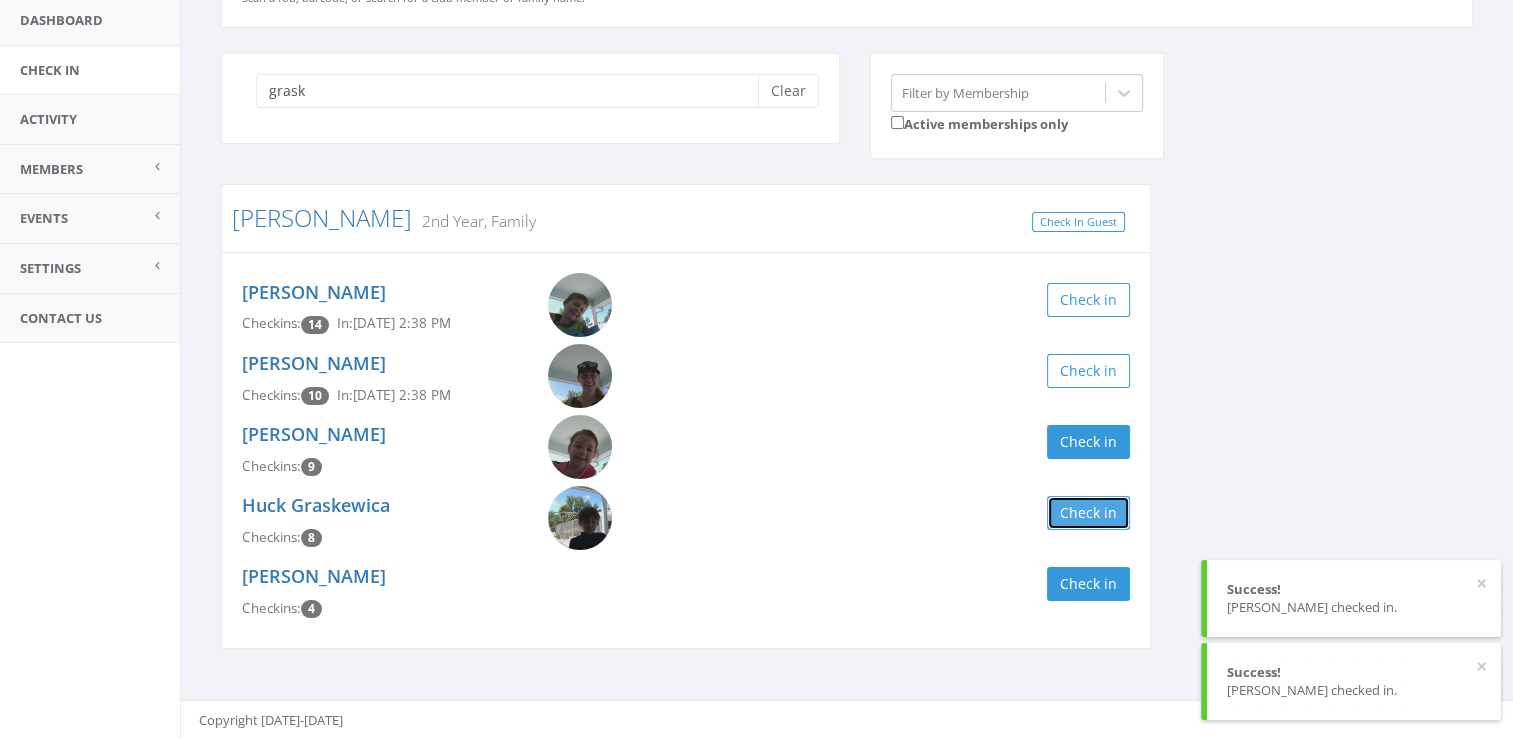 click on "Check in" at bounding box center (1088, 513) 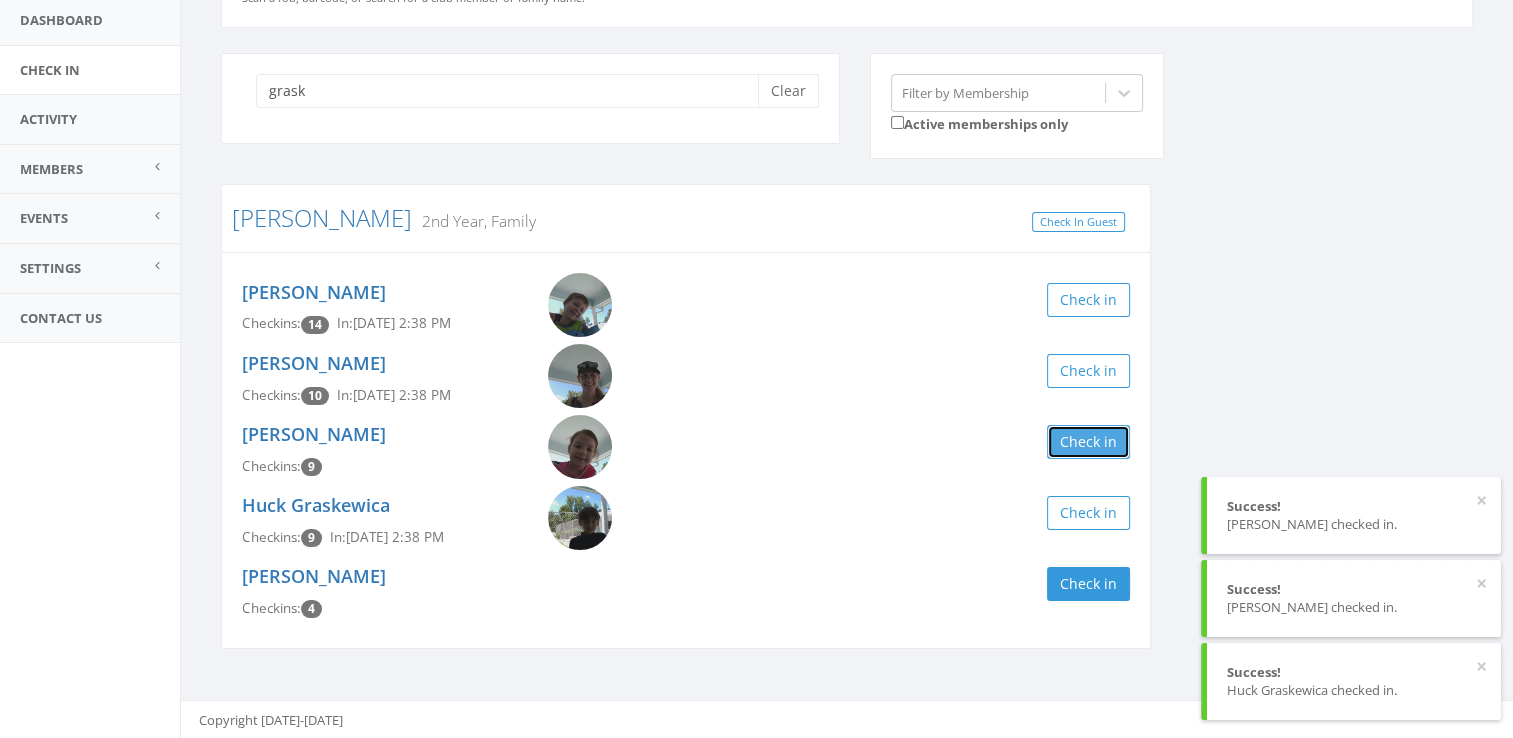 click on "Check in" at bounding box center [1088, 442] 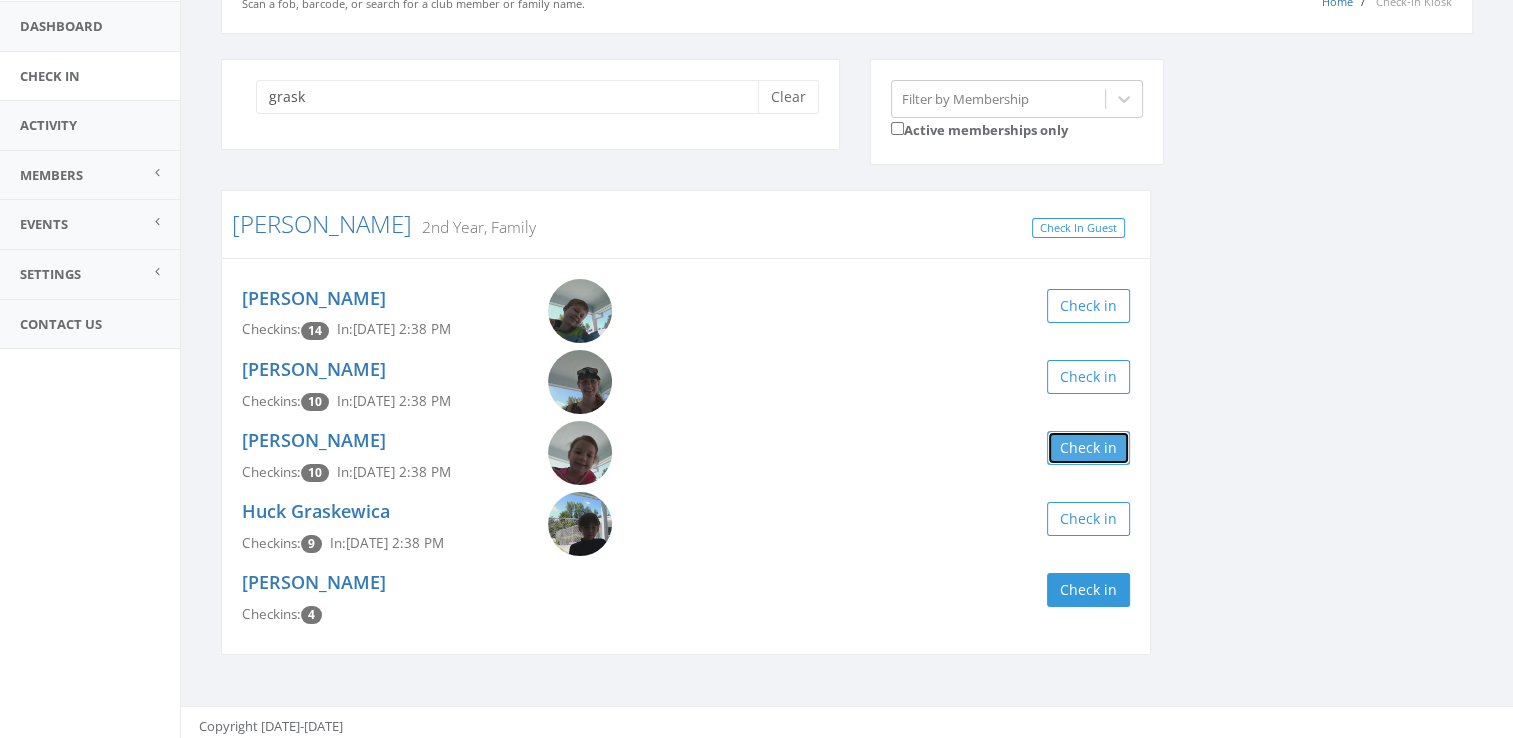 scroll, scrollTop: 135, scrollLeft: 0, axis: vertical 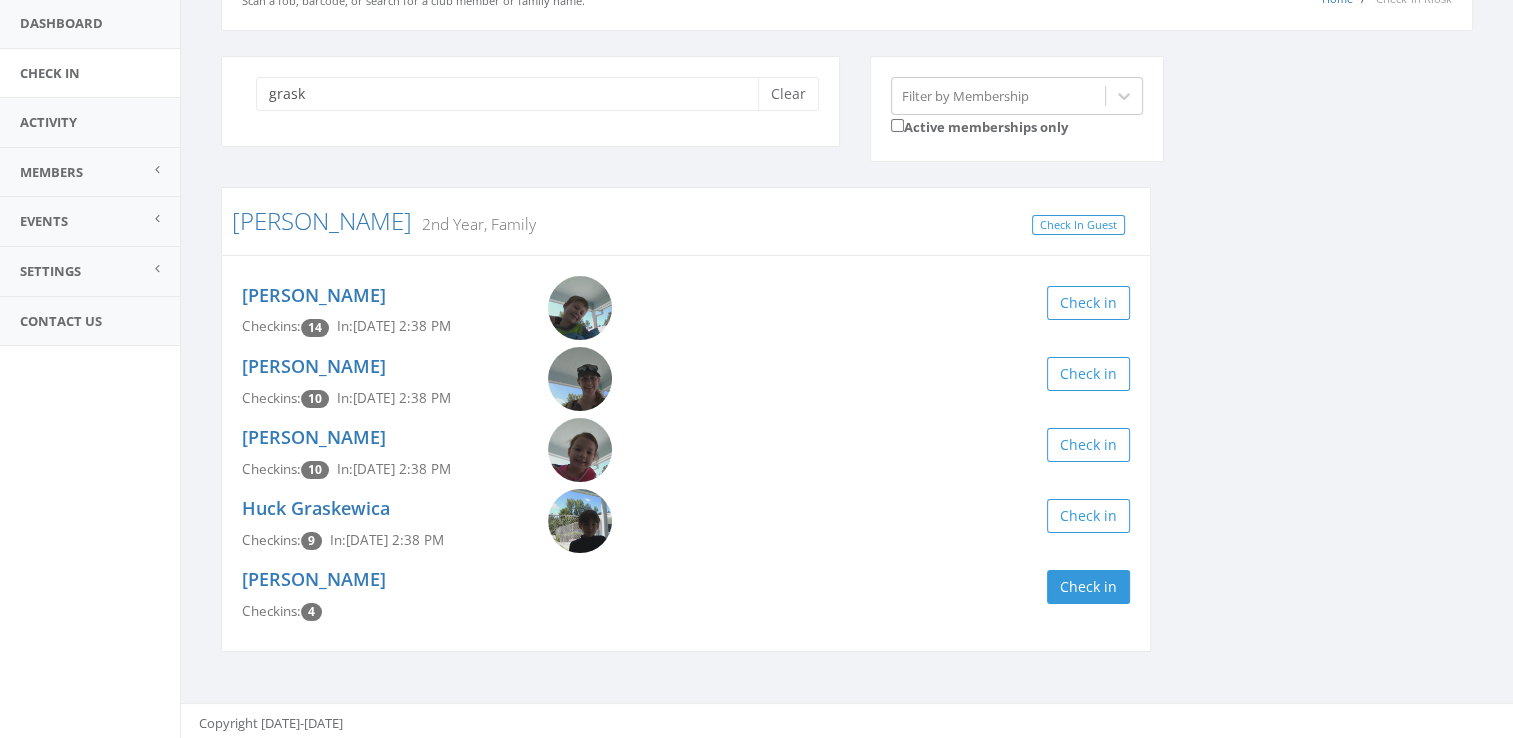 click on "grask Clear Filter by Membership  Active memberships only [PERSON_NAME] 2nd Year, Family Check In Guest Ridge Graskewicz Checkins:  14 In:  [DATE] 2:38 PM Check in [PERSON_NAME] Checkins:  10 In:  [DATE] 2:38 PM Check in [PERSON_NAME] Checkins:  10 In:  [DATE] 2:38 PM Check in Huck Graskewica Checkins:  9 In:  [DATE] 2:38 PM Check in [PERSON_NAME] Checkins:  4 Check in" at bounding box center [847, 367] 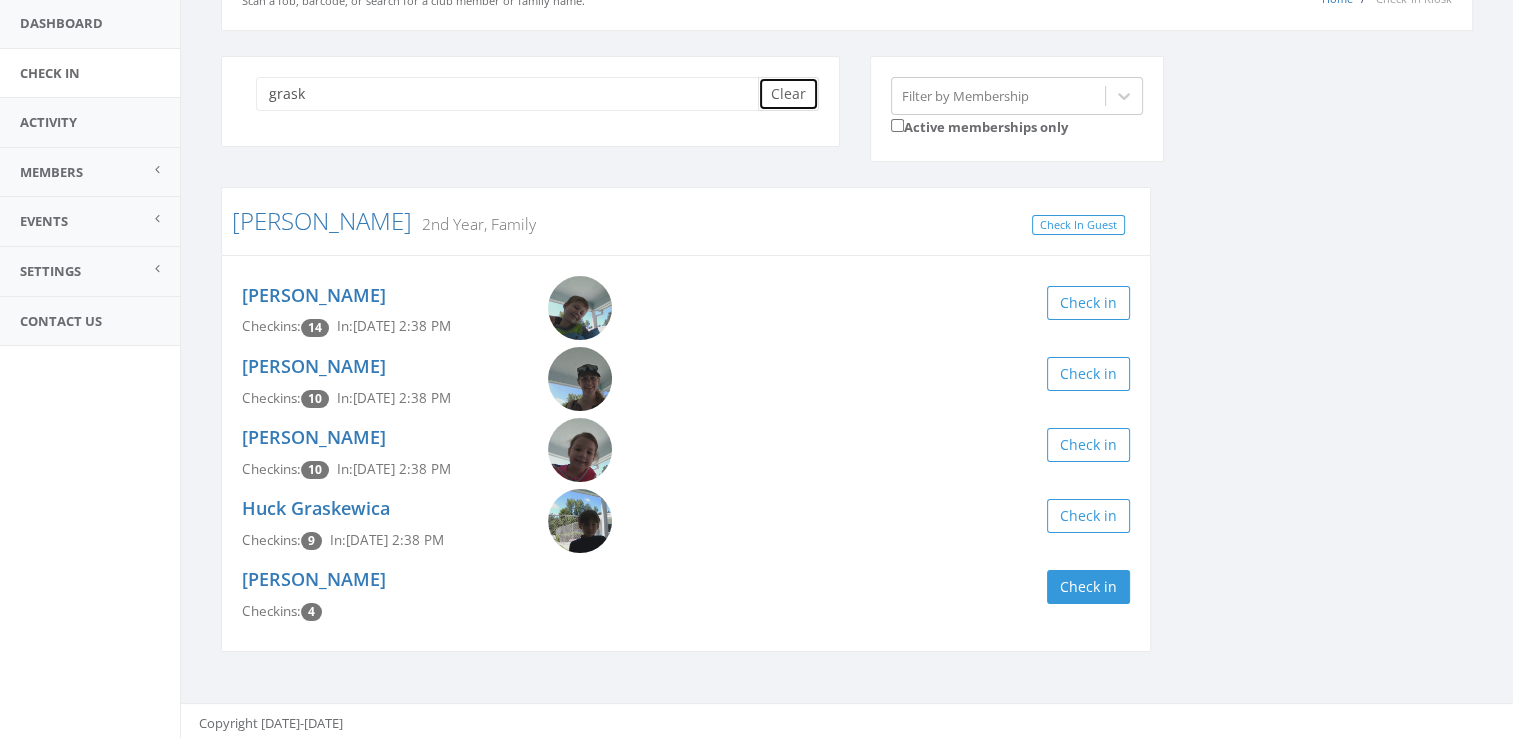 click on "Clear" at bounding box center [788, 94] 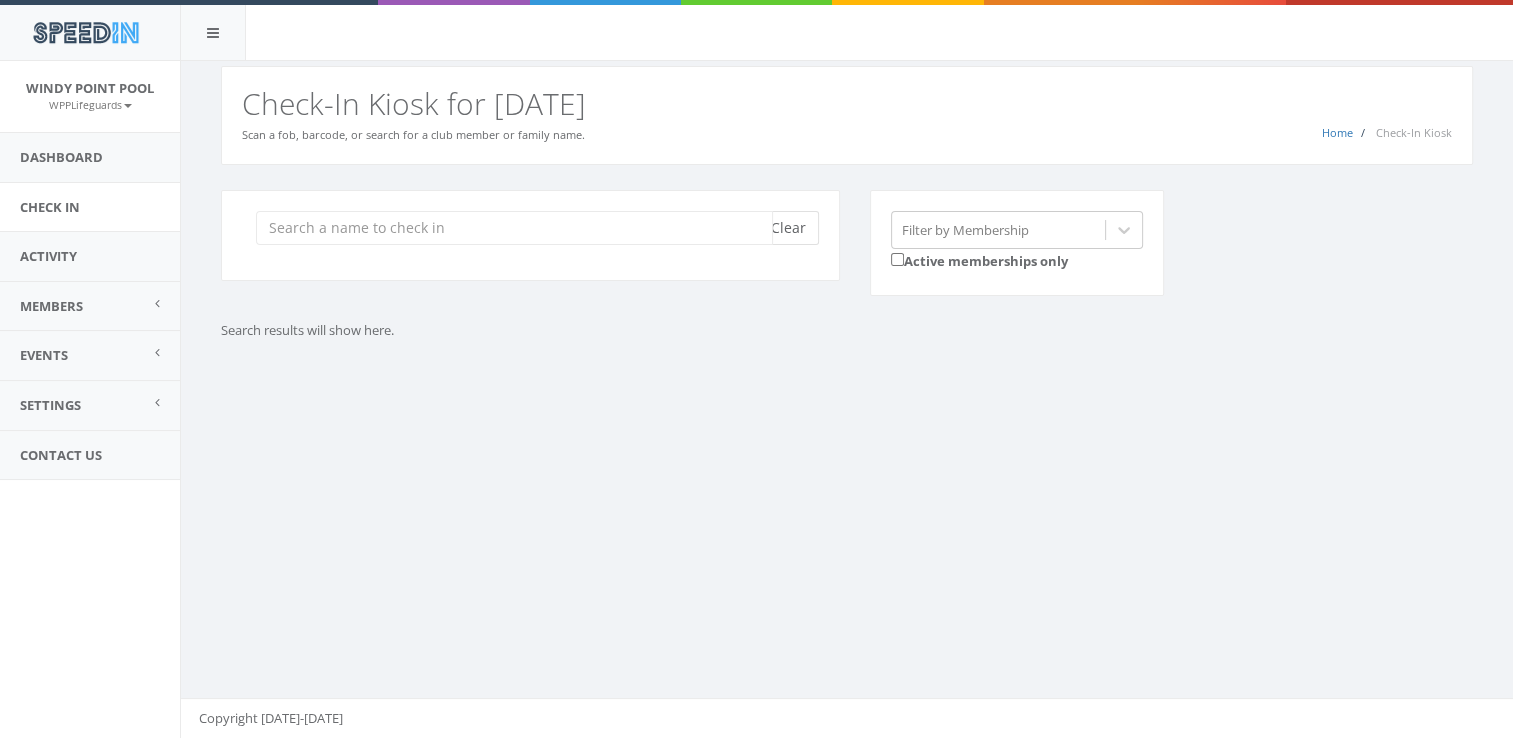 scroll, scrollTop: 0, scrollLeft: 0, axis: both 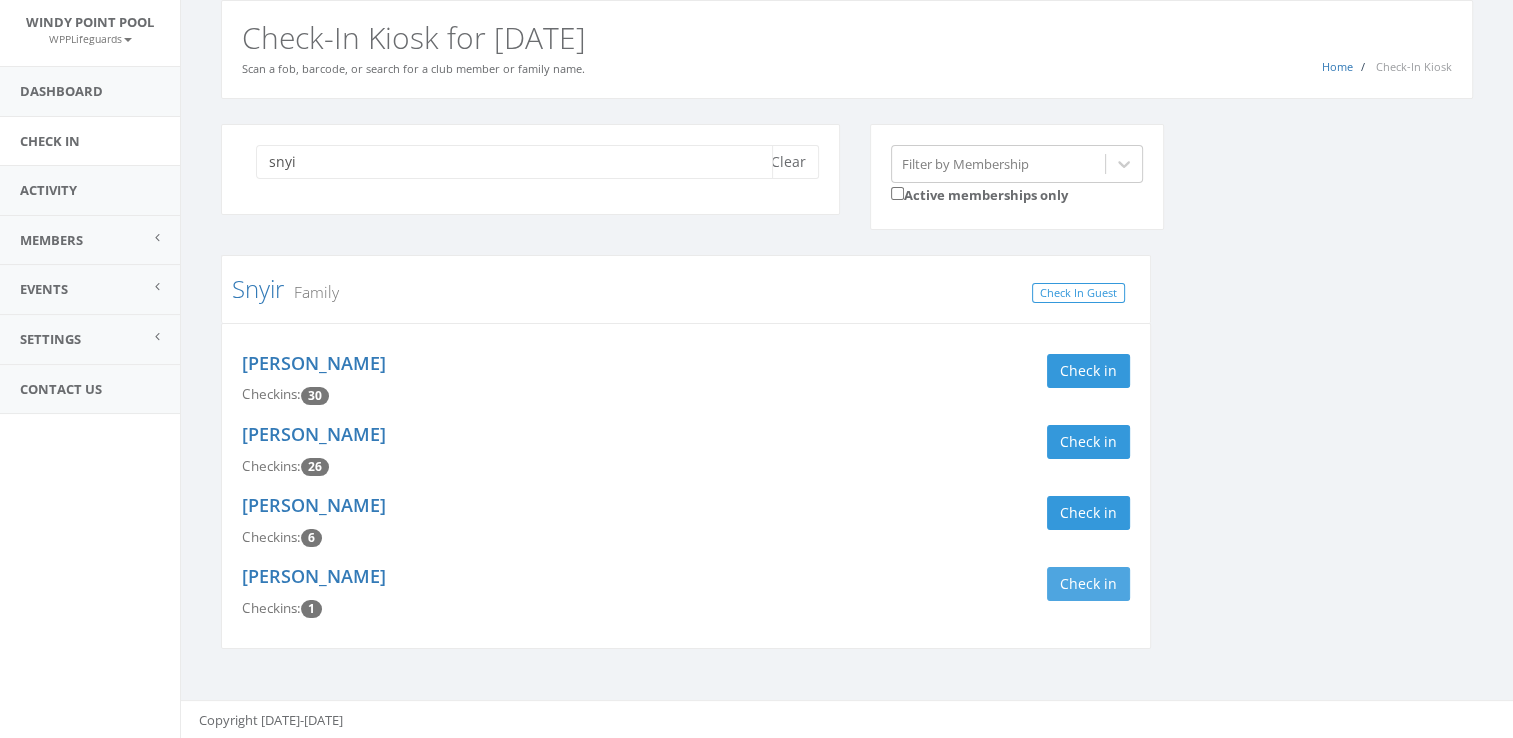 type on "snyi" 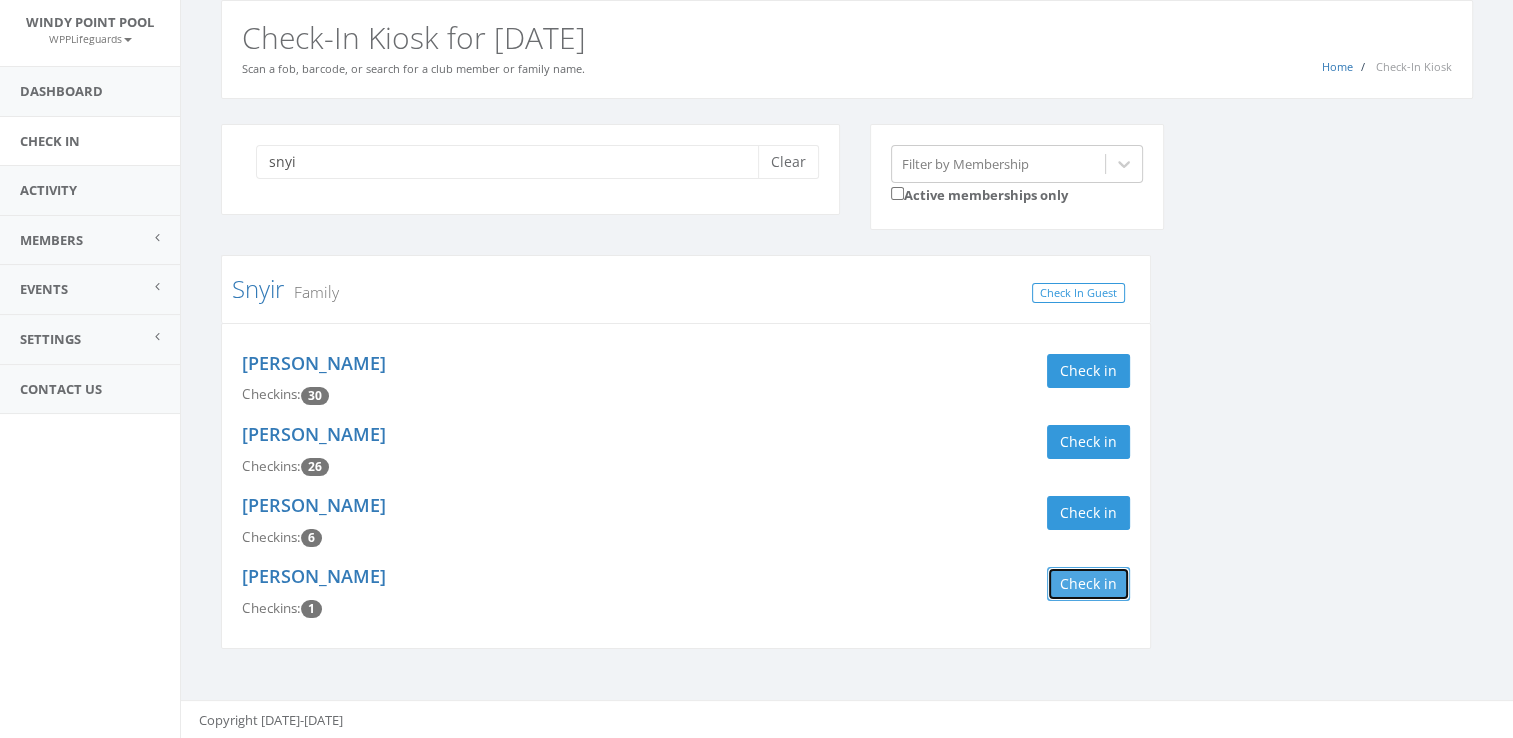 click on "Check in" at bounding box center (1088, 584) 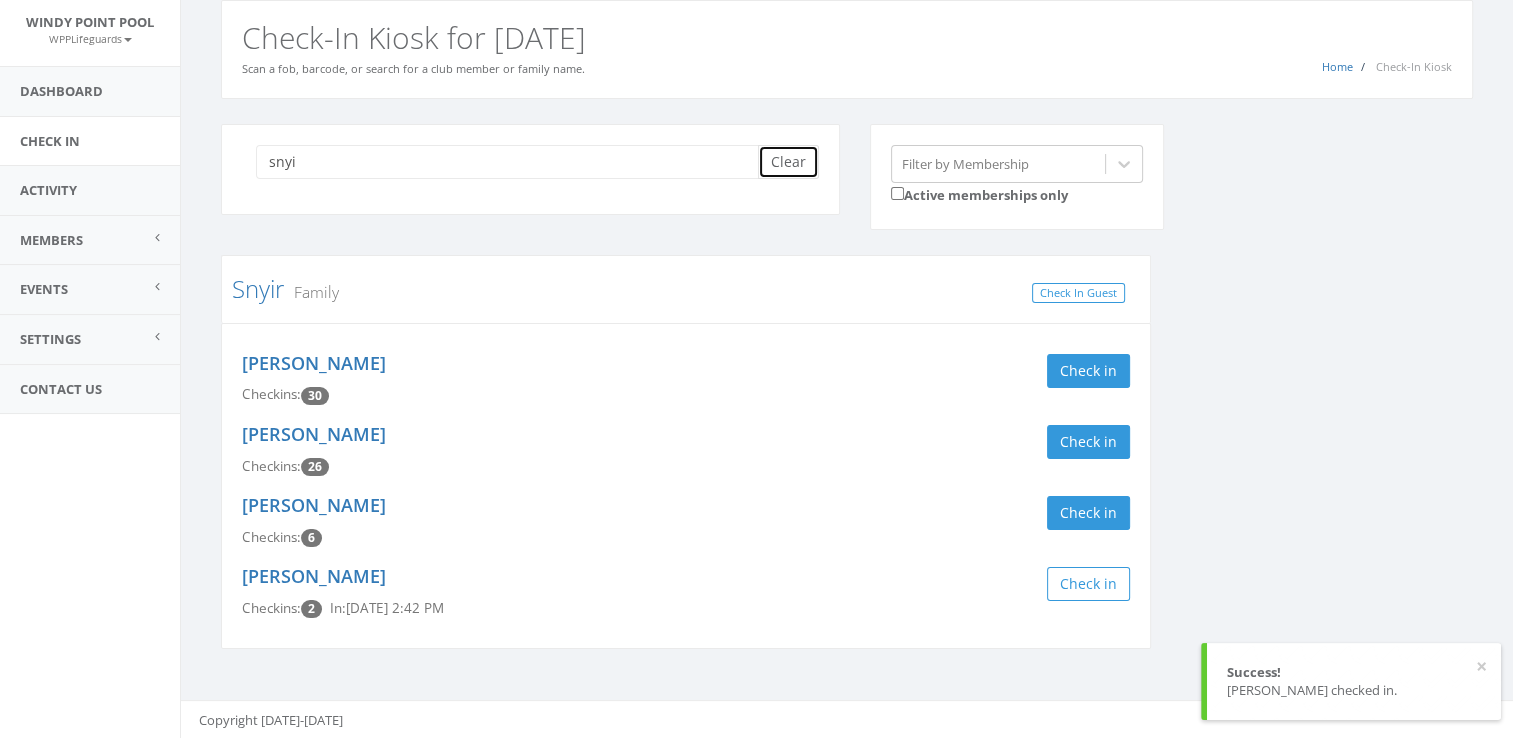 click on "Clear" at bounding box center [788, 162] 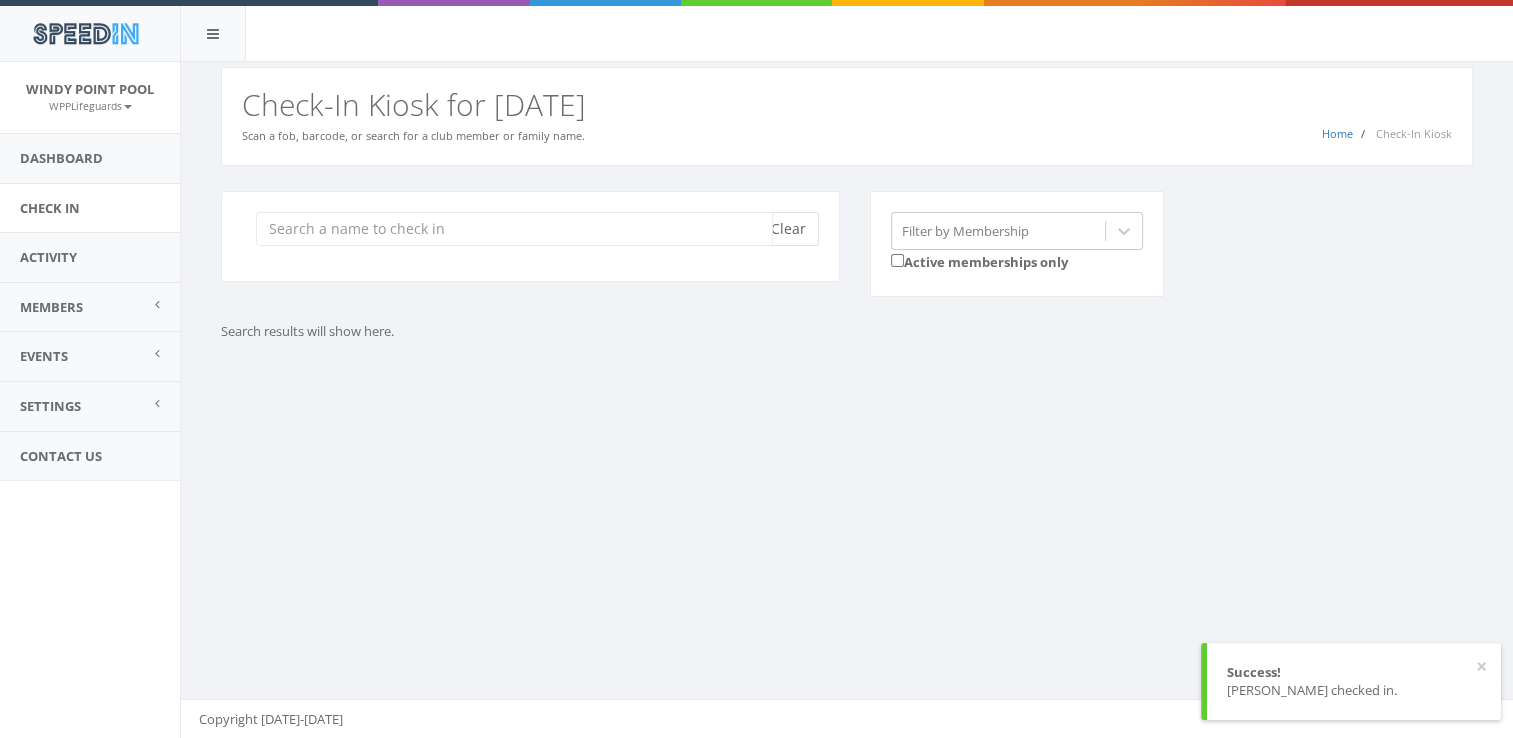 scroll, scrollTop: 0, scrollLeft: 0, axis: both 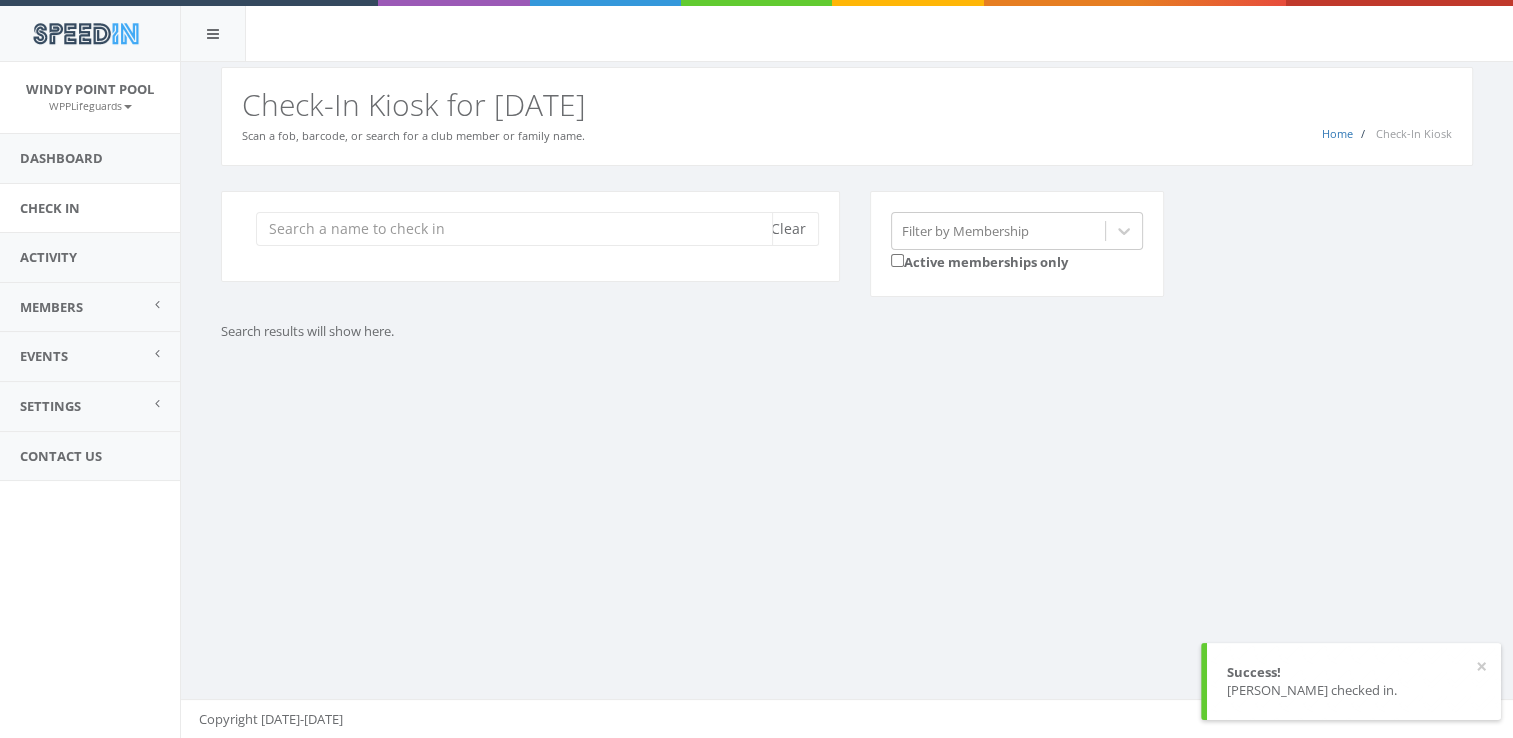 click at bounding box center [514, 229] 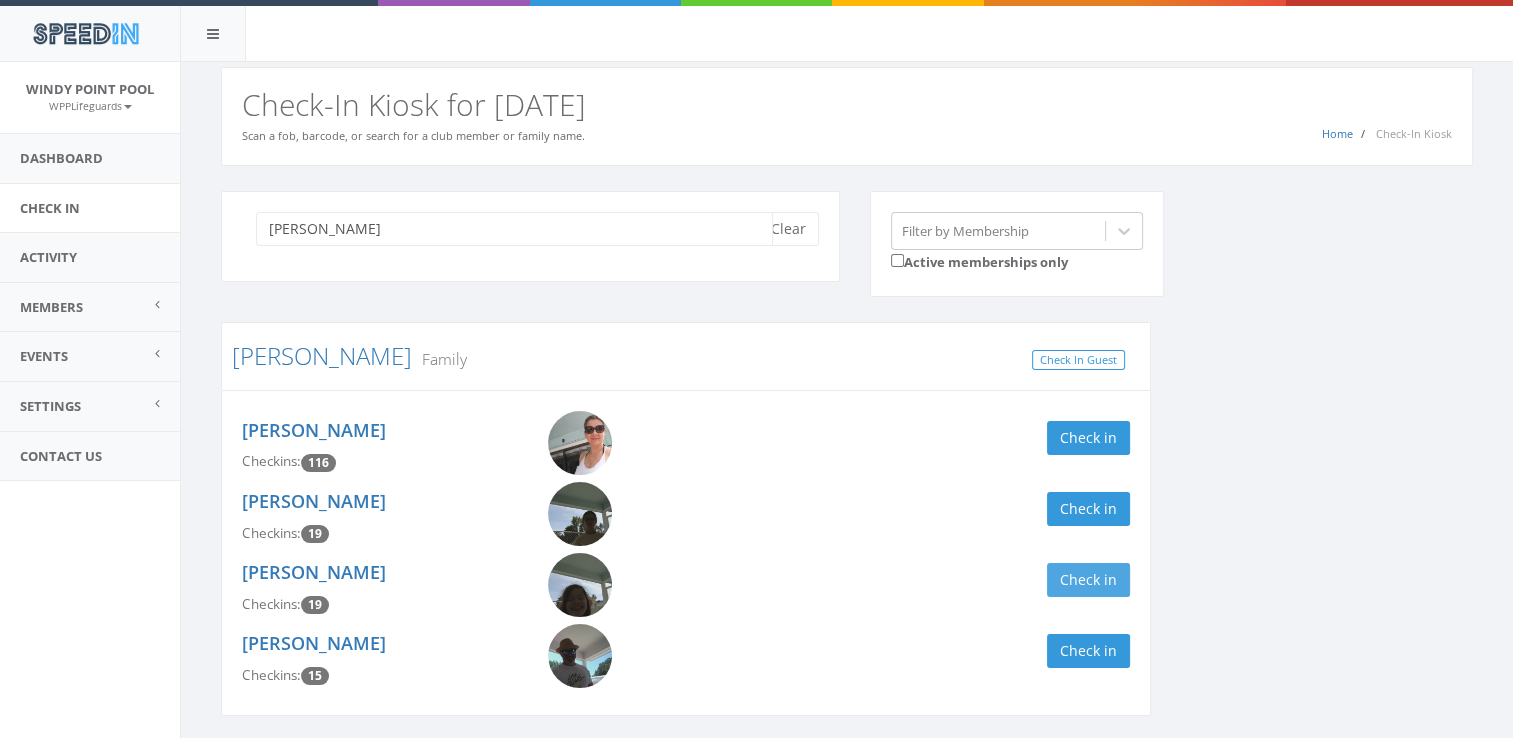 type on "[PERSON_NAME]" 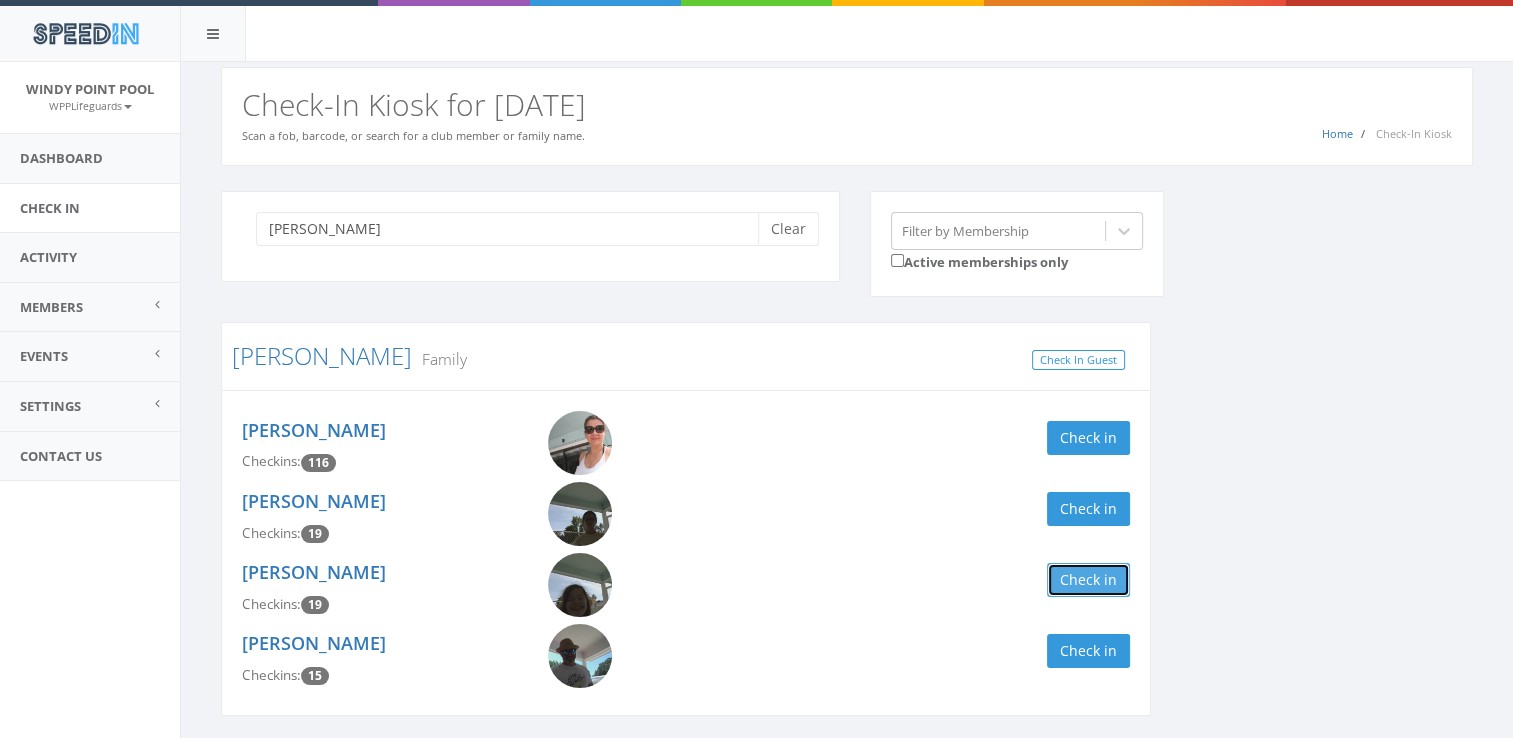 click on "Check in" at bounding box center [1088, 580] 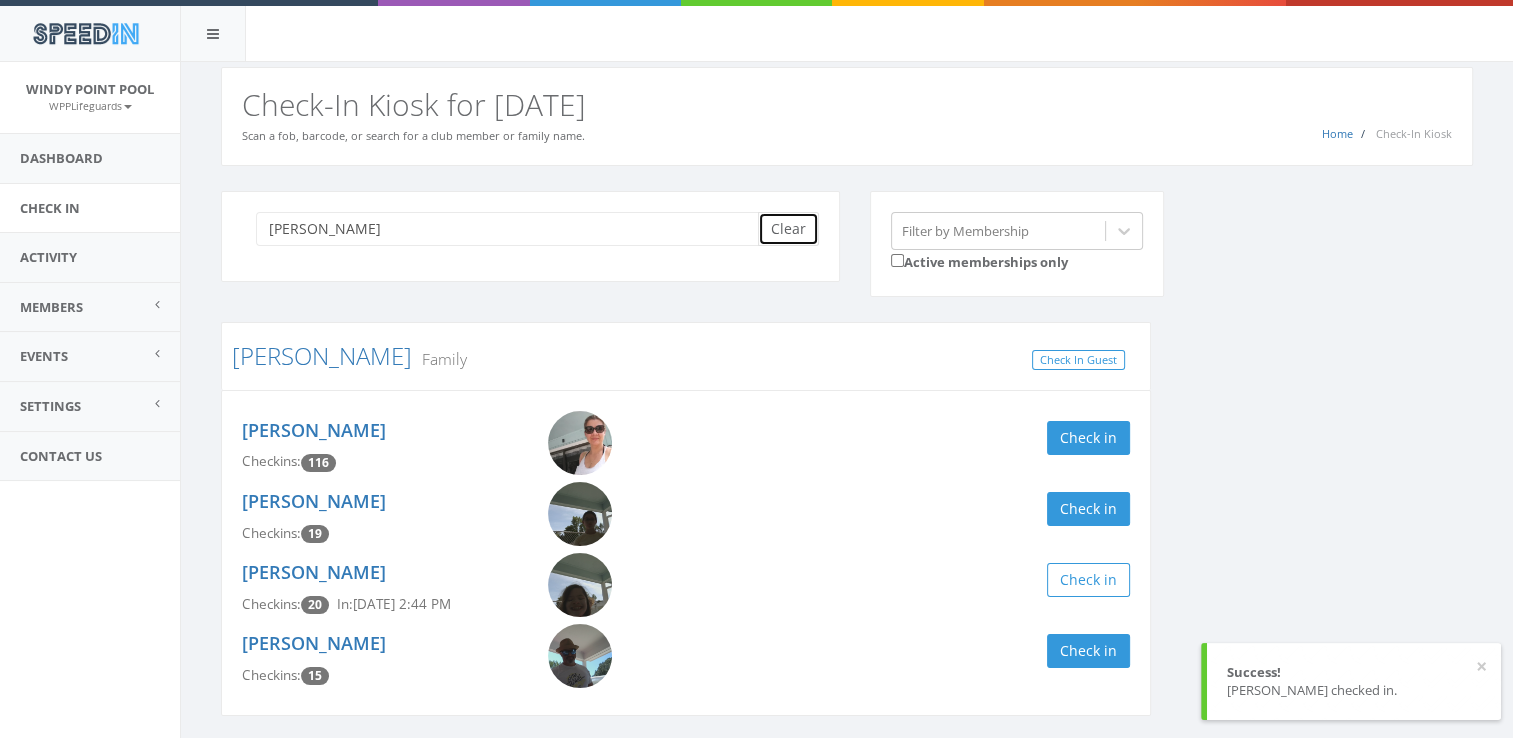 click on "Clear" at bounding box center [788, 229] 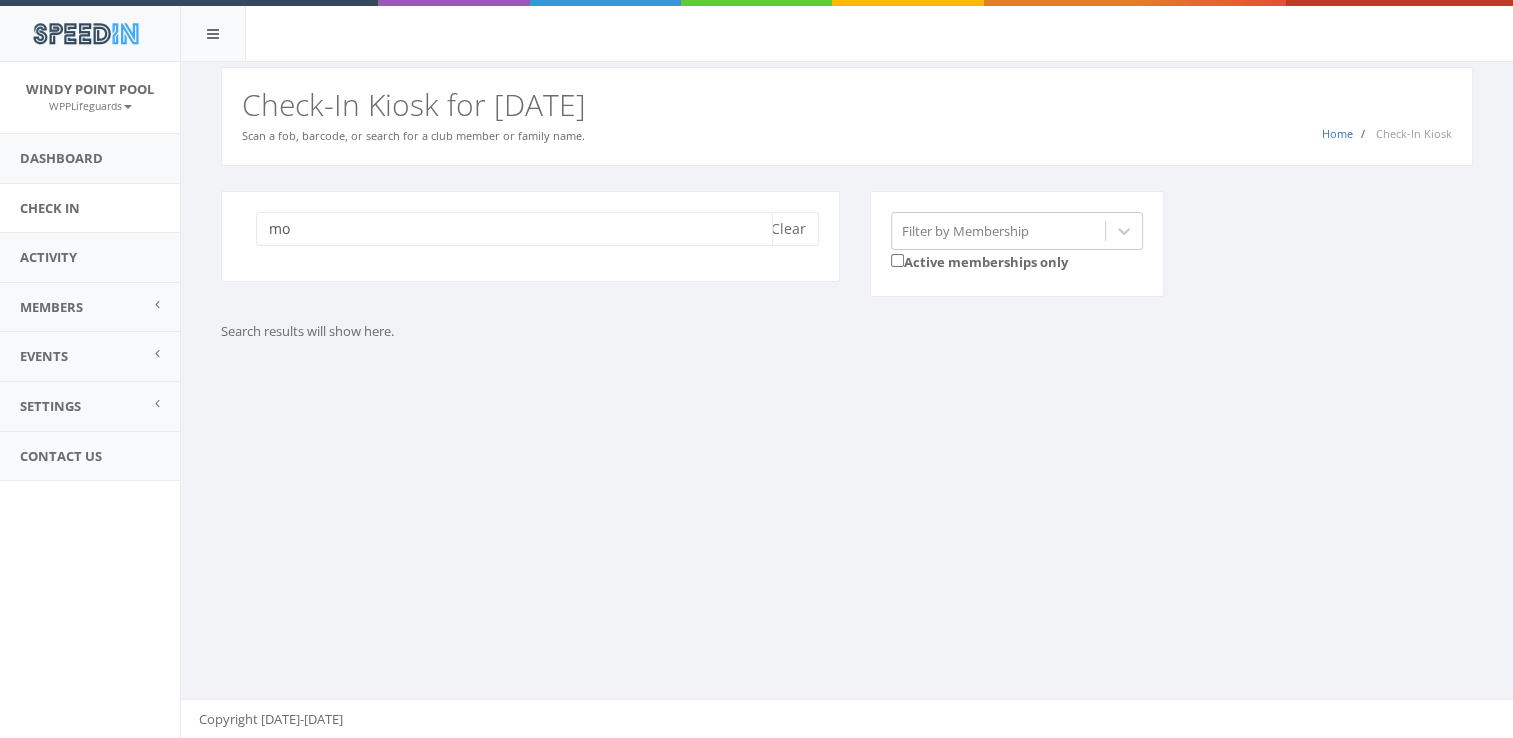 type on "m" 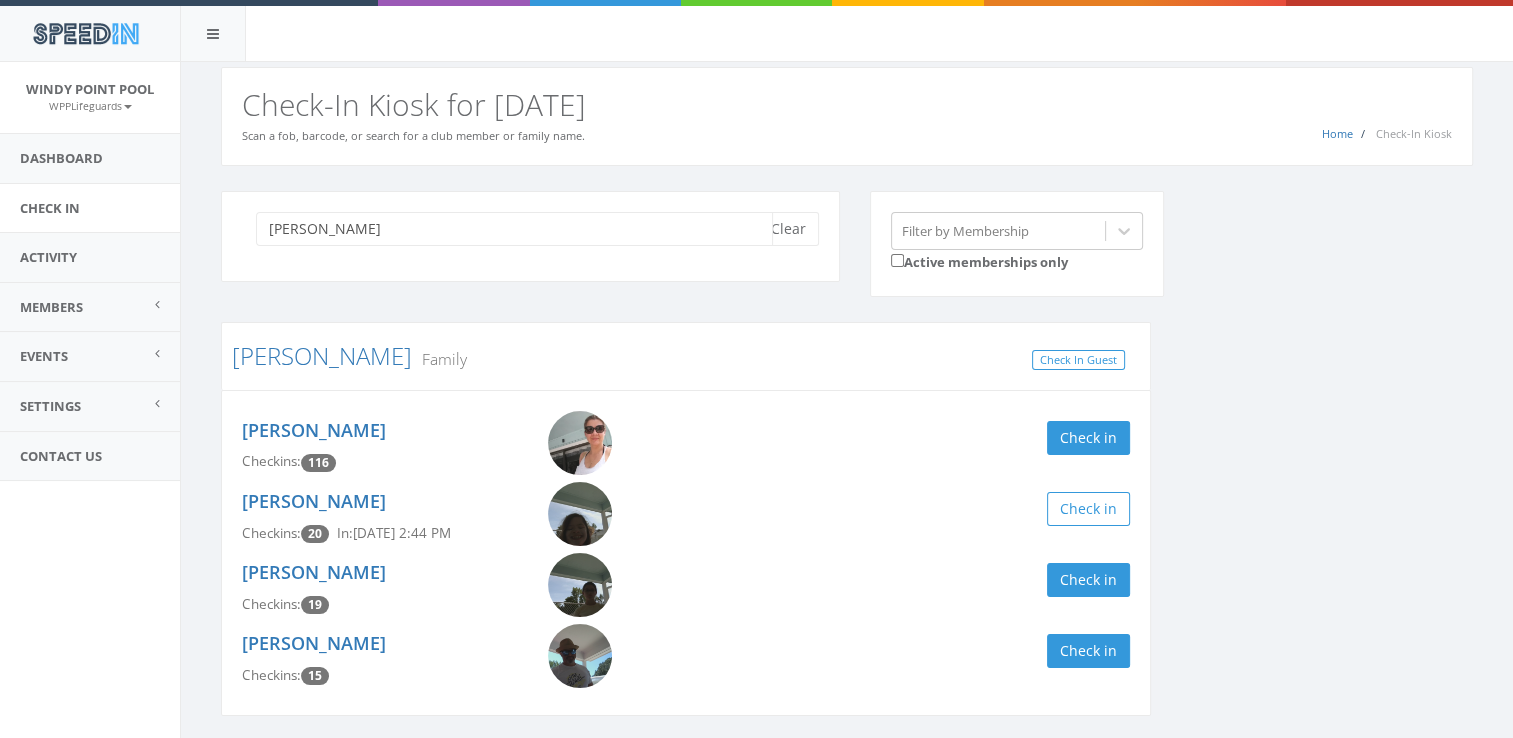 scroll, scrollTop: 67, scrollLeft: 0, axis: vertical 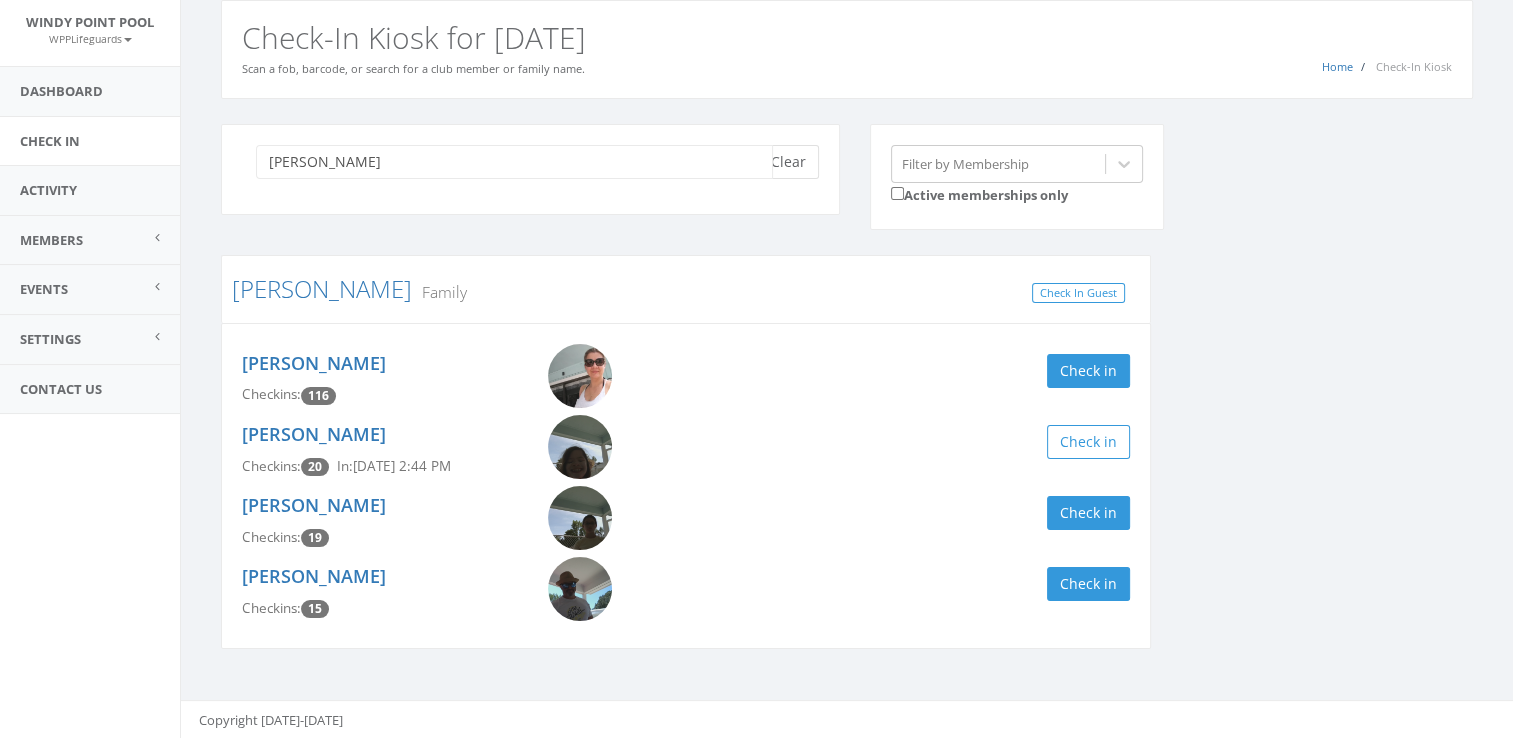 type on "[PERSON_NAME]" 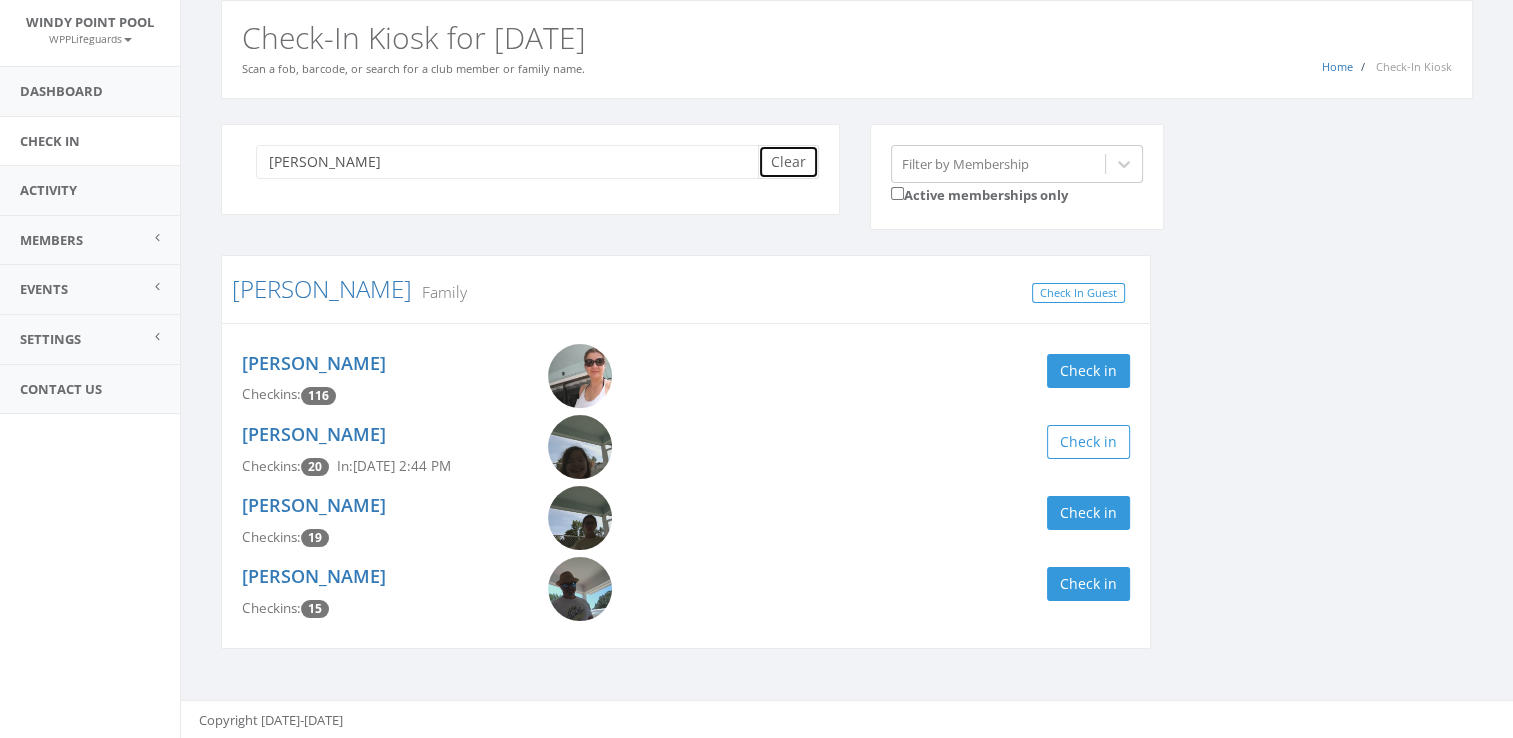 click on "Clear" at bounding box center [788, 162] 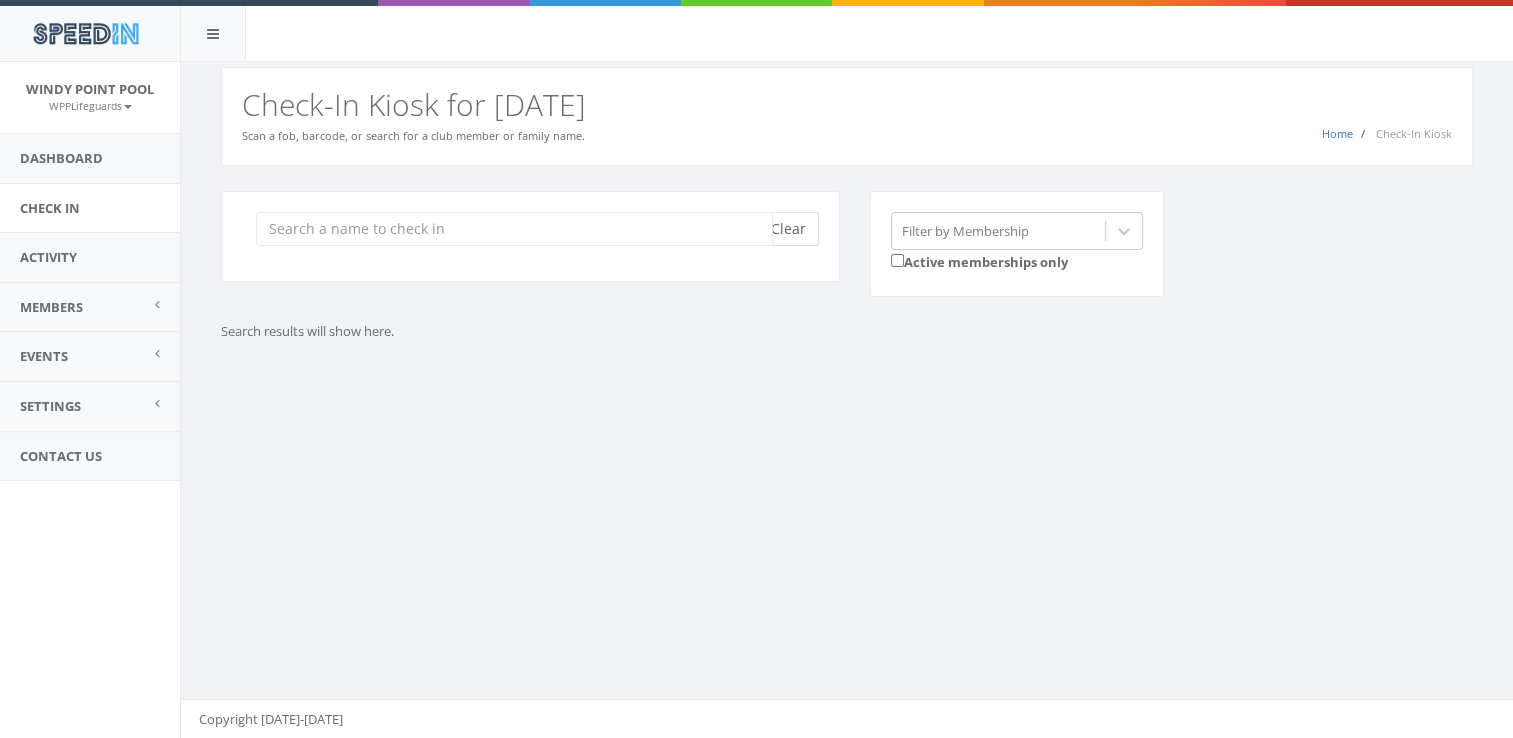scroll, scrollTop: 0, scrollLeft: 0, axis: both 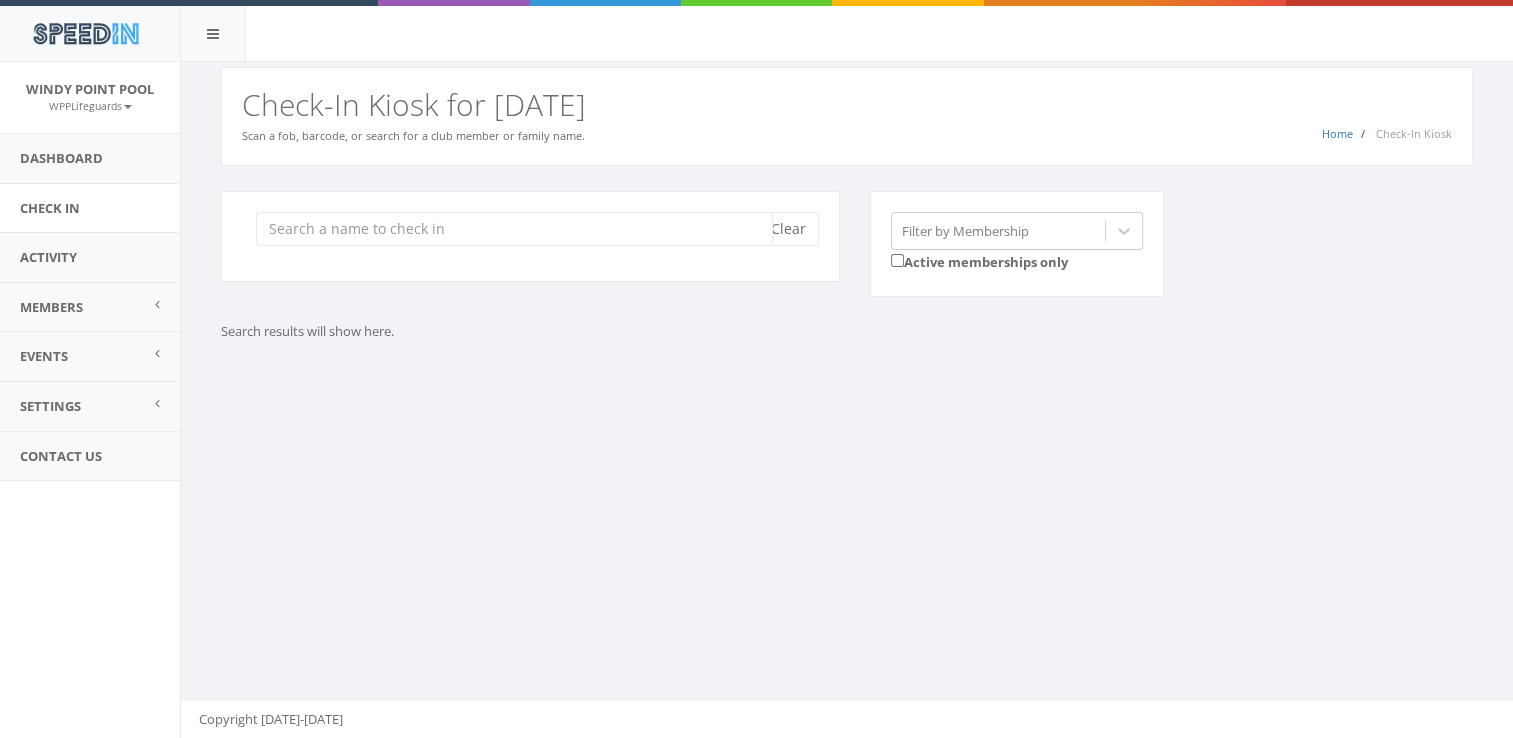 click at bounding box center (514, 229) 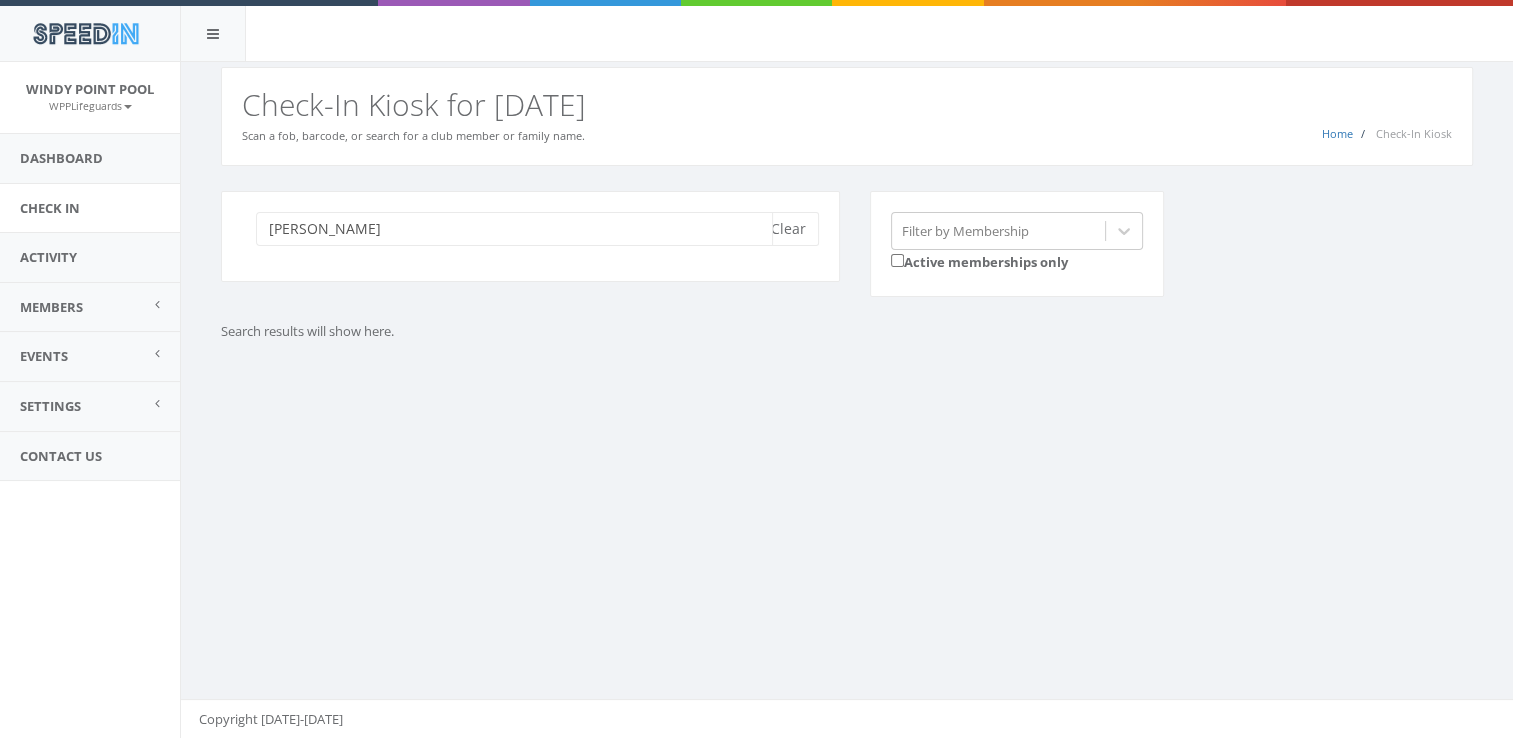 type on "[PERSON_NAME]" 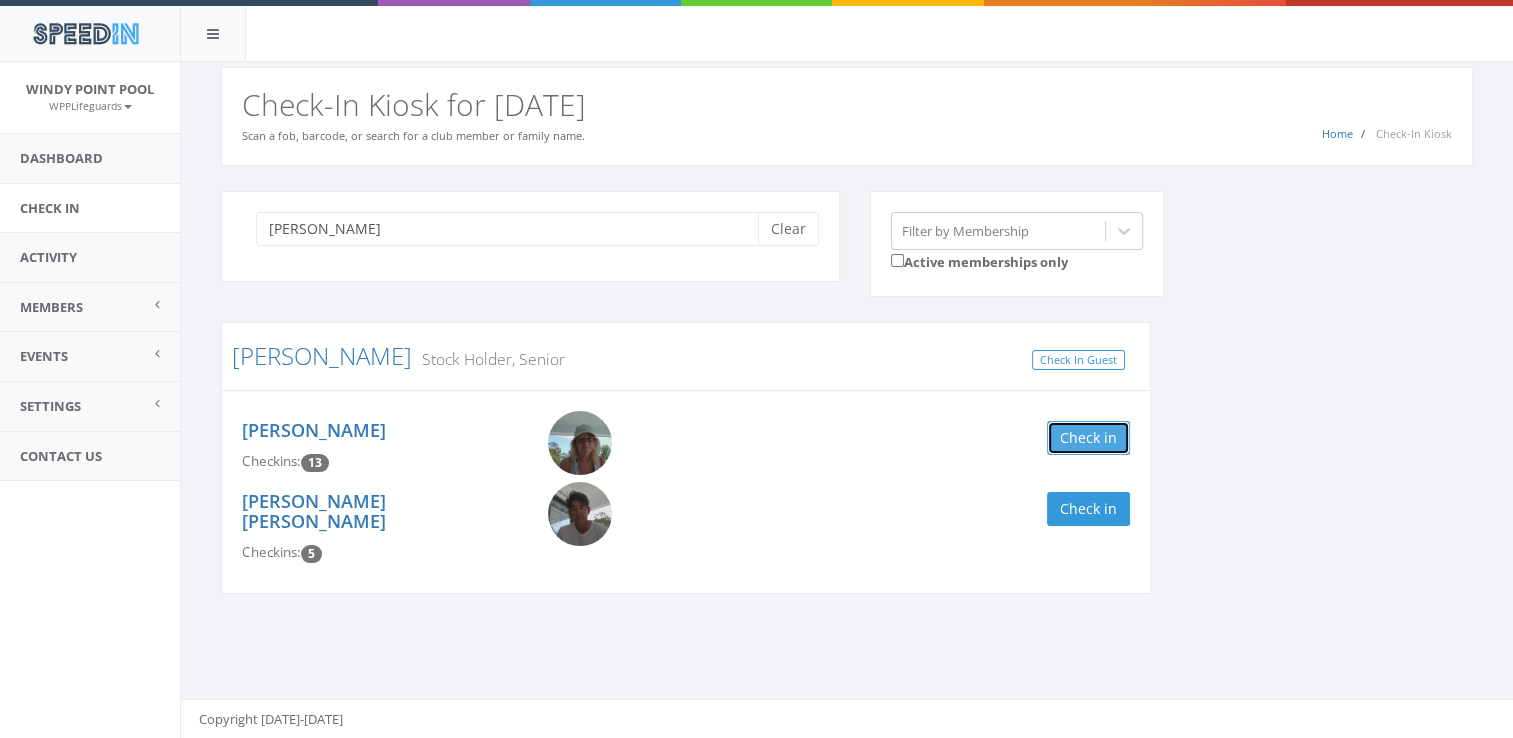 click on "Check in" at bounding box center [1088, 438] 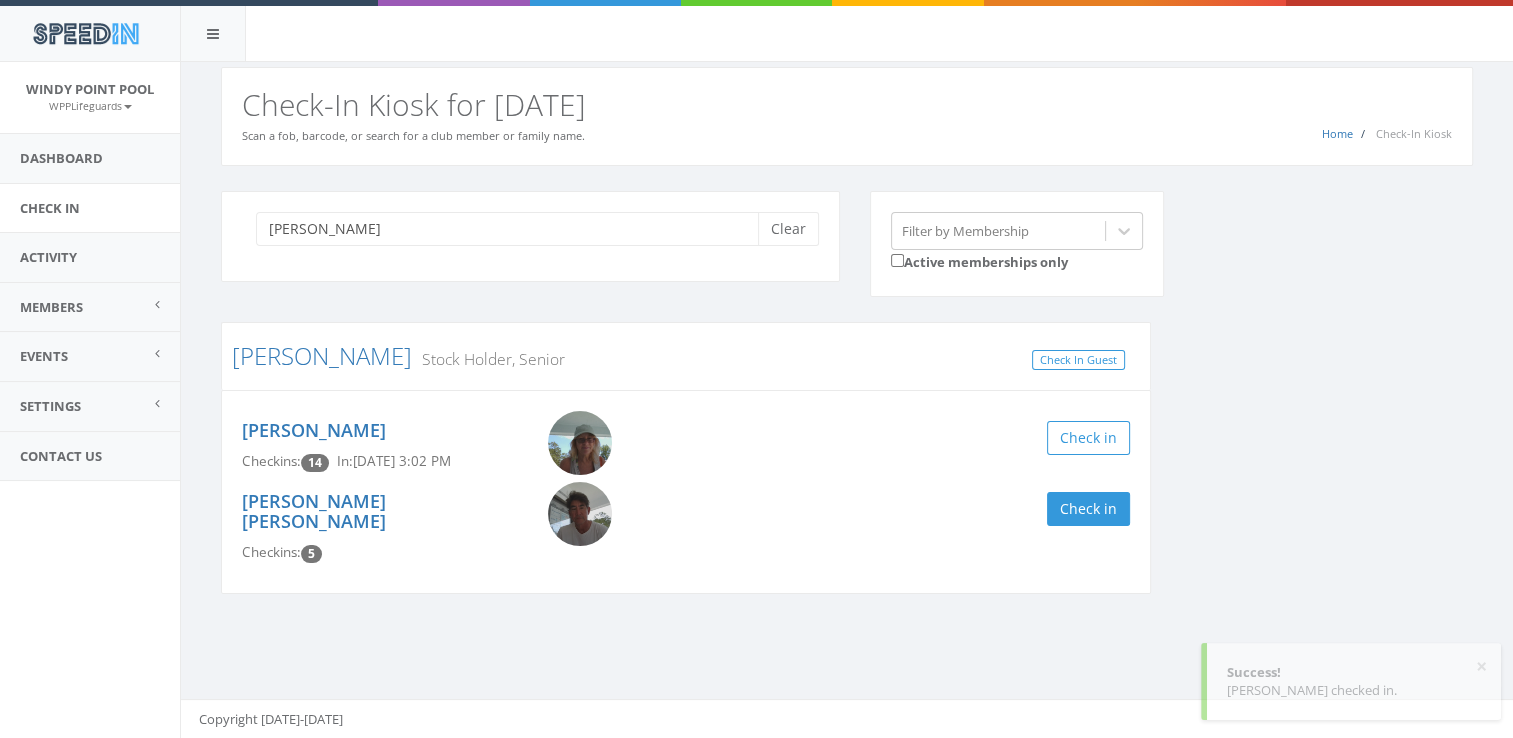 click on "[PERSON_NAME] Clear Filter by Membership  Active memberships only [PERSON_NAME] Stock Holder, Senior Check In Guest [PERSON_NAME] Checkins:  14 In:  [DATE] 3:02 PM Check in [PERSON_NAME] [PERSON_NAME] Checkins:  5 Check in" at bounding box center (847, 405) 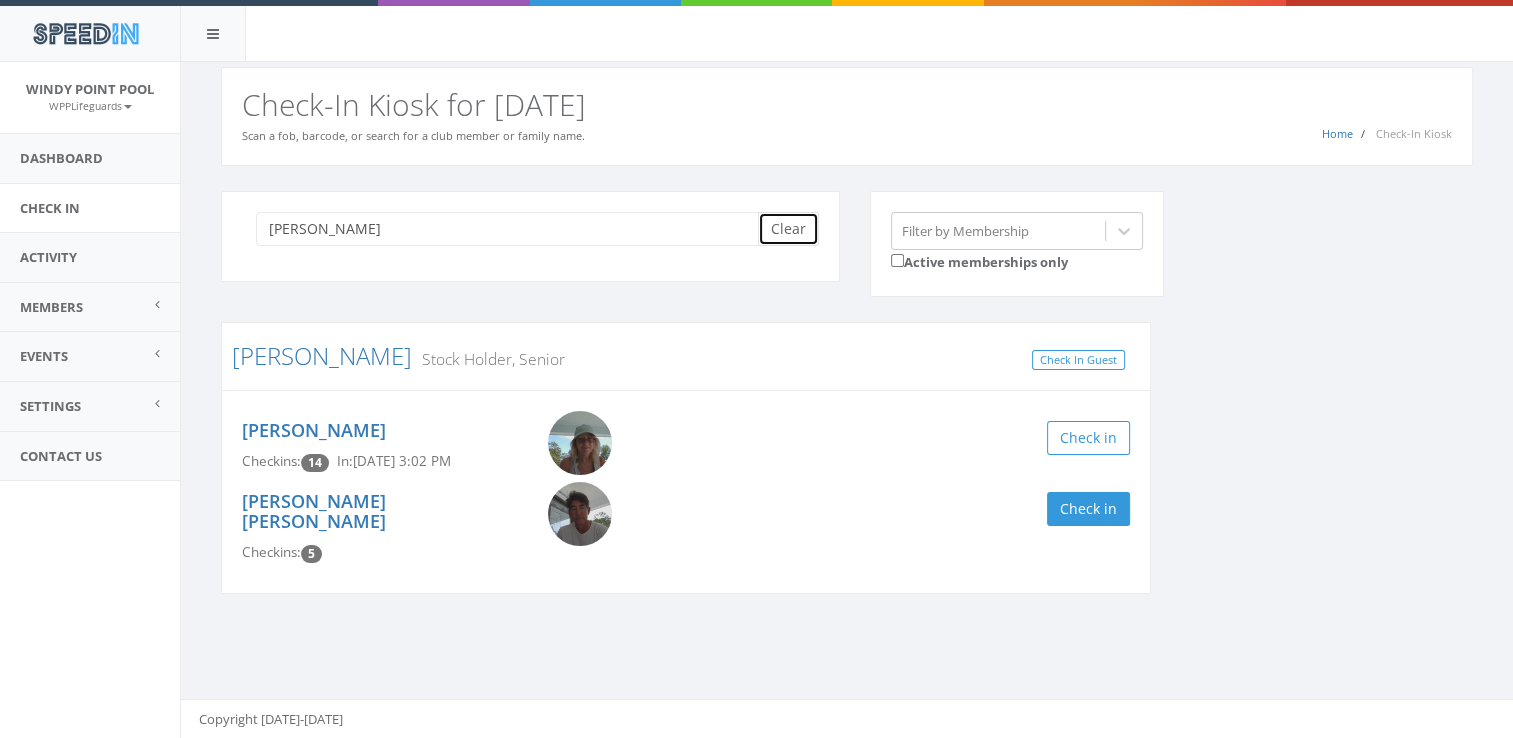 click on "Clear" at bounding box center (788, 229) 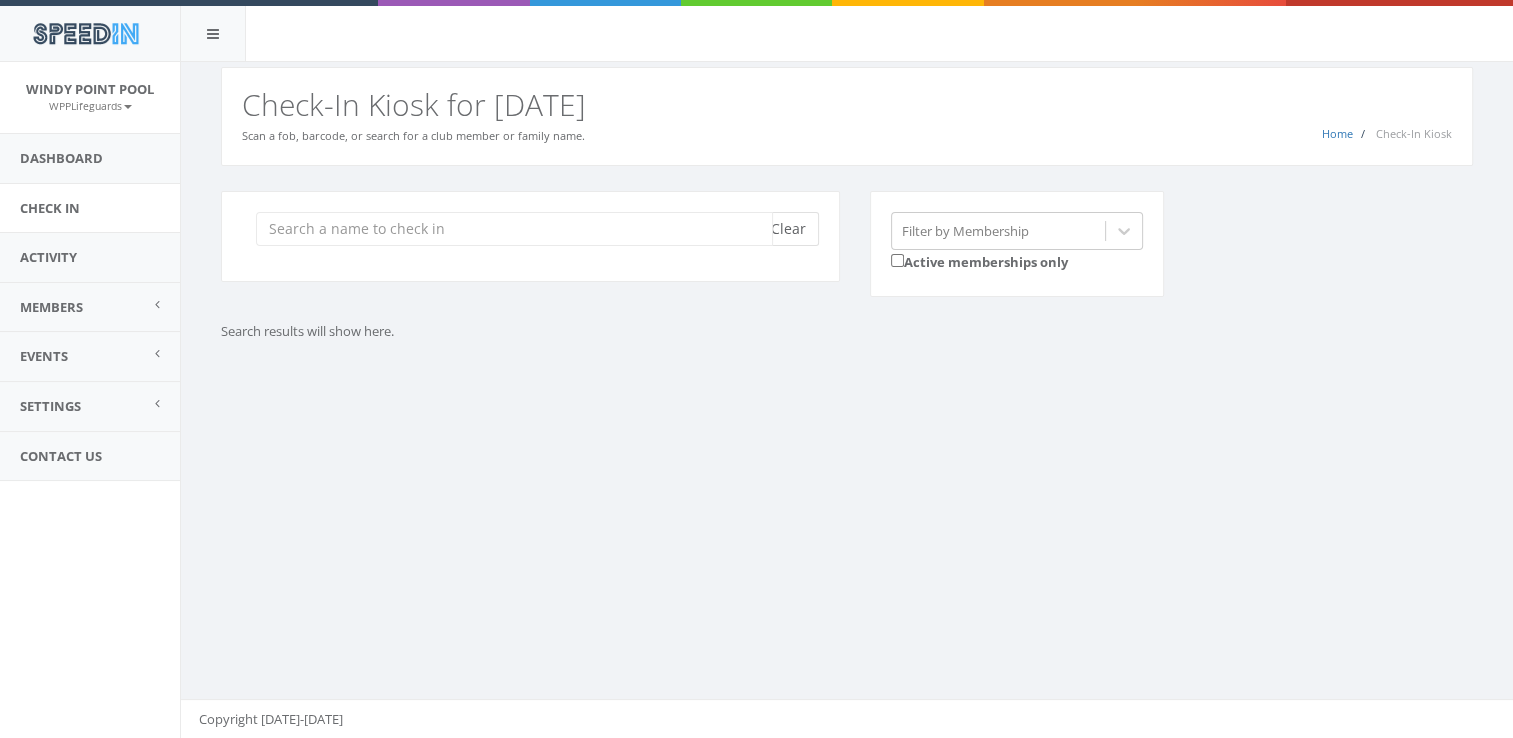 type on "i" 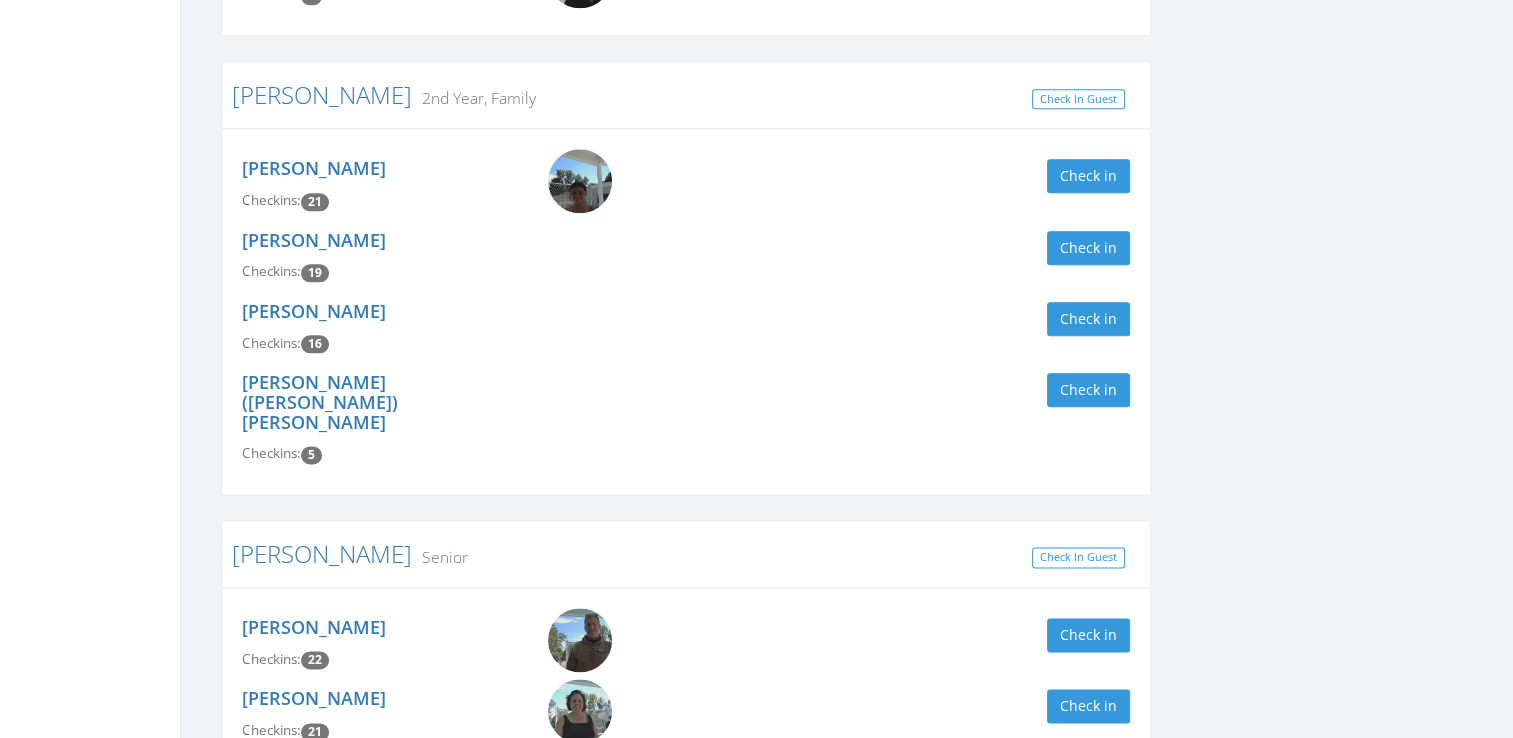 scroll, scrollTop: 2732, scrollLeft: 0, axis: vertical 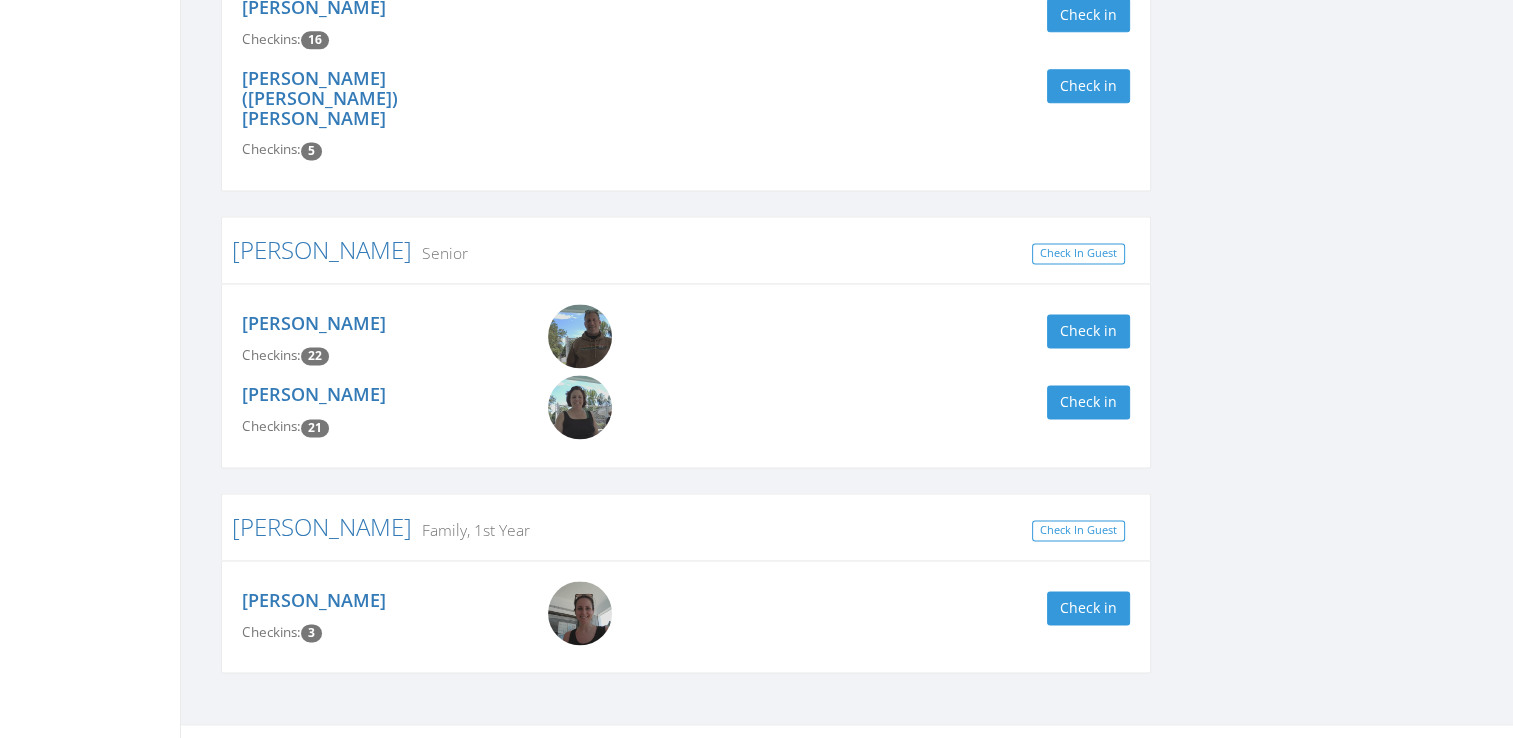 click on "[PERSON_NAME] Checkins:  3 Check in" at bounding box center [686, 616] 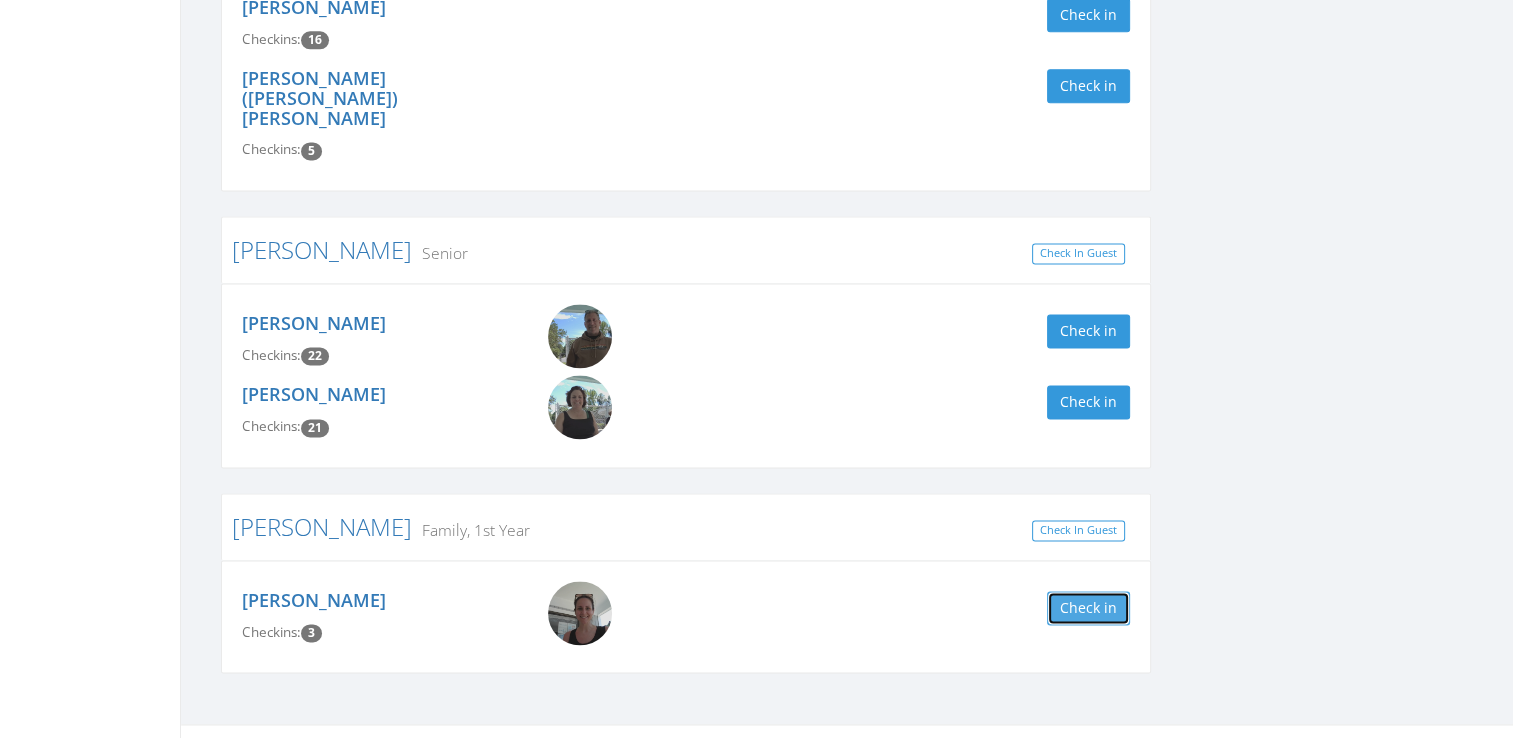 click on "Check in" at bounding box center (1088, 608) 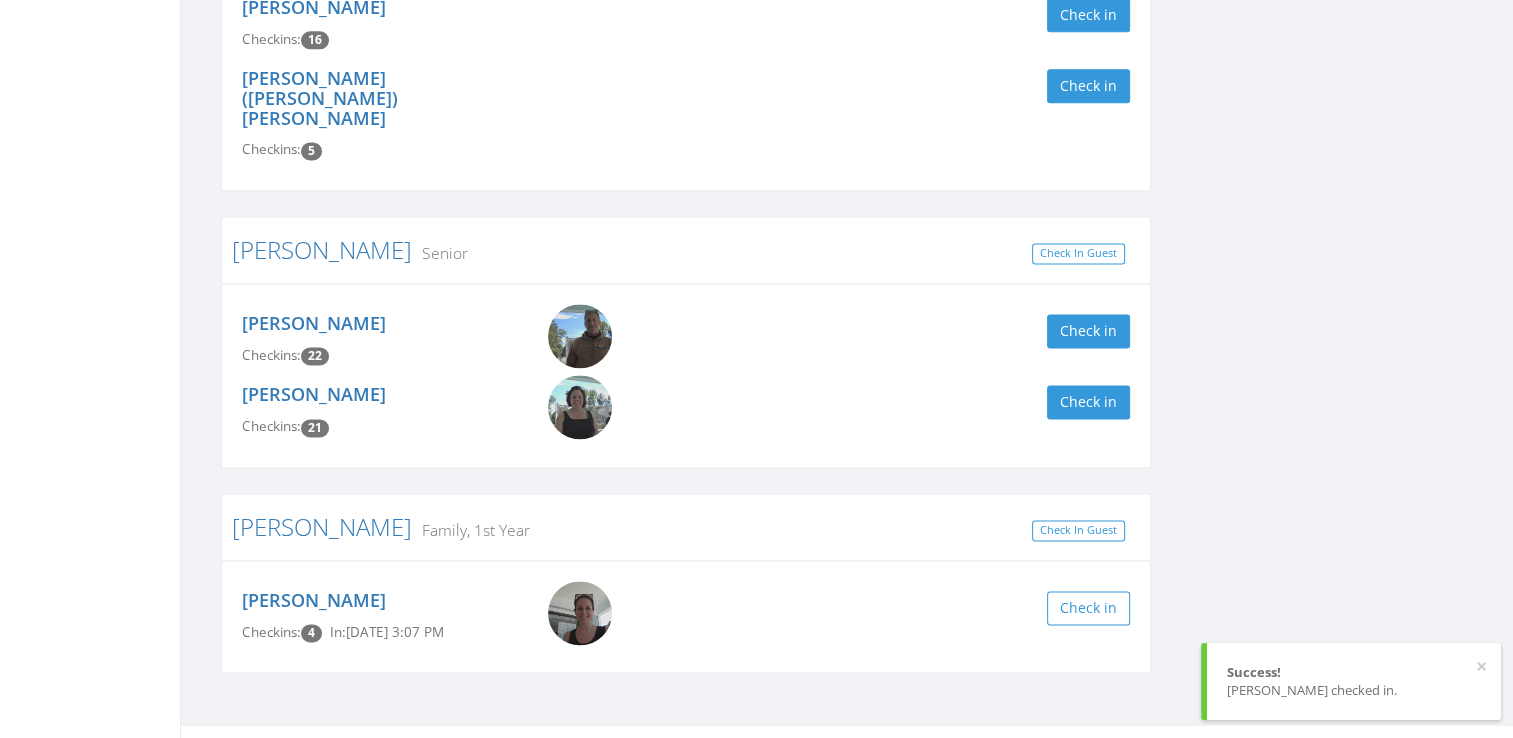 click on "[PERSON_NAME] Clear Filter by Membership  Active memberships only [PERSON_NAME] Family Check In Guest [PERSON_NAME] Checkins:  27 Check in [PERSON_NAME] Checkins:  26 Check in [PERSON_NAME] Checkins:  19 Check in [PERSON_NAME] Checkins:  18 Check in [PERSON_NAME] Checkins:  13 Check in BABYSITTER: [PERSON_NAME] Checkins:  0 Check in [PERSON_NAME] Family Check In Guest [PERSON_NAME] Checkins:  6 Check in [PERSON_NAME] Checkins:  0 Check in [PERSON_NAME] Checkins:  0 Check in [PERSON_NAME] Checkins:  0 Check in [PERSON_NAME] Checkins:  0 Check in [PERSON_NAME] 1st Year, Family Check In Guest [PERSON_NAME] Checkins:  6 Check in [PERSON_NAME] Checkins:  6 Check in [PERSON_NAME] Checkins:  6 Check in [PERSON_NAME] Checkins:  5 Check in [PERSON_NAME] Checkins:  4 Check in BABYSITTER: [PERSON_NAME] Checkins:  1 Check in [PERSON_NAME] Senior, Stock Holder Check In Guest [PERSON_NAME] Checkins:  33 Check in [PERSON_NAME] Family Check In Guest [PERSON_NAME] Checkins:  26 Check in [PERSON_NAME] Checkins:  24 Check in [PERSON_NAME] Checkins:" at bounding box center (847, -921) 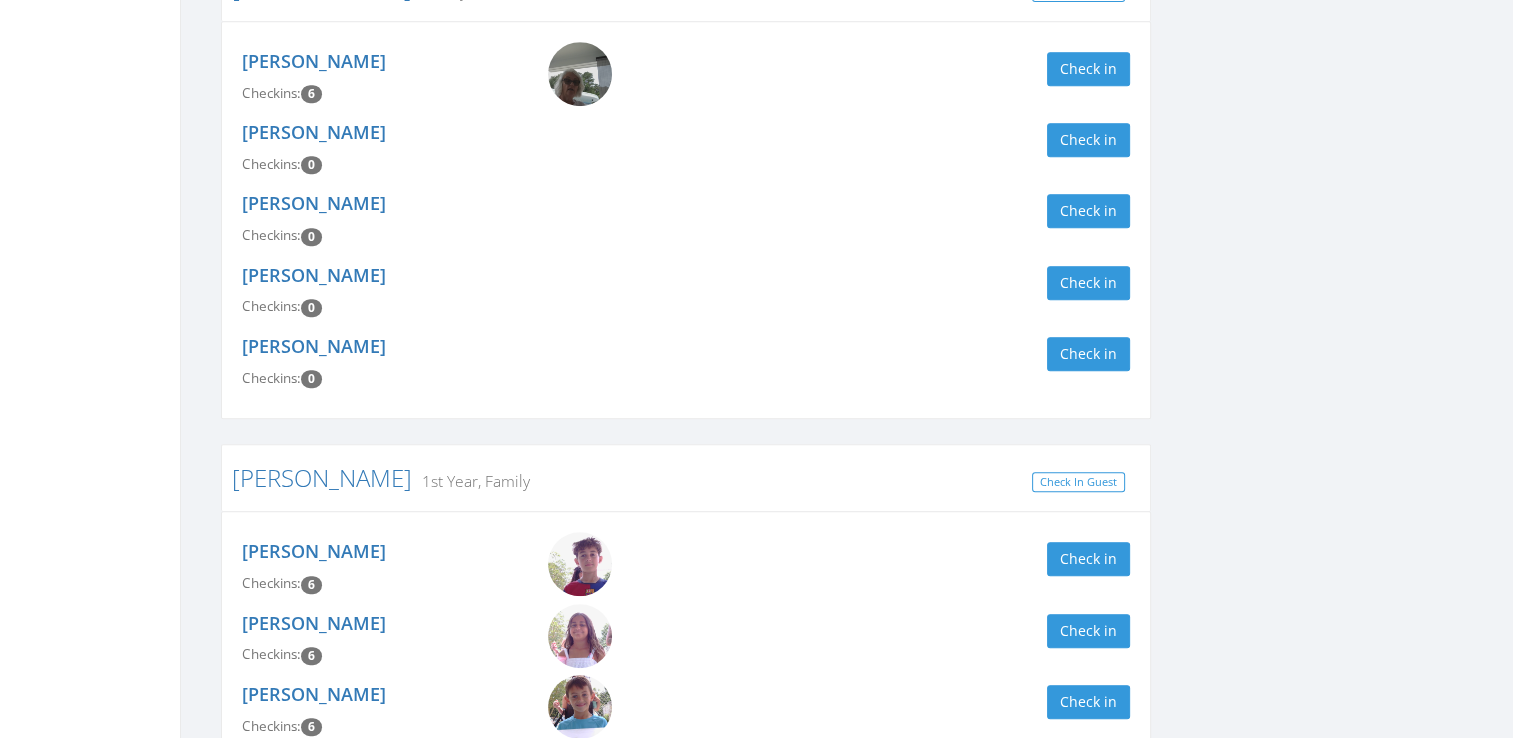 scroll, scrollTop: 0, scrollLeft: 0, axis: both 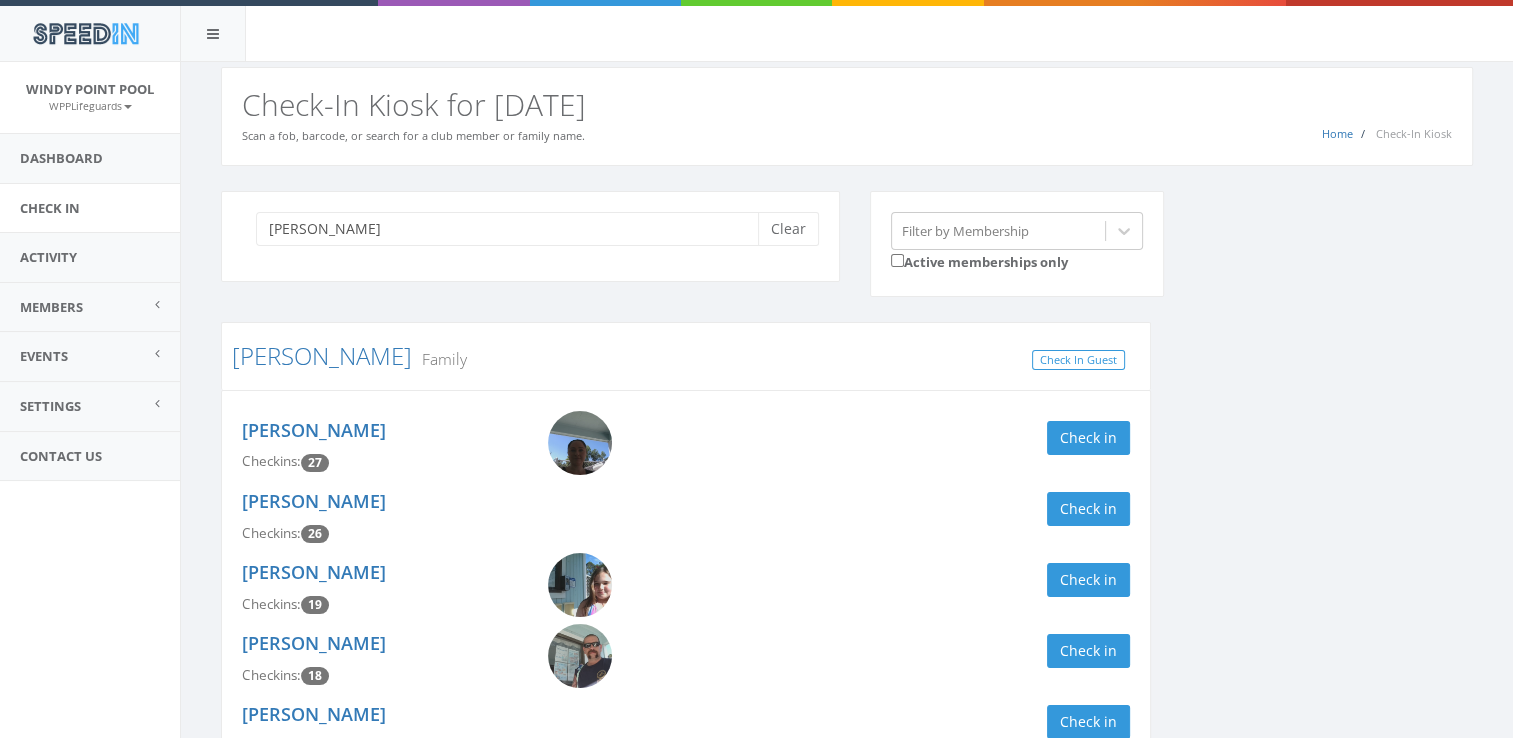 click on "[PERSON_NAME] Clear" at bounding box center (530, 236) 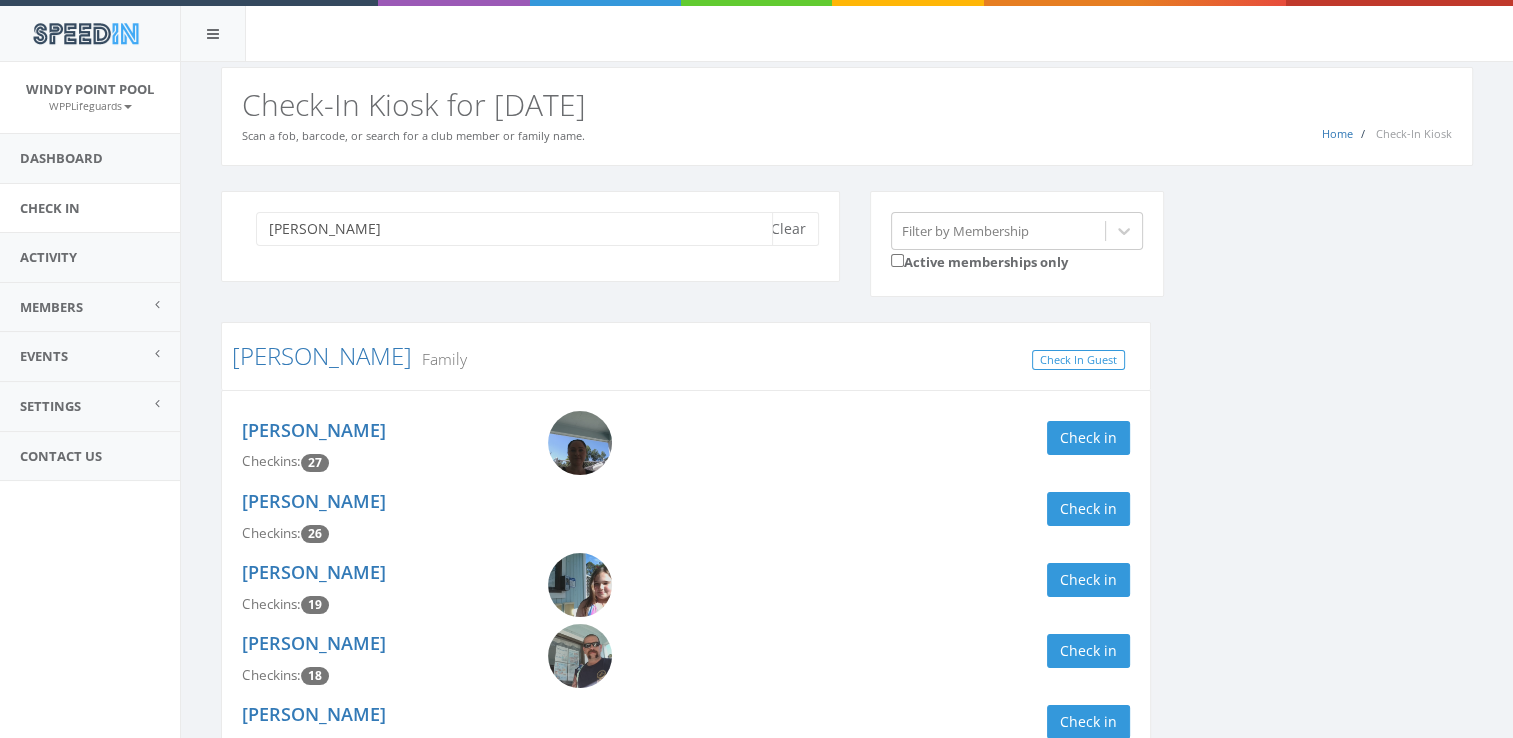 click on "[PERSON_NAME]" at bounding box center (514, 229) 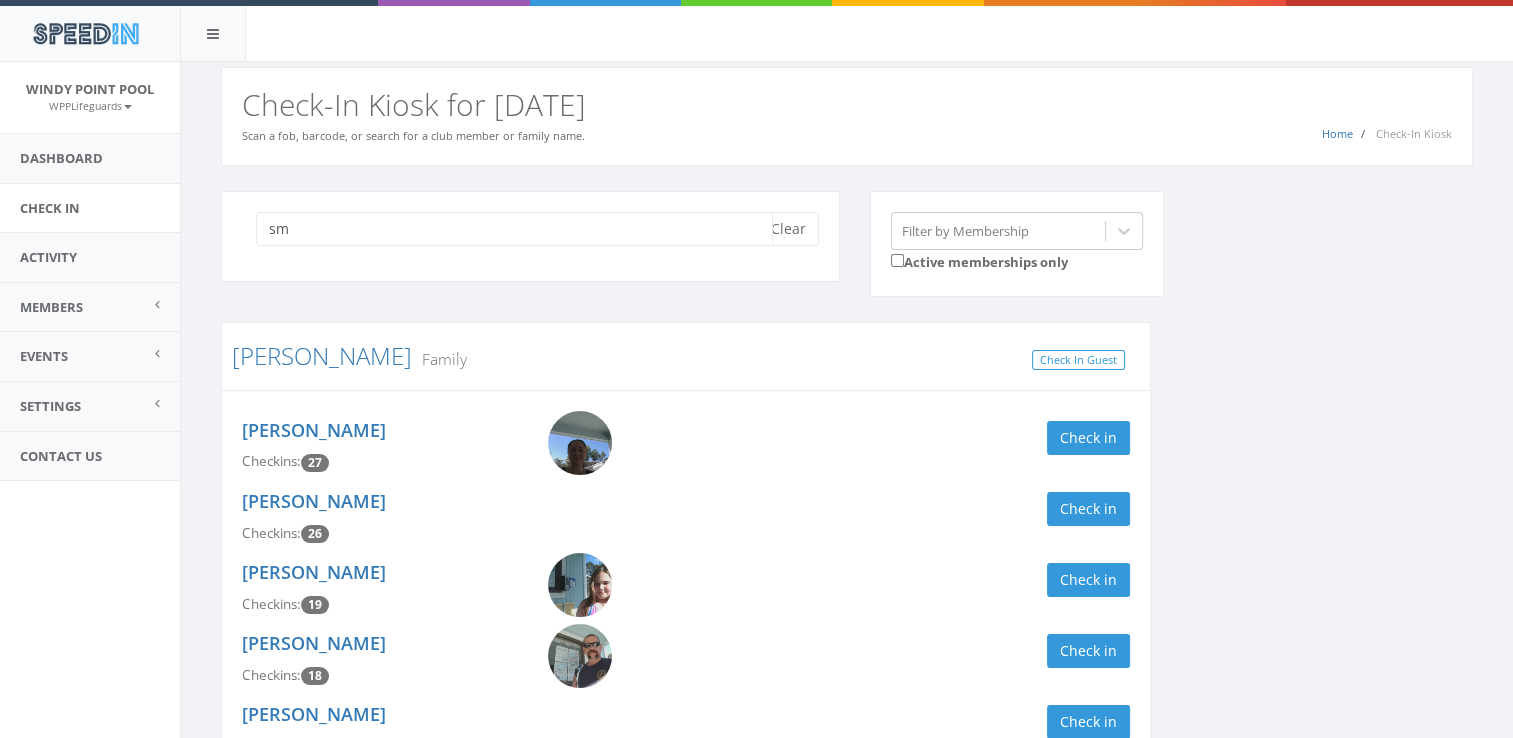 type on "s" 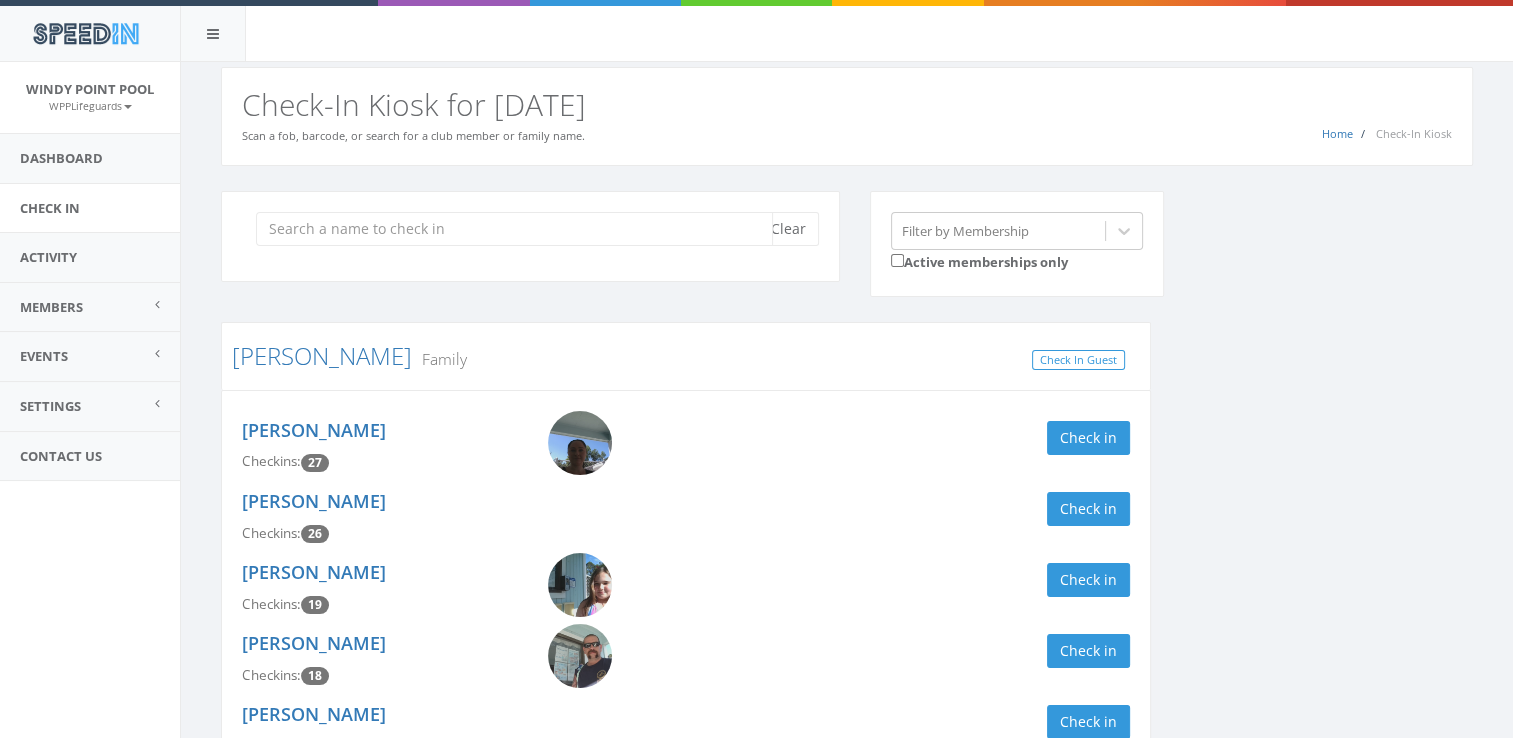 click at bounding box center [514, 229] 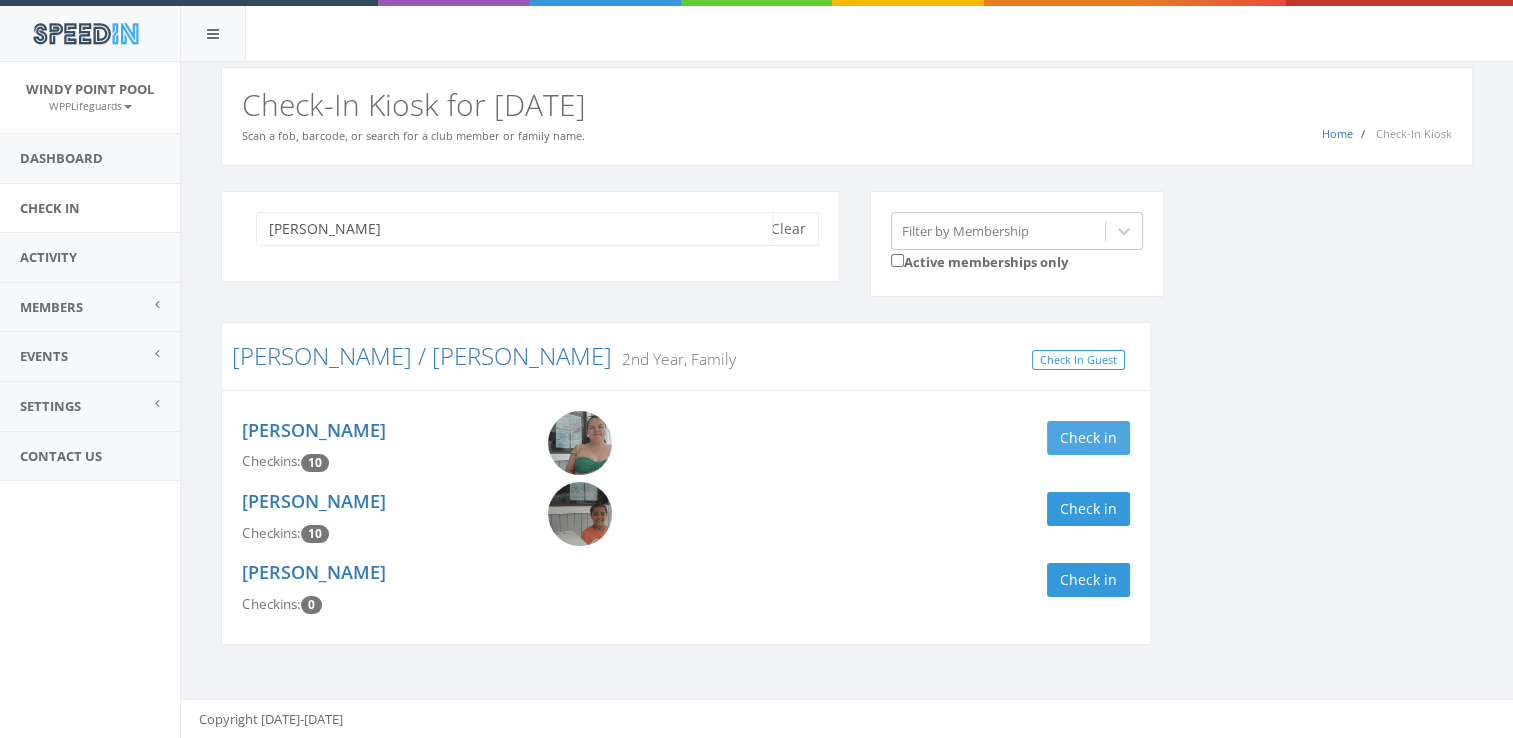 type on "[PERSON_NAME]" 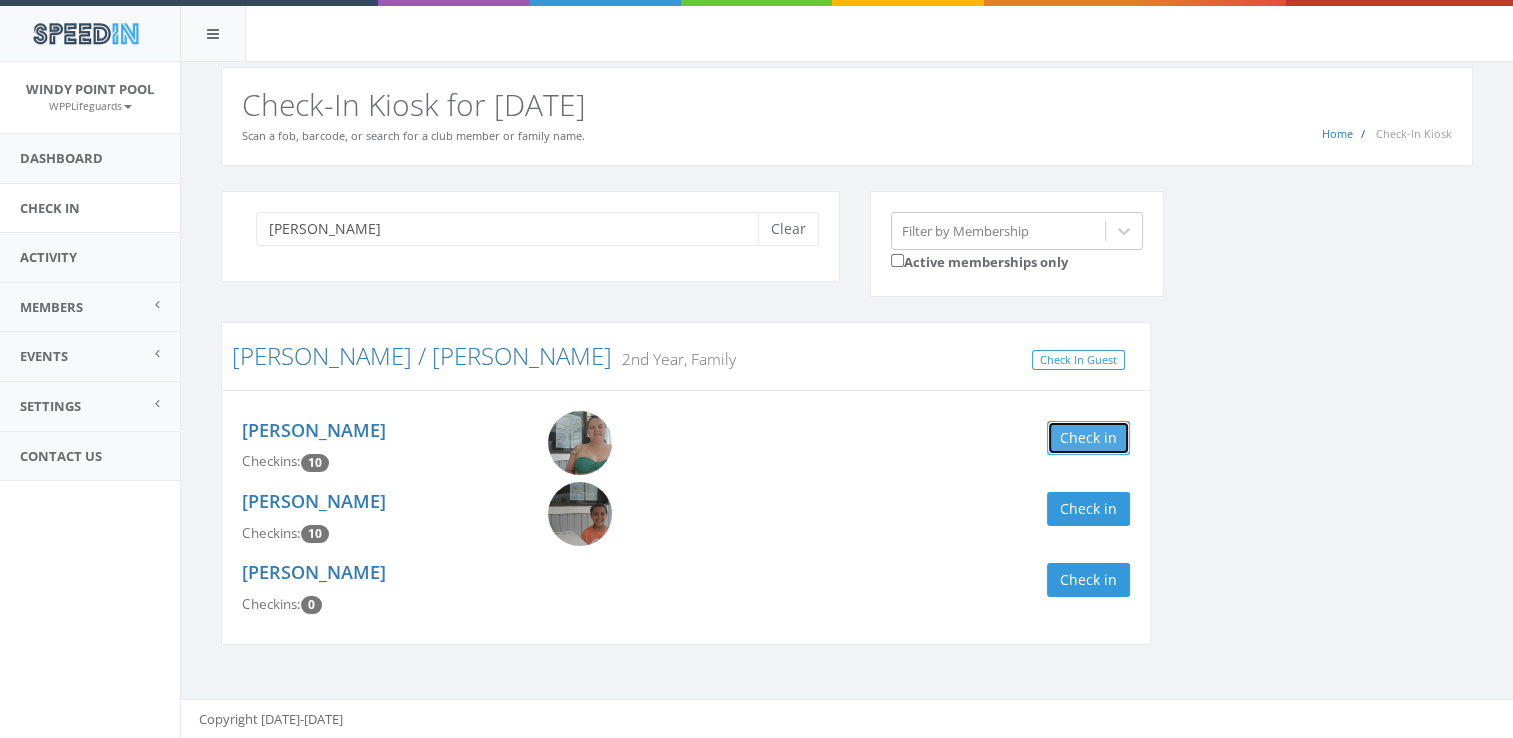 click on "Check in" at bounding box center [1088, 438] 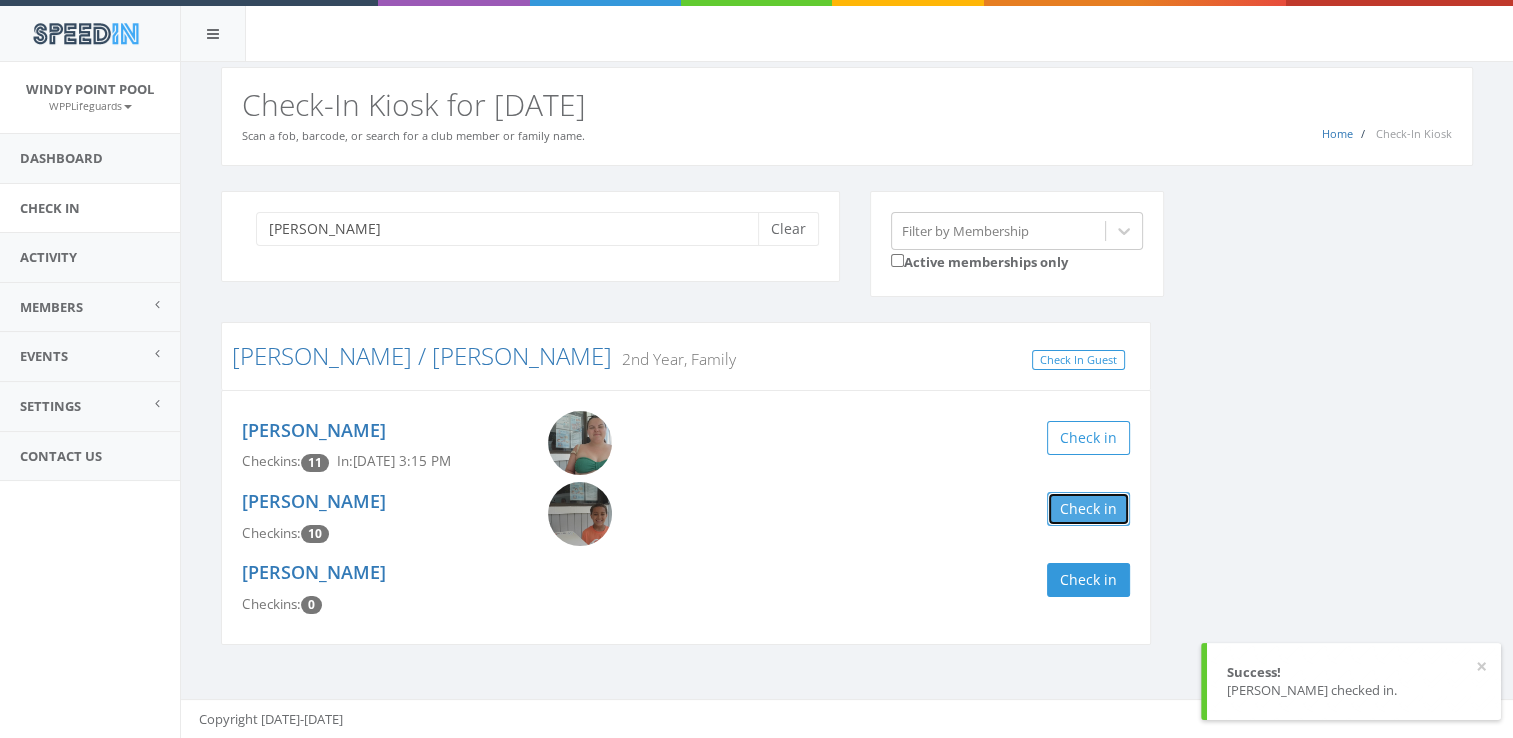 click on "Check in" at bounding box center [1088, 509] 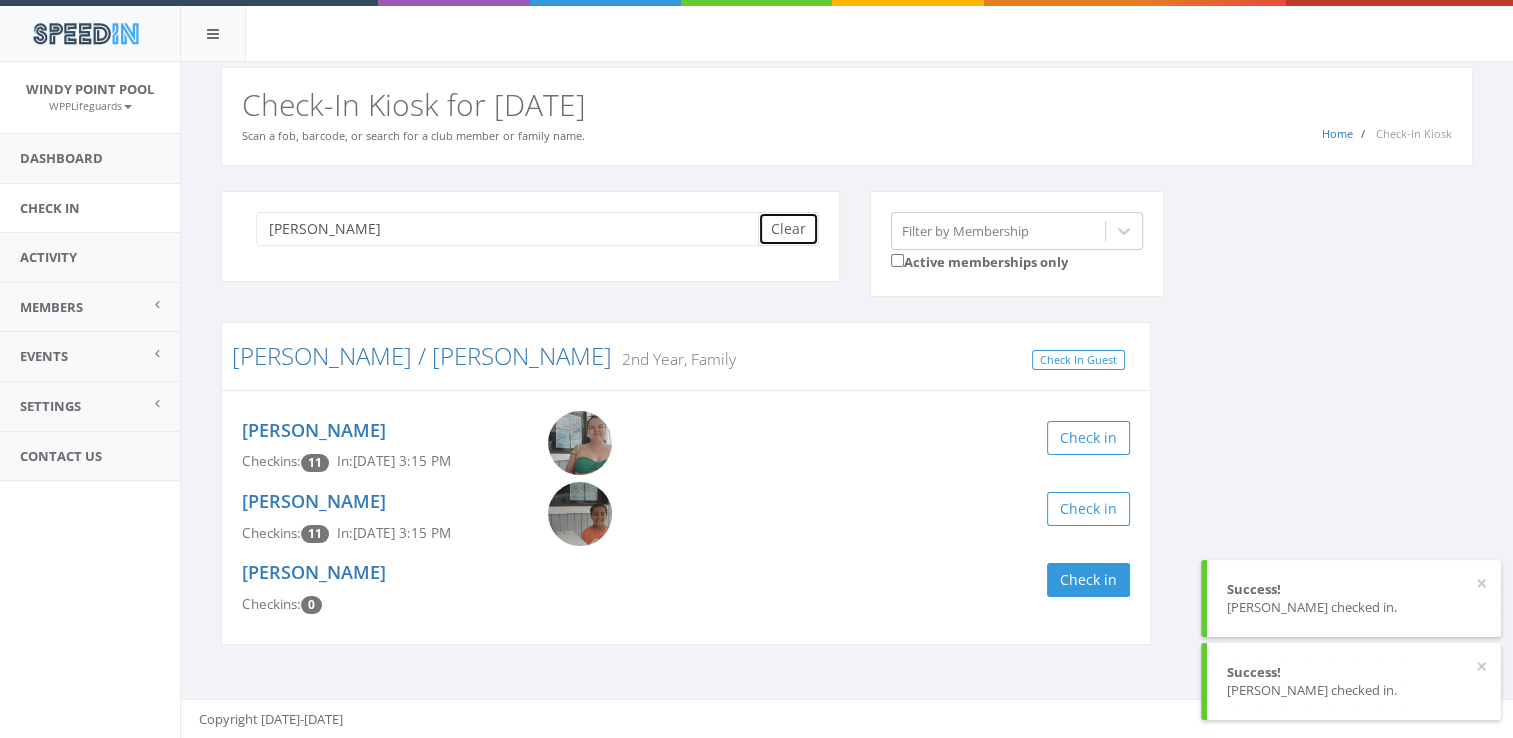 click on "Clear" at bounding box center [788, 229] 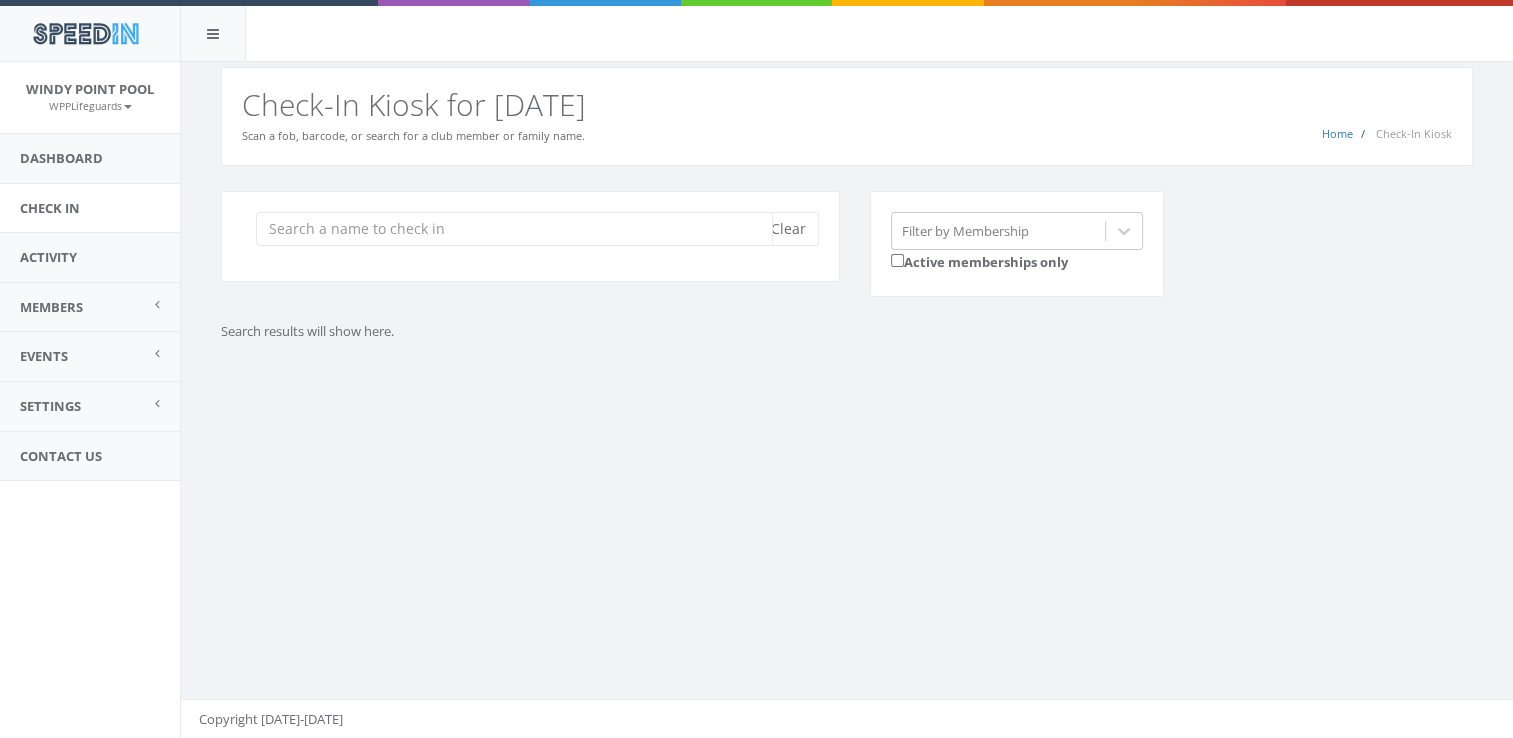 click at bounding box center (514, 229) 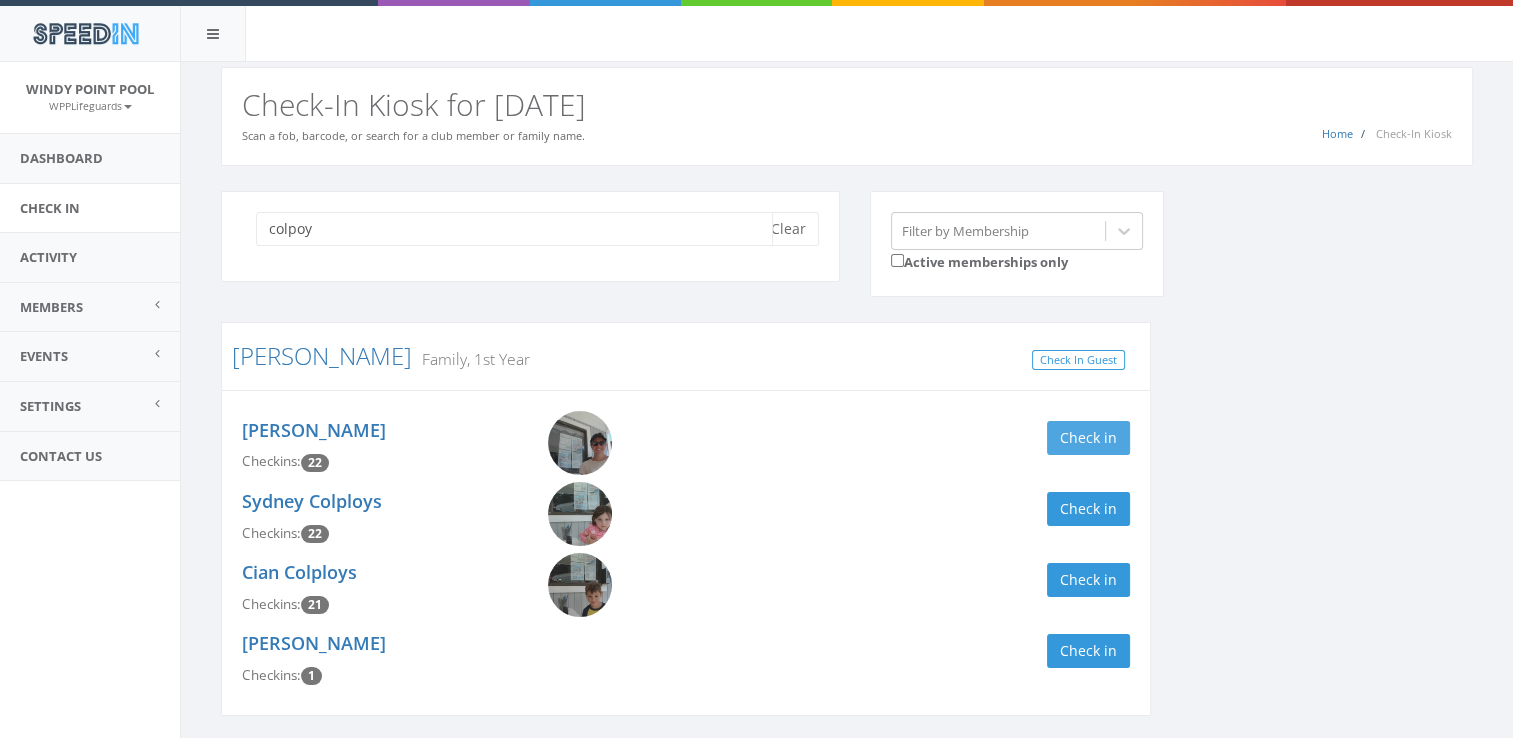 type on "colpoy" 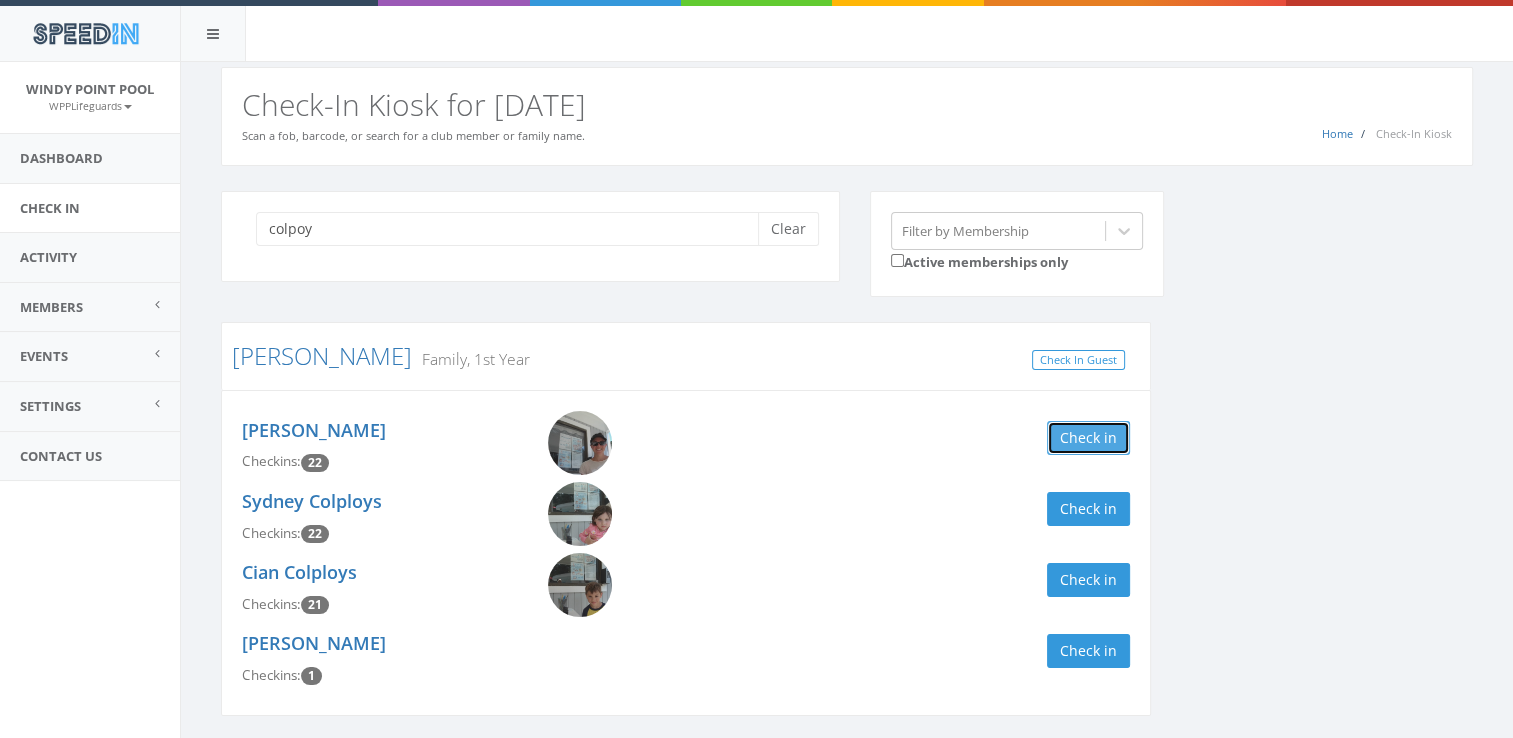 click on "Check in" at bounding box center (1088, 438) 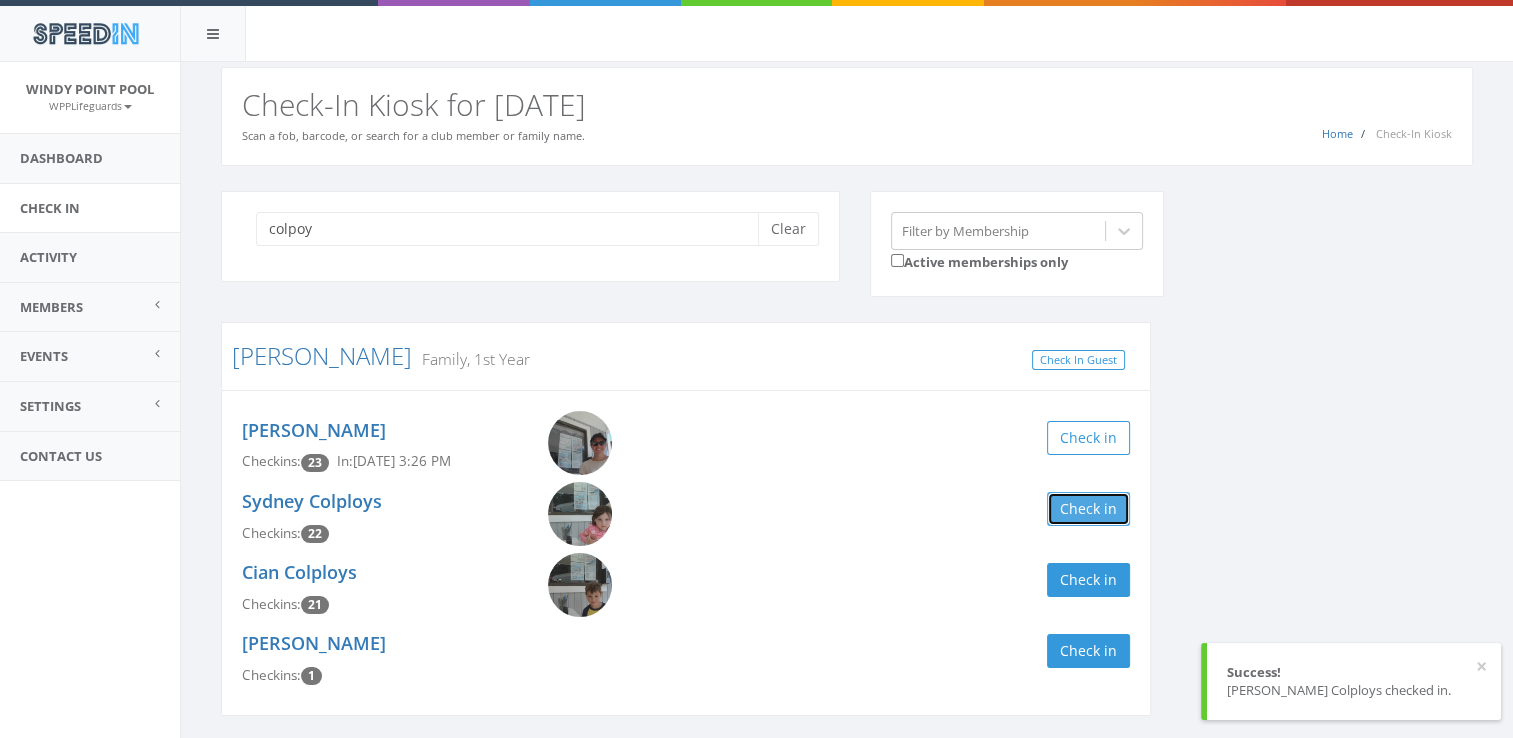 click on "Check in" at bounding box center (1088, 509) 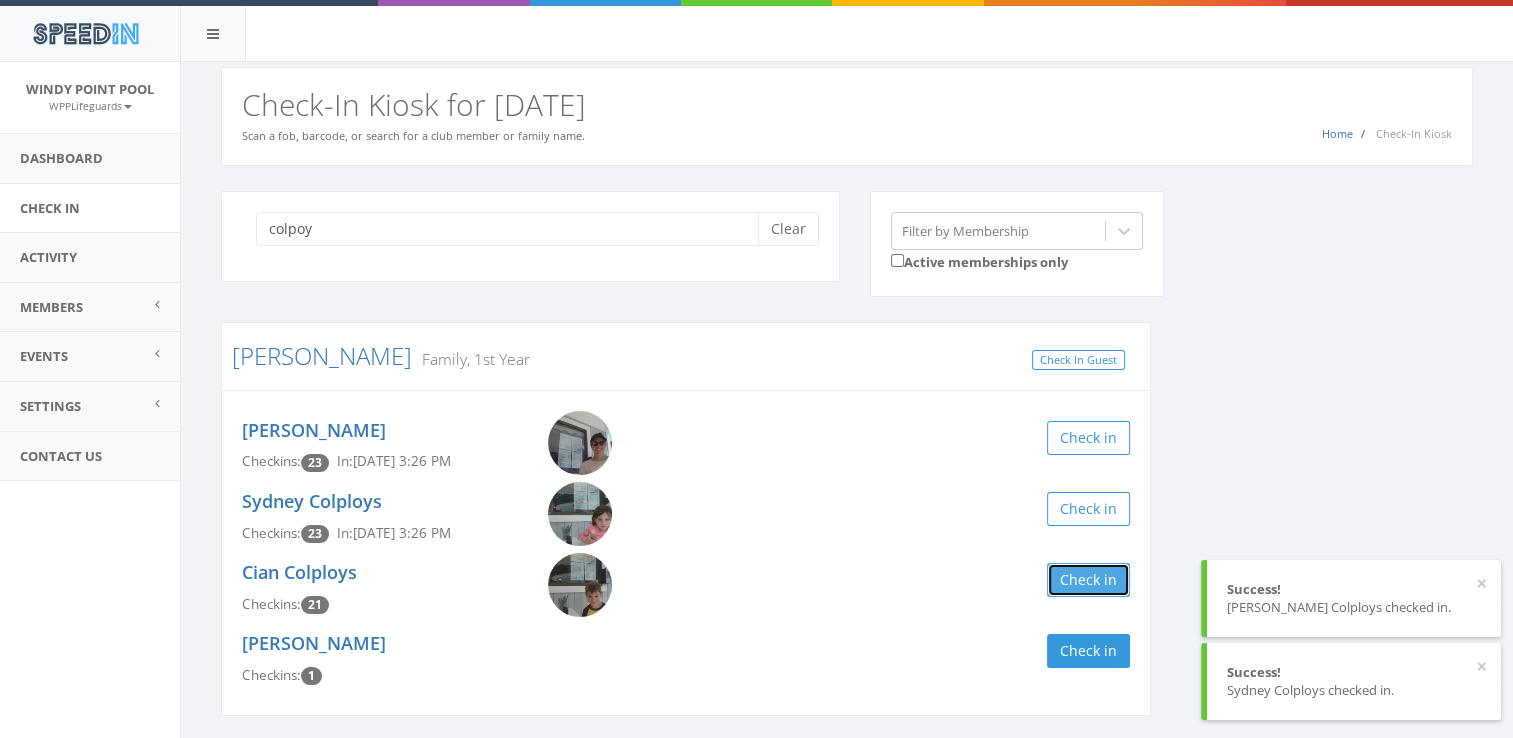 click on "Check in" at bounding box center (1088, 580) 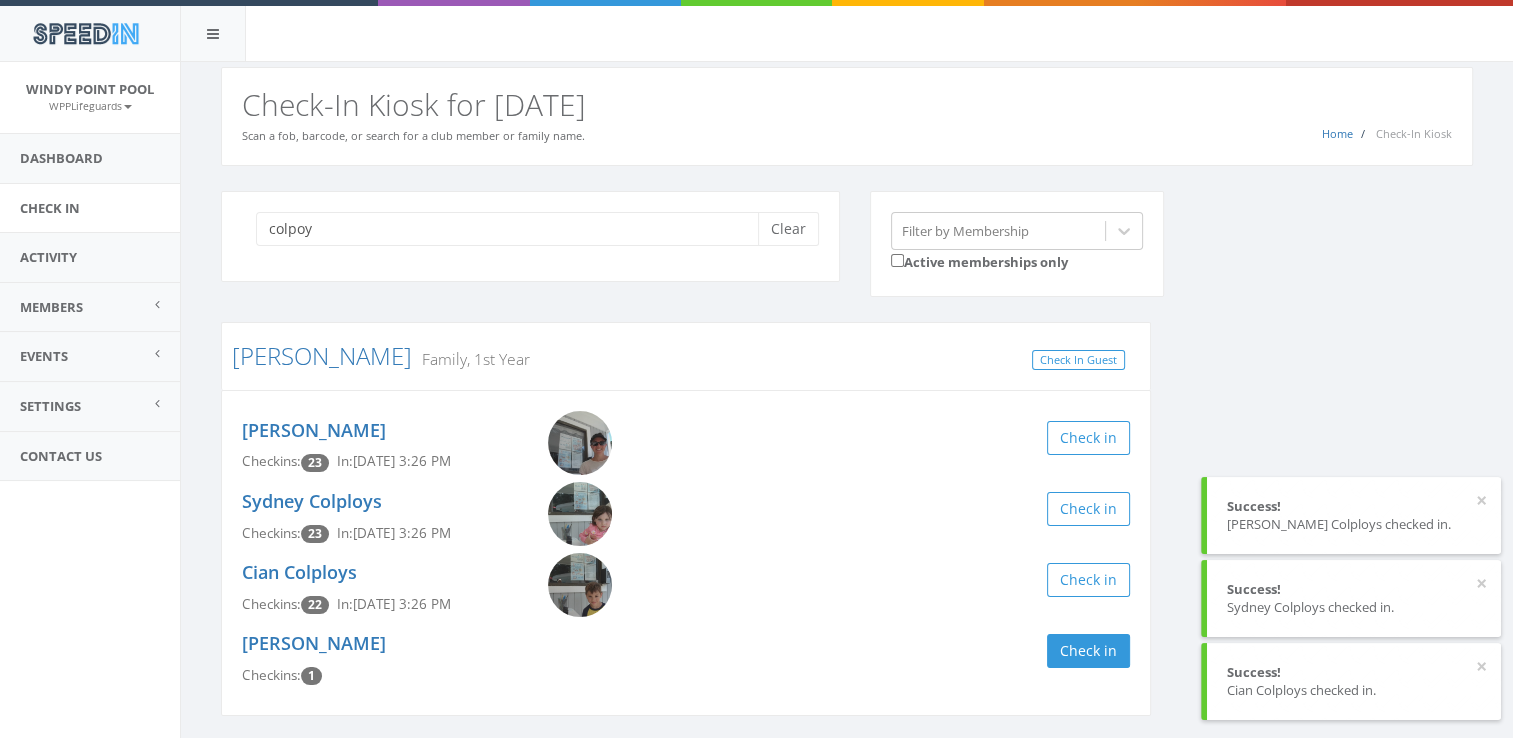 click on "colpoy Clear Filter by Membership  Active memberships only [PERSON_NAME] Family, 1st Year Check In Guest [PERSON_NAME] Checkins:  23 In:  [DATE] 3:26 PM Check in [GEOGRAPHIC_DATA] Colploys Checkins:  23 In:  [DATE] 3:26 PM Check in Cian Colploys Checkins:  22 In:  [DATE] 3:26 PM Check in [PERSON_NAME] Checkins:  1 Check in" at bounding box center [847, 466] 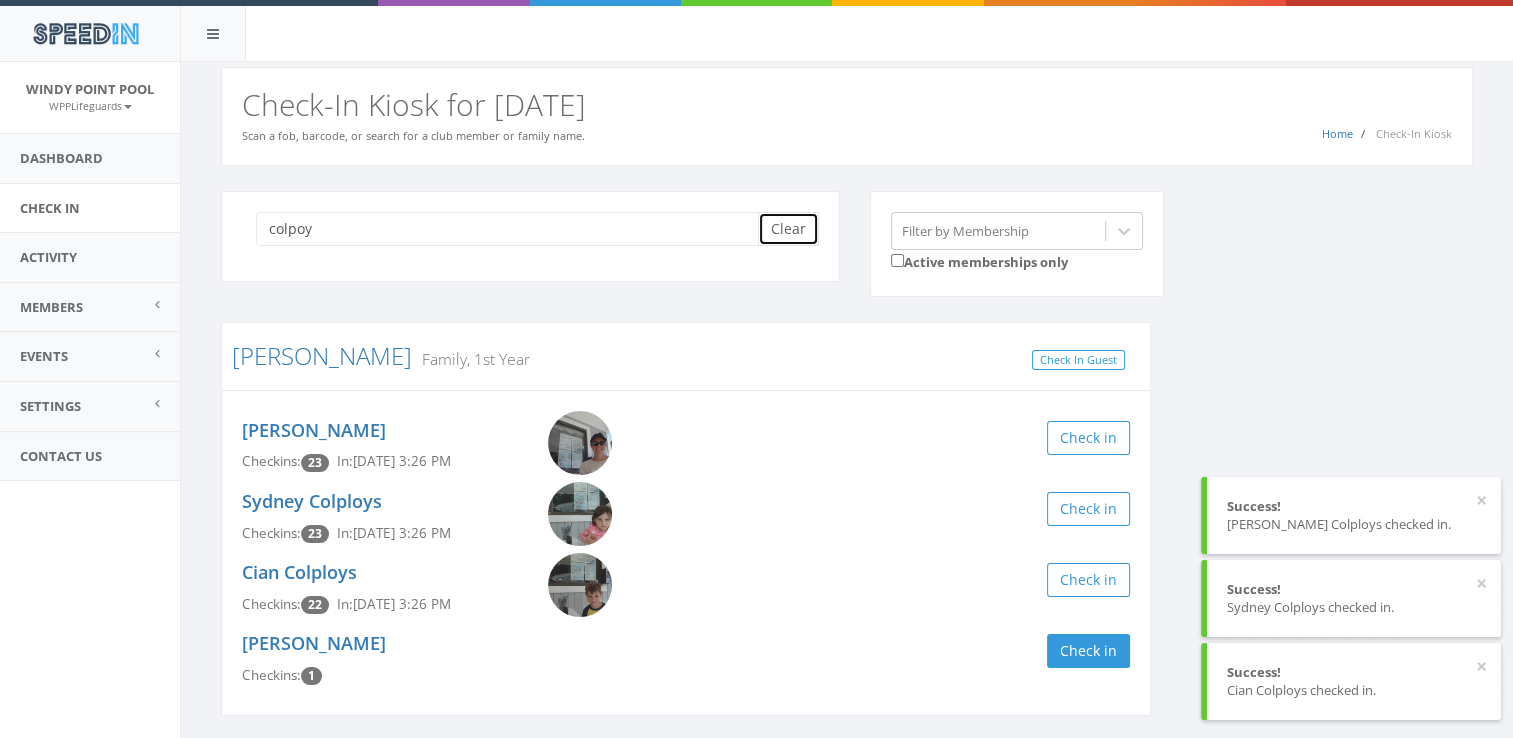 click on "Clear" at bounding box center [788, 229] 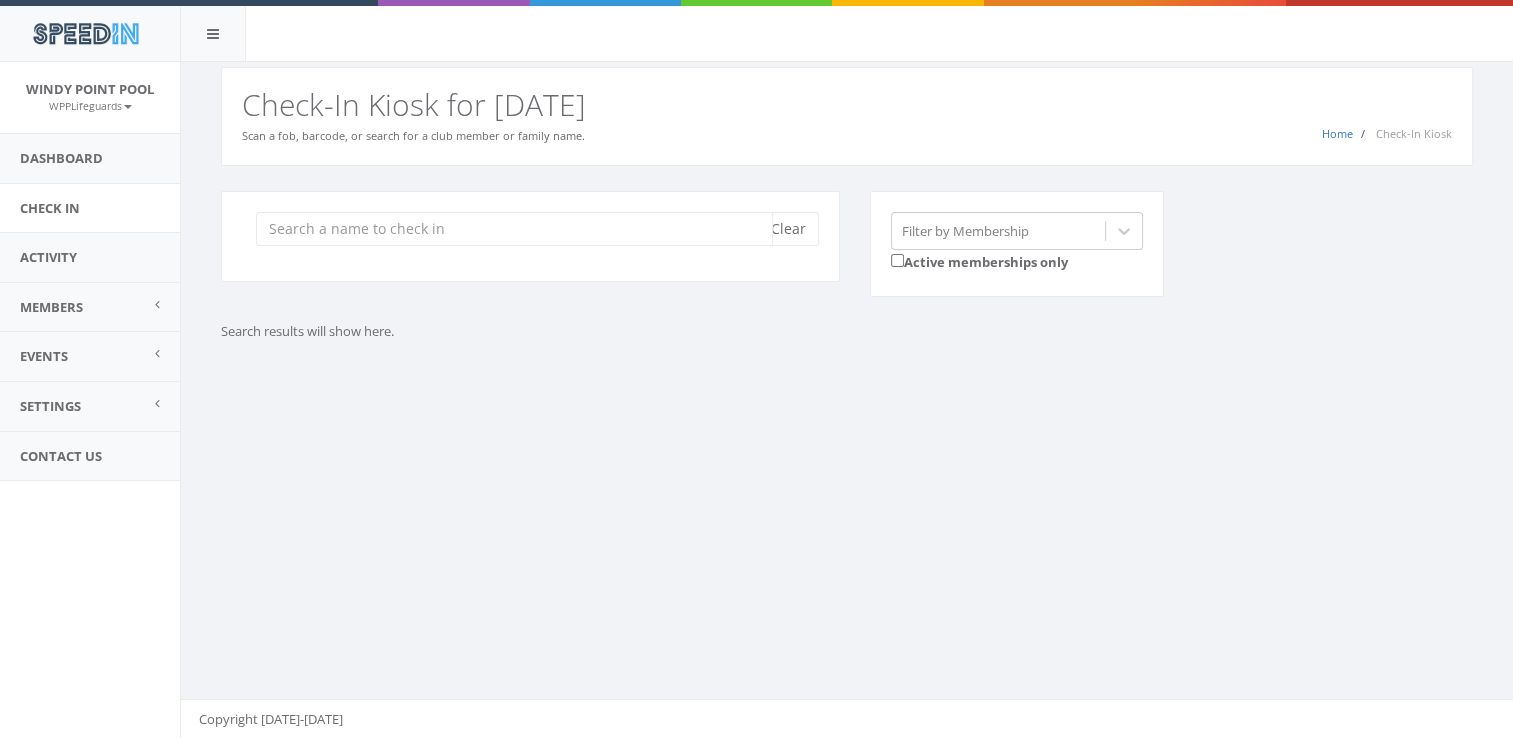 drag, startPoint x: 704, startPoint y: 232, endPoint x: 683, endPoint y: 226, distance: 21.84033 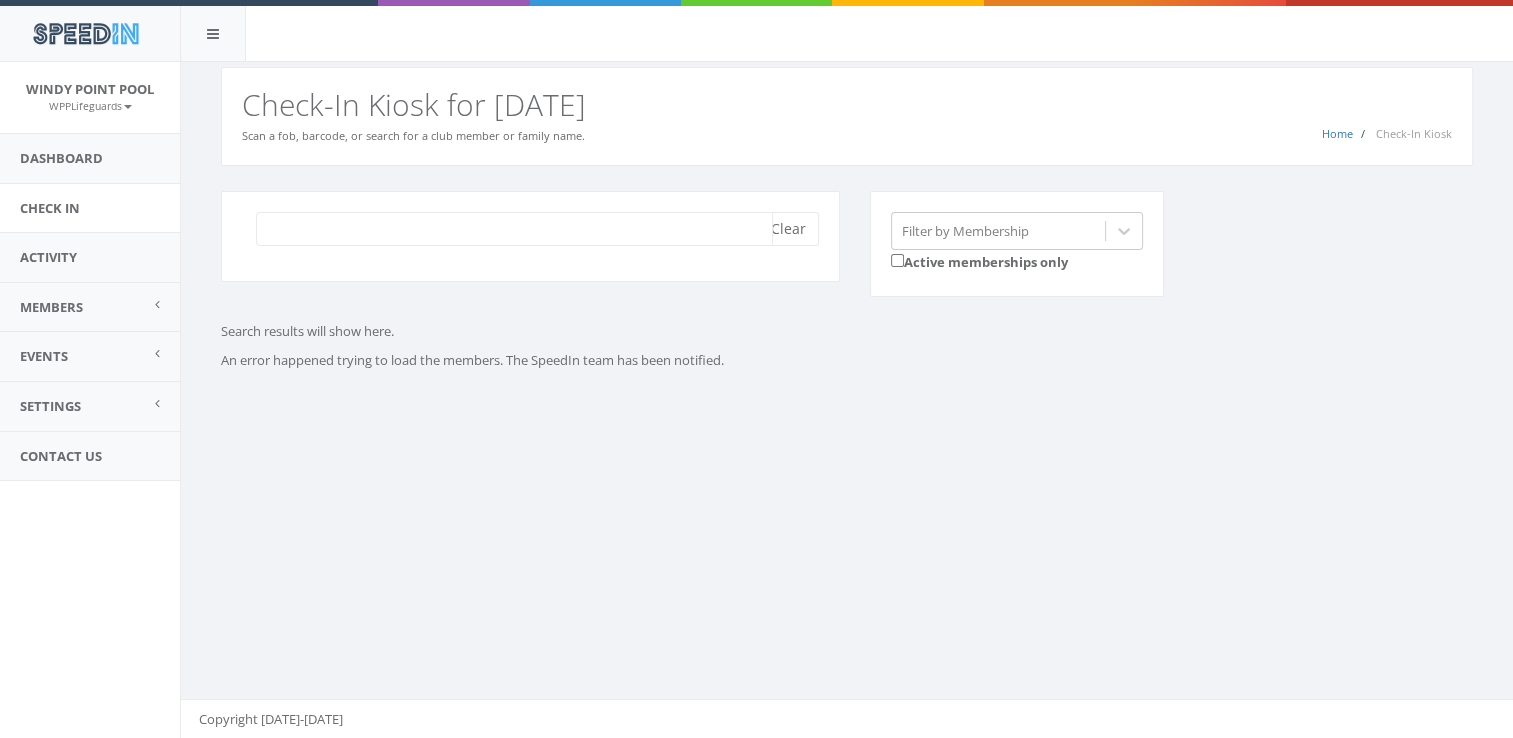 click at bounding box center (514, 229) 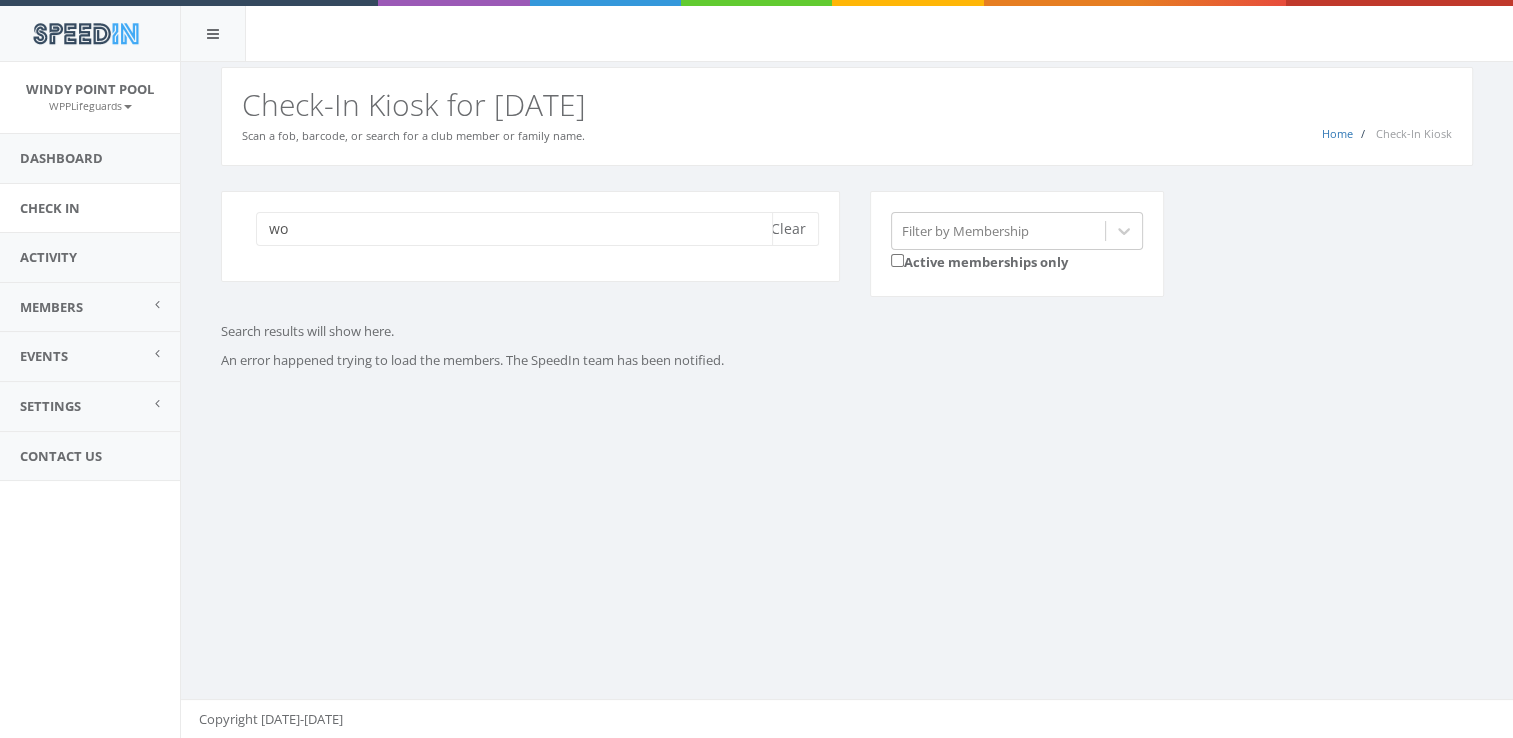 type on "w" 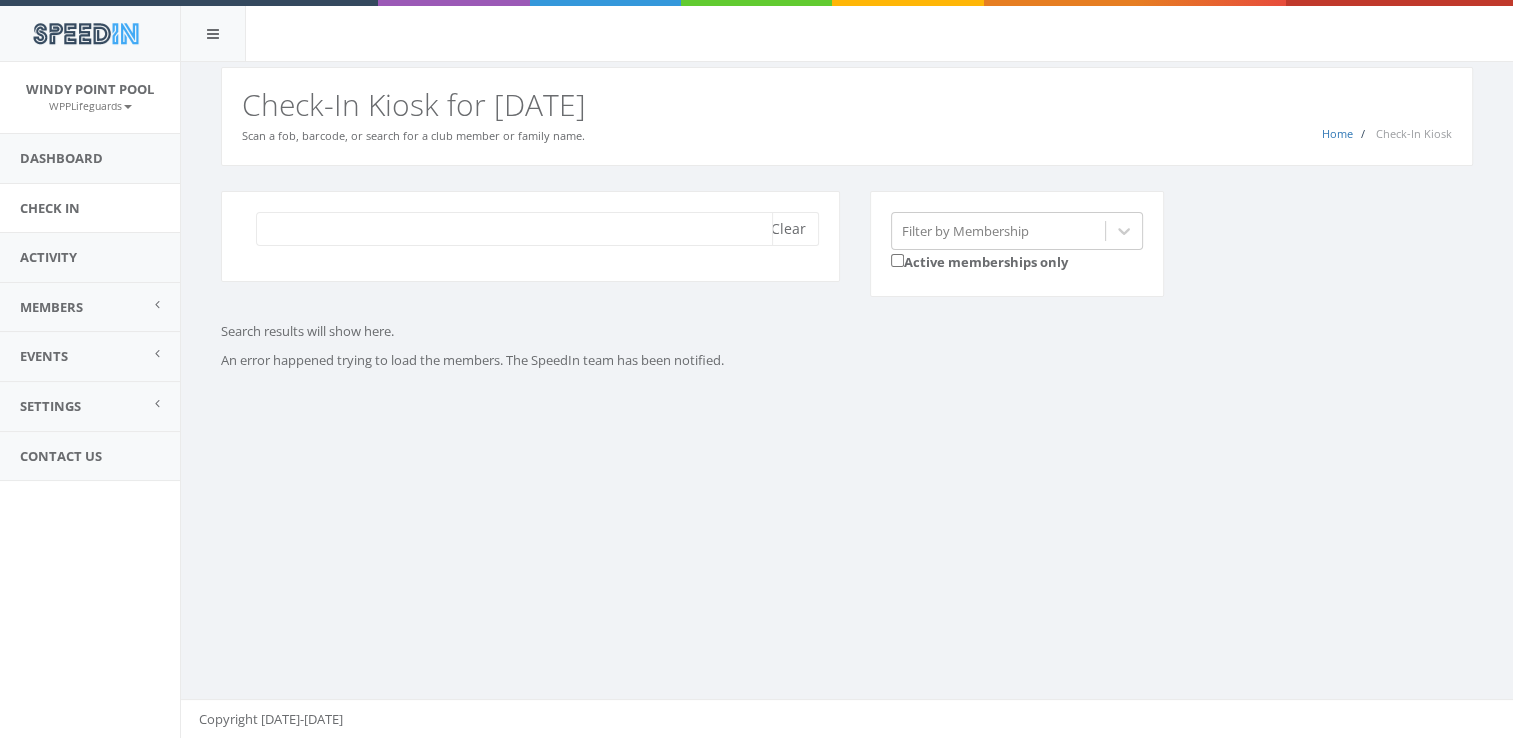 type on "h" 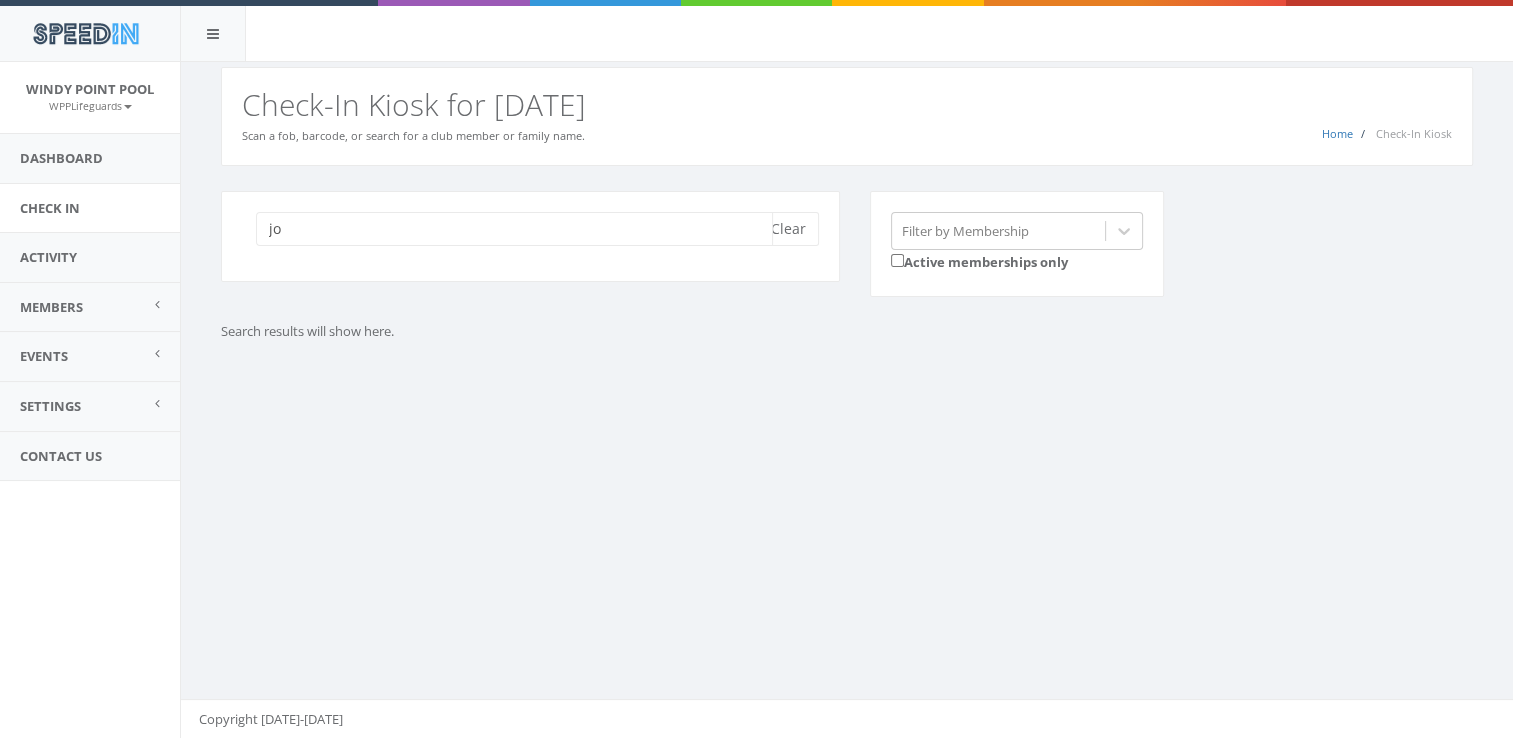 type on "j" 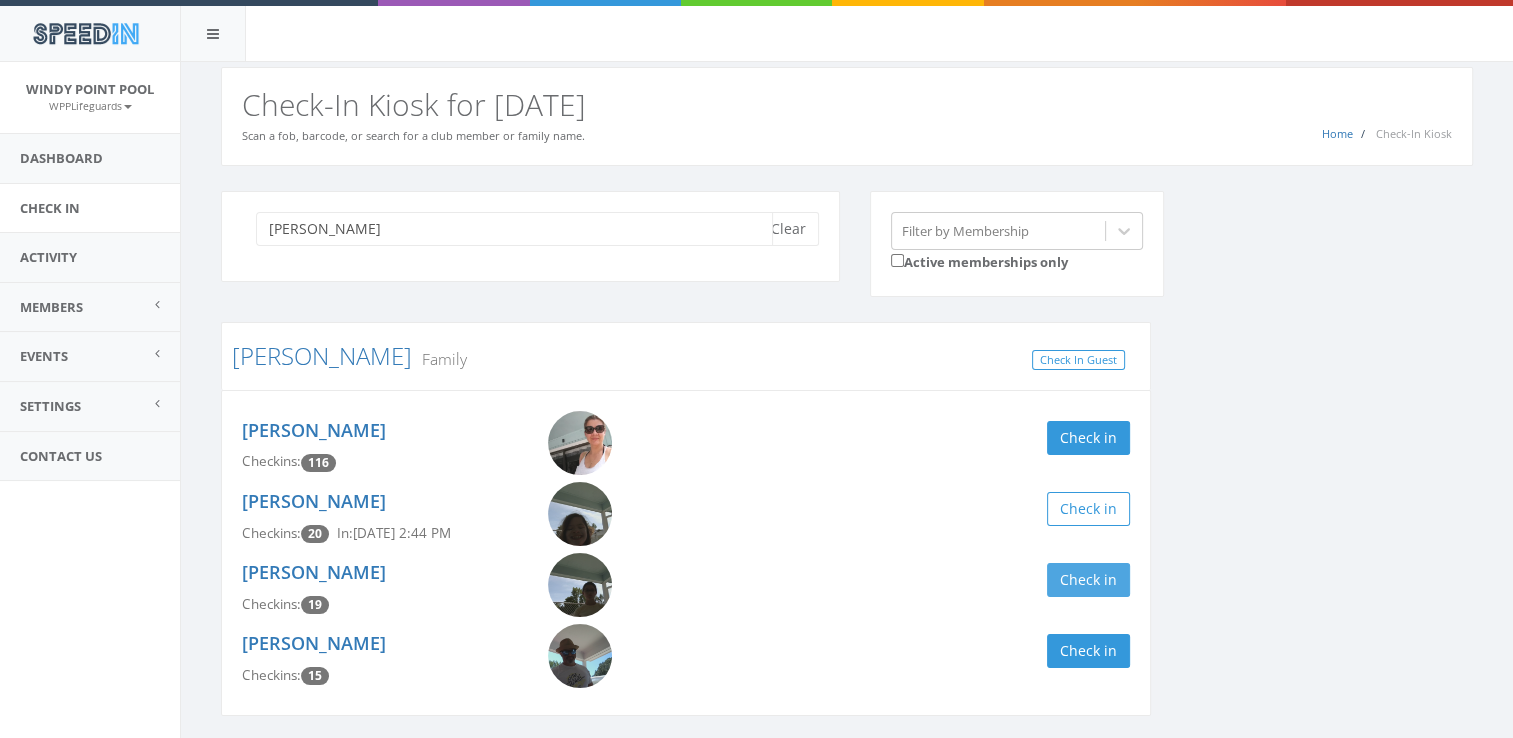 type on "[PERSON_NAME]" 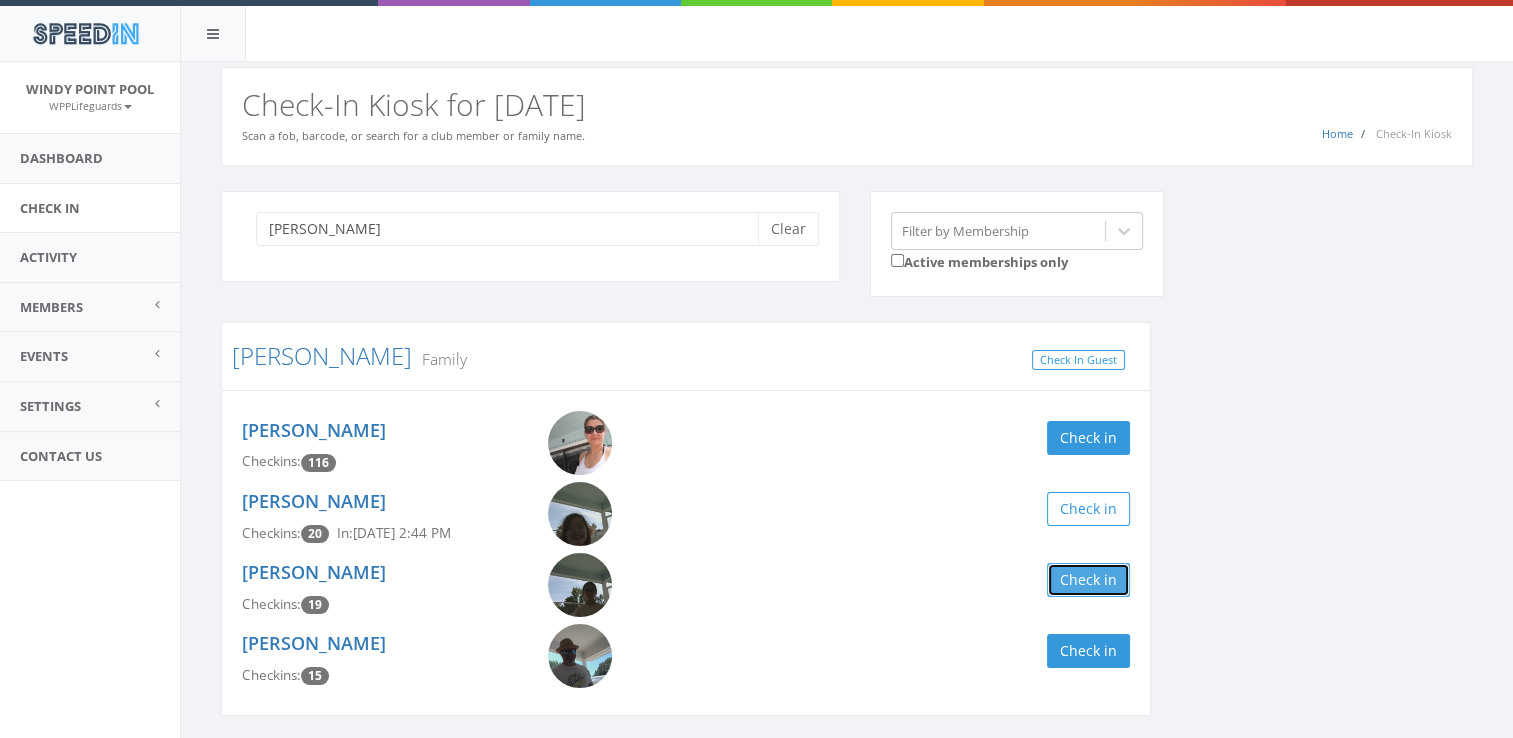 click on "Check in" at bounding box center (1088, 580) 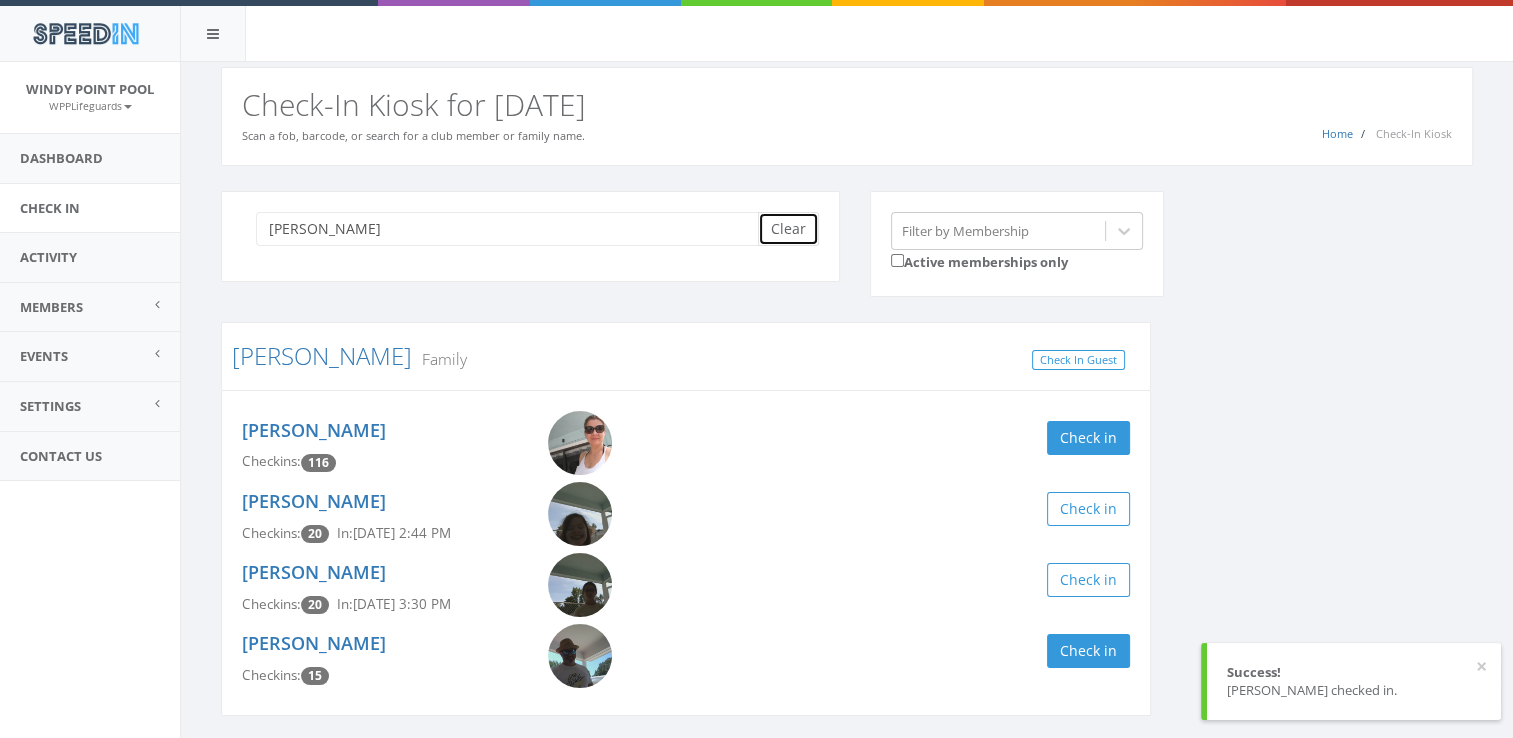 click on "Clear" at bounding box center [788, 229] 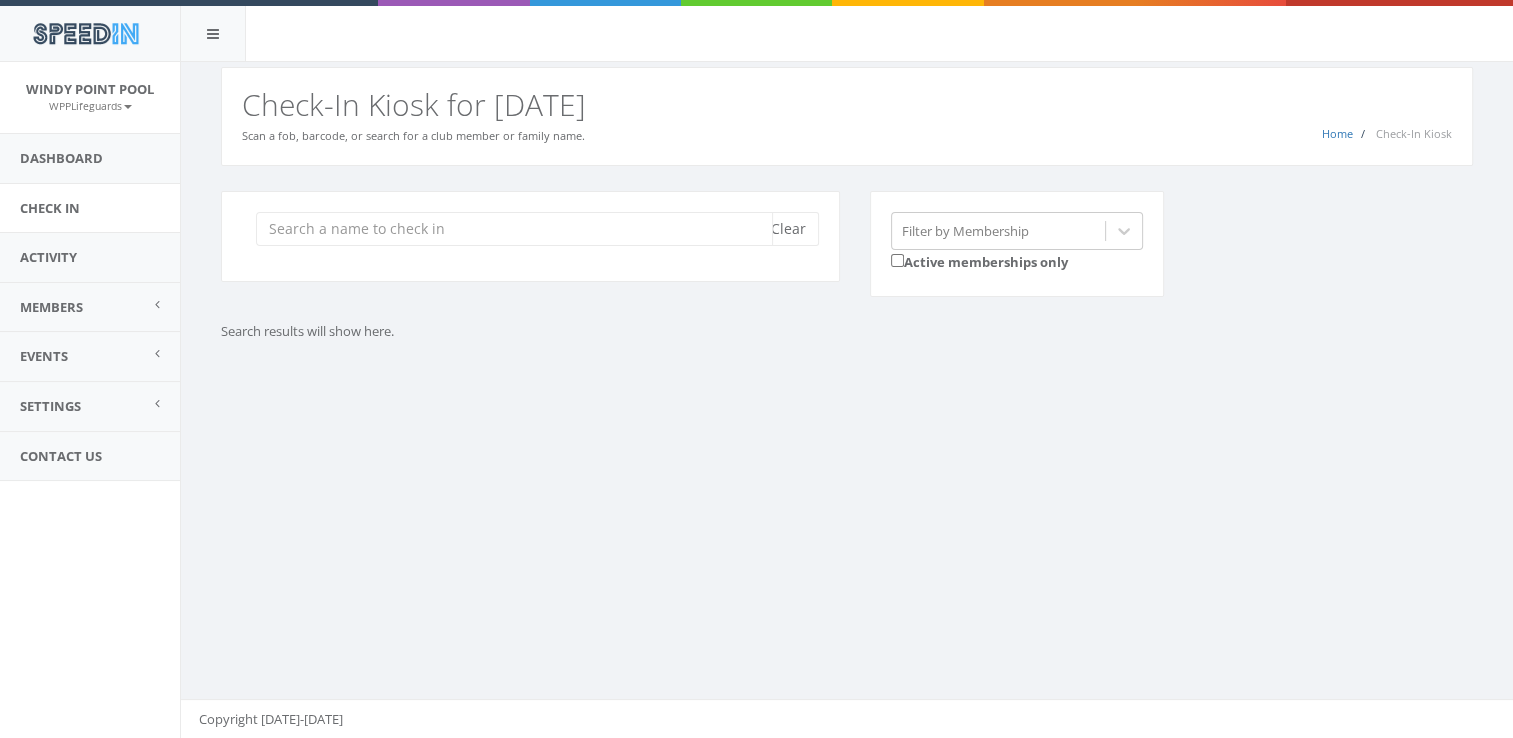 click at bounding box center [514, 229] 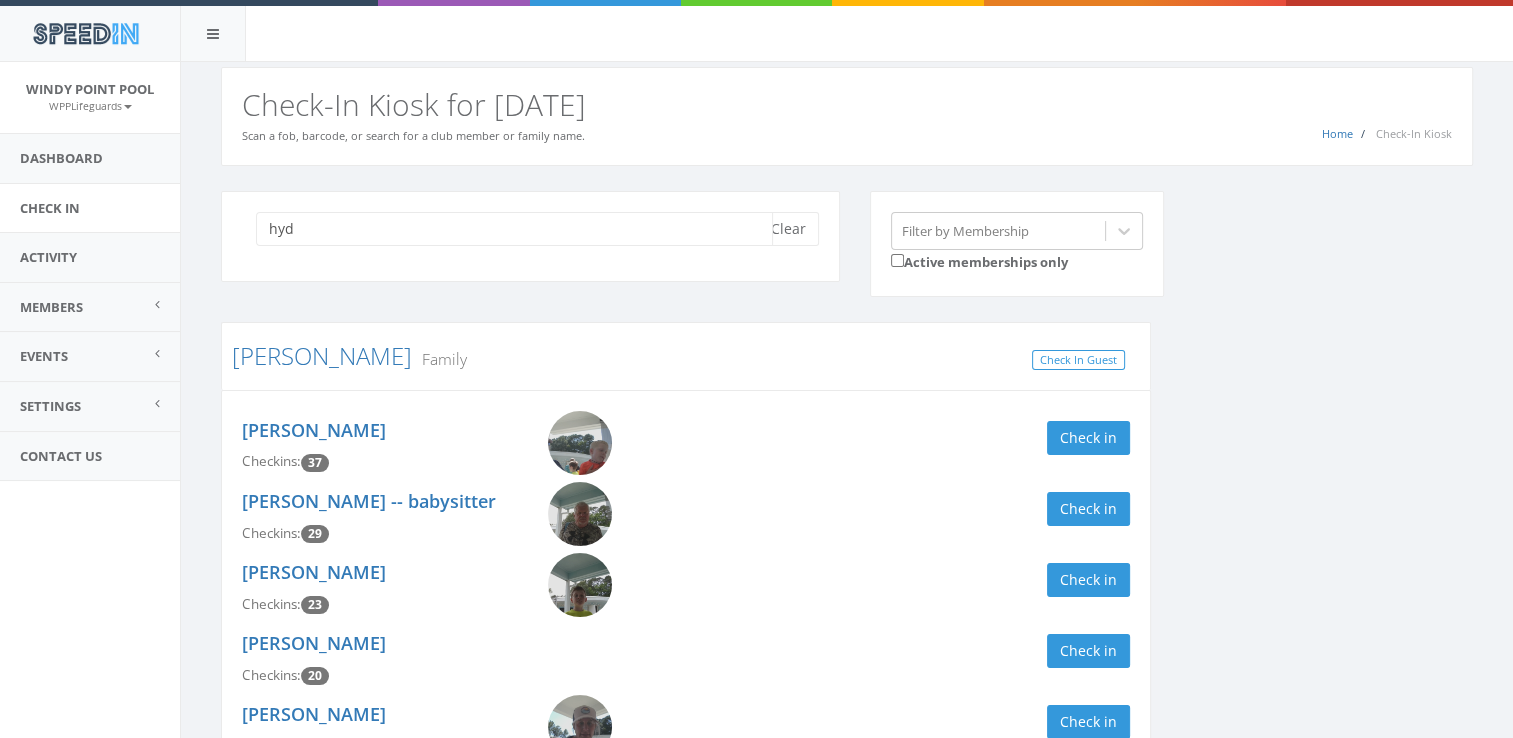 type on "hyd" 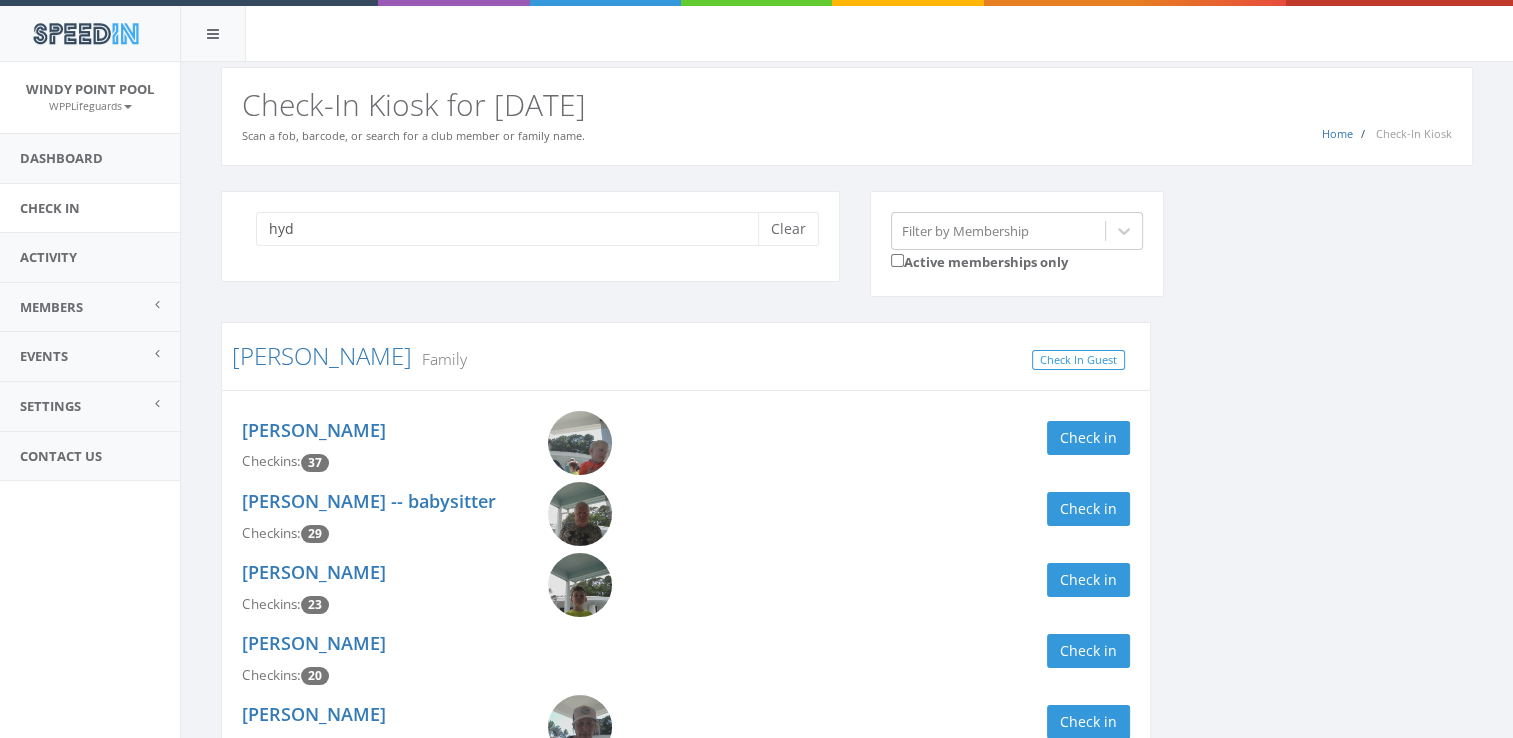 click on "hyd Clear Filter by Membership  Active memberships only [PERSON_NAME] Family Check In Guest [PERSON_NAME] Checkins:  37 Check in [PERSON_NAME] -- babysitter Checkins:  29 Check in [PERSON_NAME] Checkins:  23 Check in [PERSON_NAME] Checkins:  20 Check in [PERSON_NAME] Checkins:  19 Check in [PERSON_NAME] Checkins:  19 Check in" at bounding box center [847, 537] 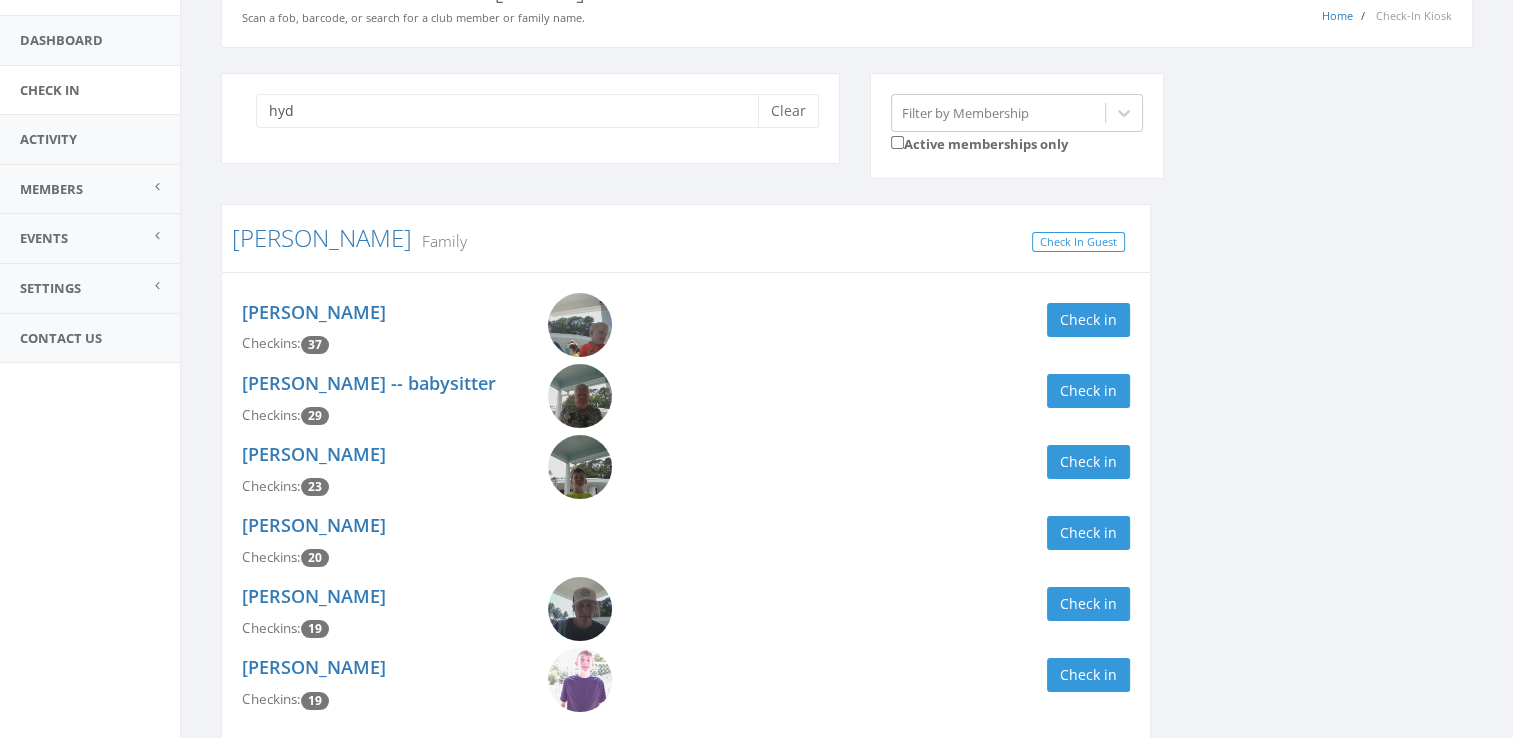 scroll, scrollTop: 160, scrollLeft: 0, axis: vertical 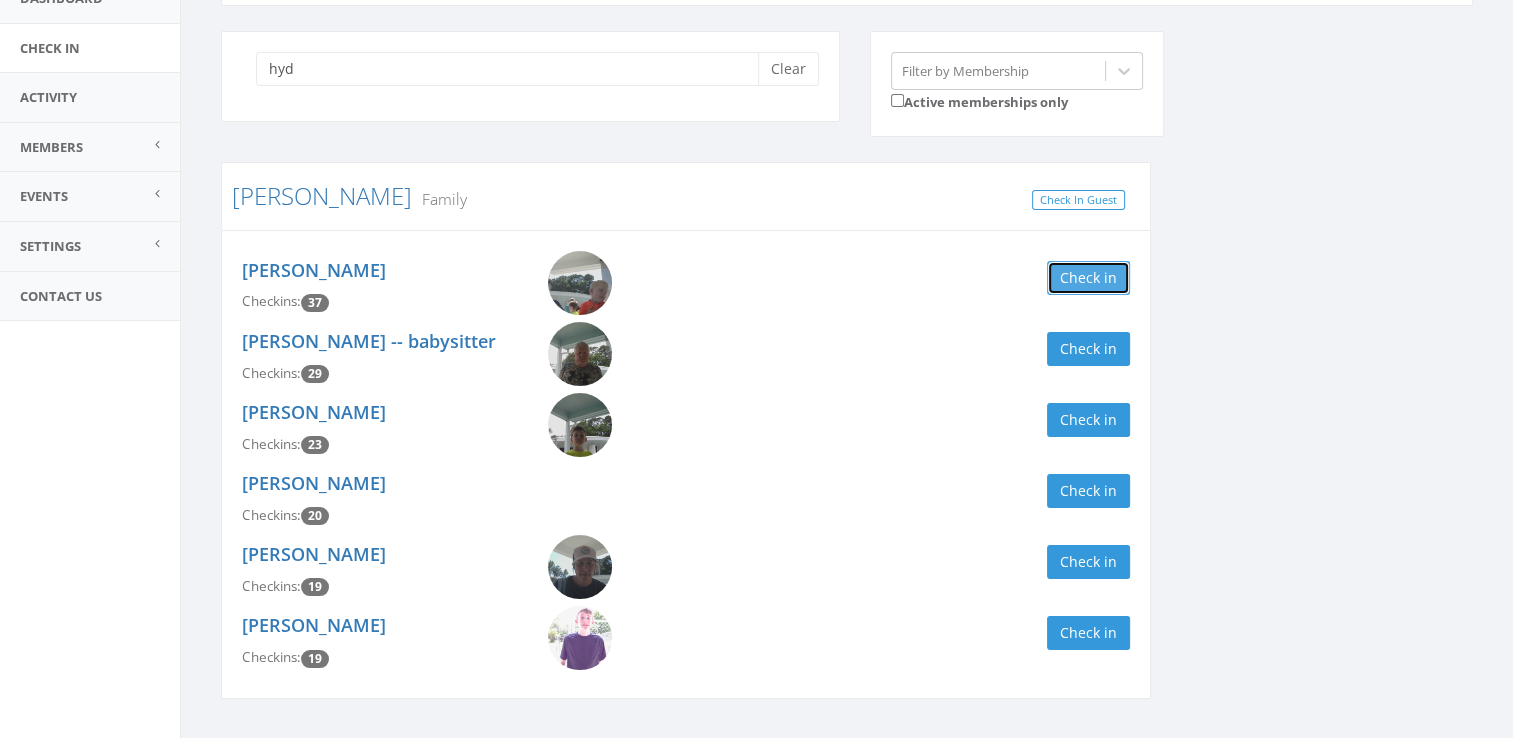 click on "Check in" at bounding box center (1088, 278) 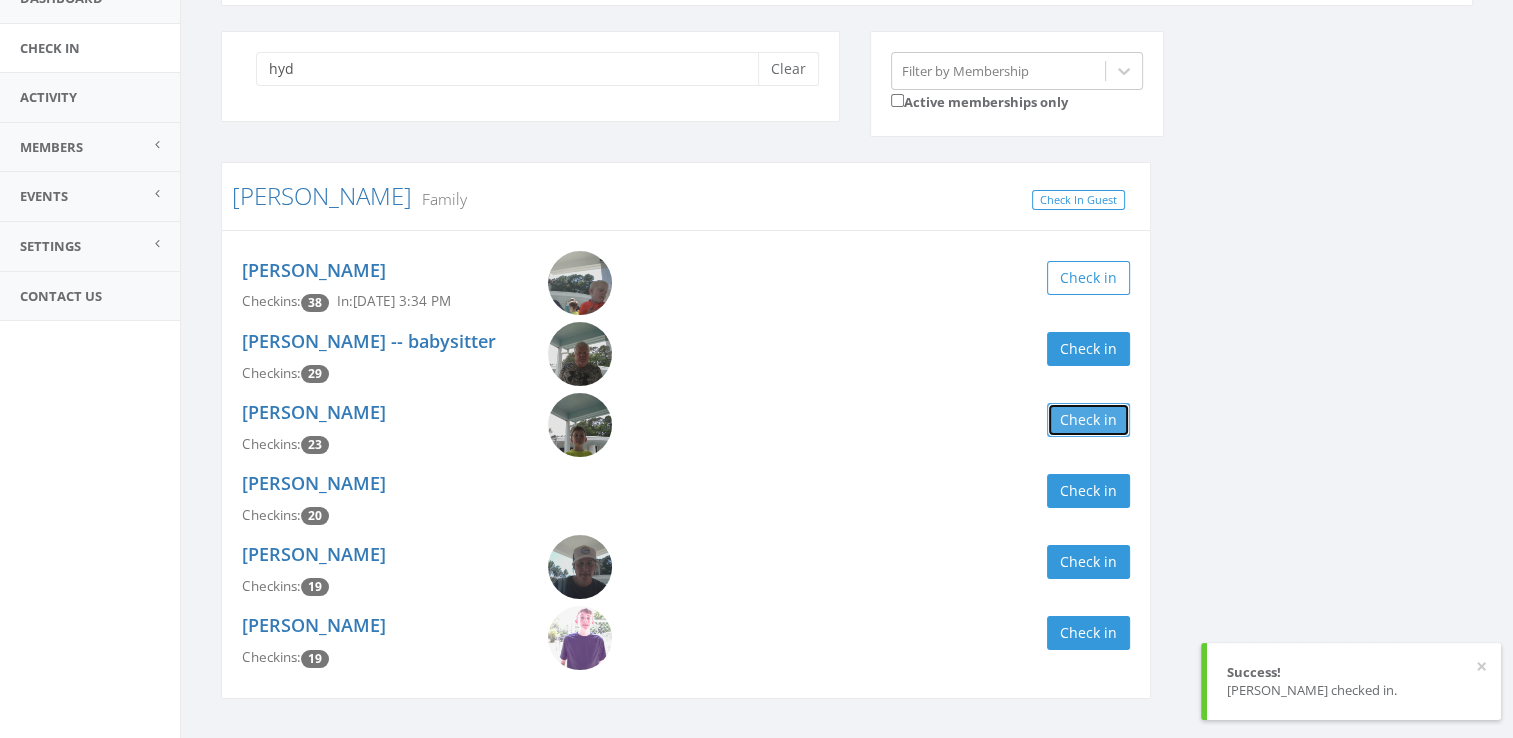 click on "Check in" at bounding box center (1088, 420) 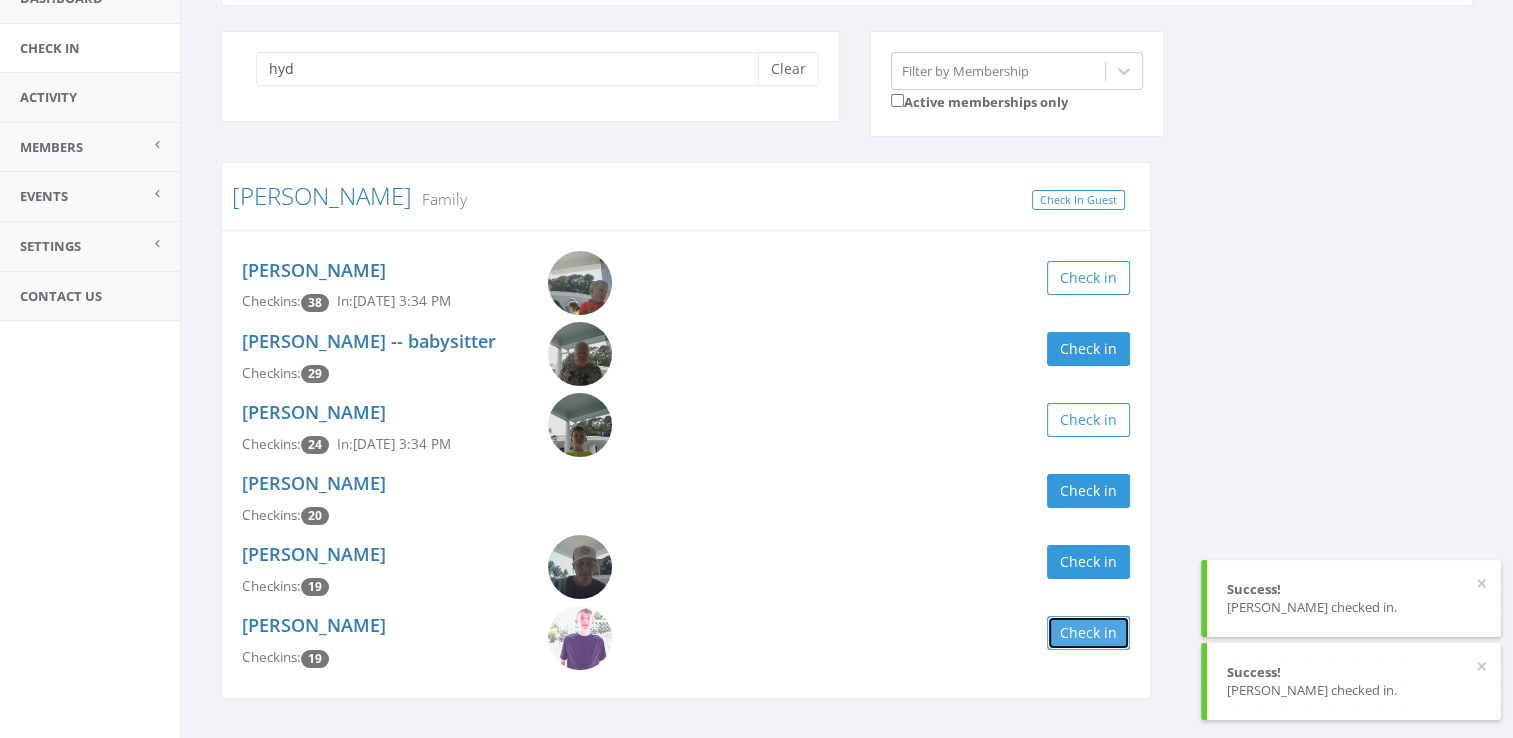 click on "Check in" at bounding box center [1088, 633] 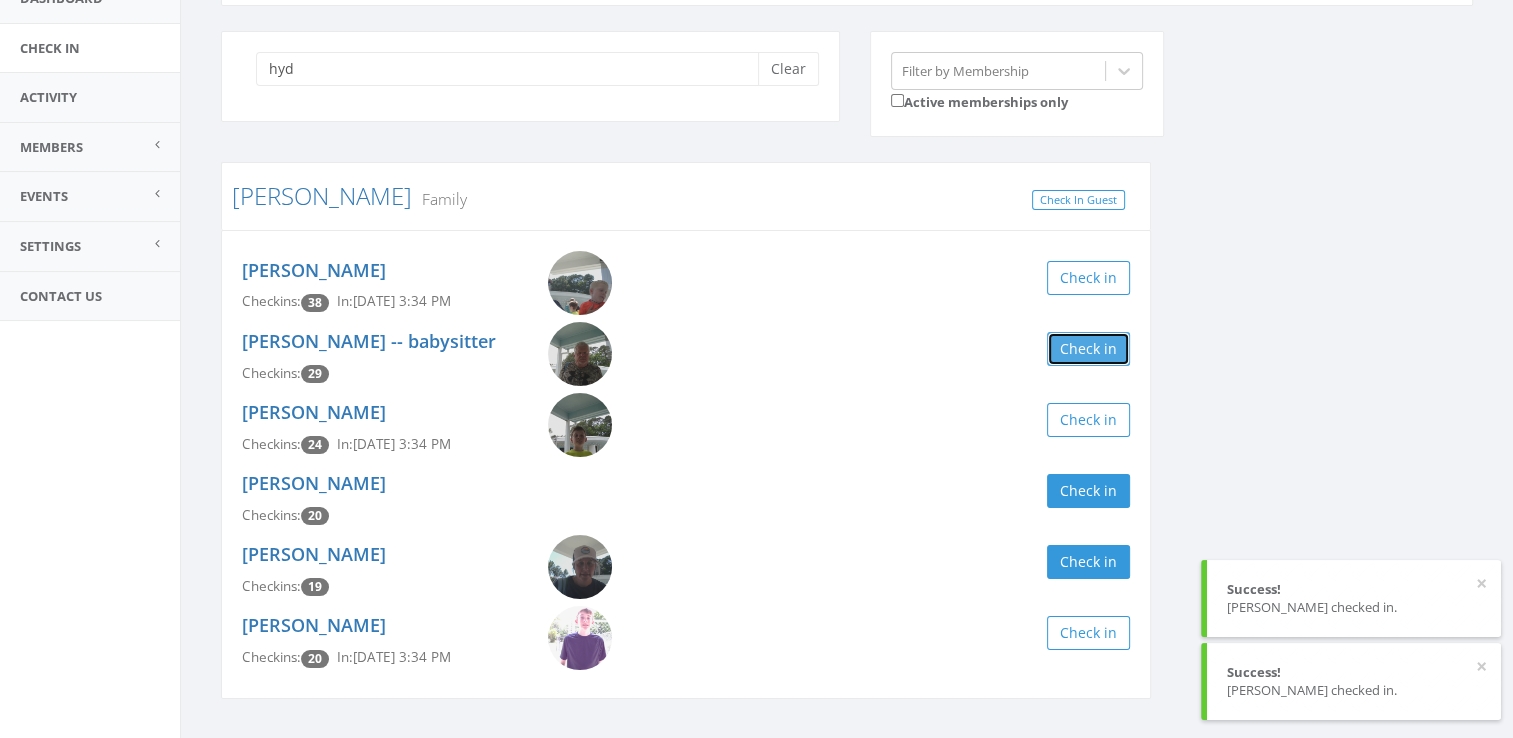 click on "Check in" at bounding box center (1088, 349) 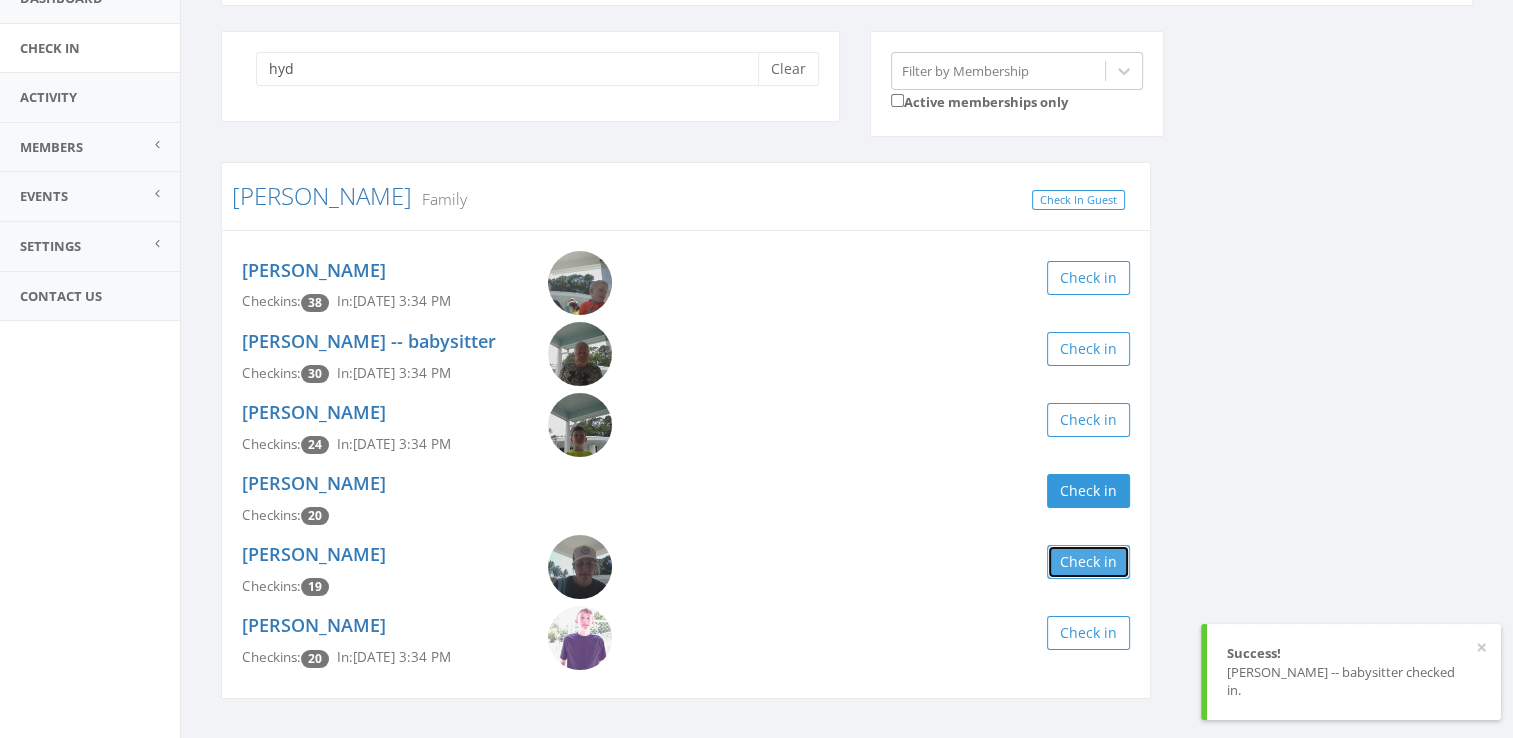 click on "Check in" at bounding box center [1088, 562] 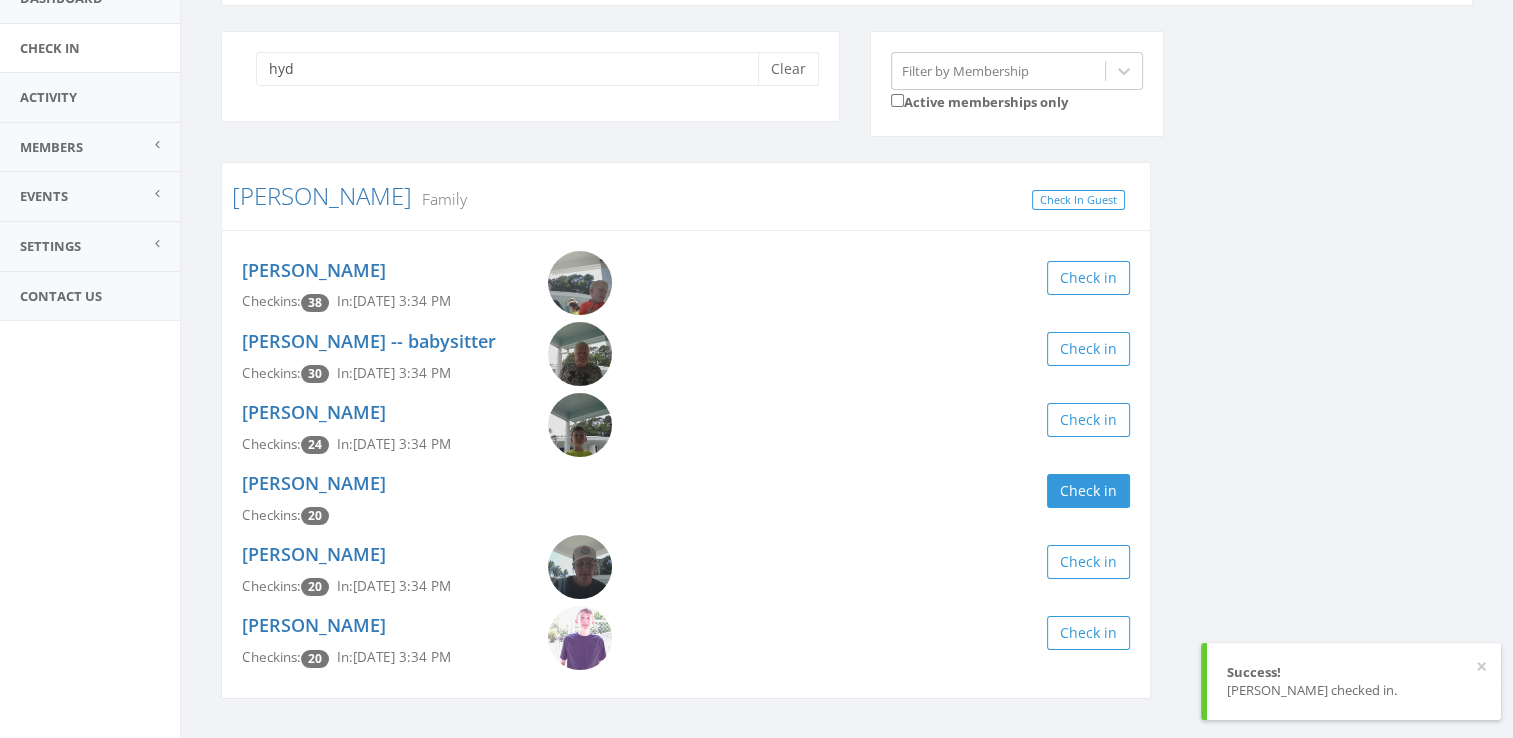 click on "hyd Clear Filter by Membership  Active memberships only [PERSON_NAME] Family Check In Guest [PERSON_NAME] Checkins:  38 In:  [DATE] 3:34 PM Check in [PERSON_NAME] -- babysitter Checkins:  30 In:  [DATE] 3:34 PM Check in [PERSON_NAME] Checkins:  24 In:  [DATE] 3:34 PM Check in [PERSON_NAME] Checkins:  20 Check in [PERSON_NAME] Checkins:  20 In:  [DATE] 3:34 PM Check in [PERSON_NAME] Checkins:  20 In:  [DATE] 3:34 PM Check in" at bounding box center (847, 377) 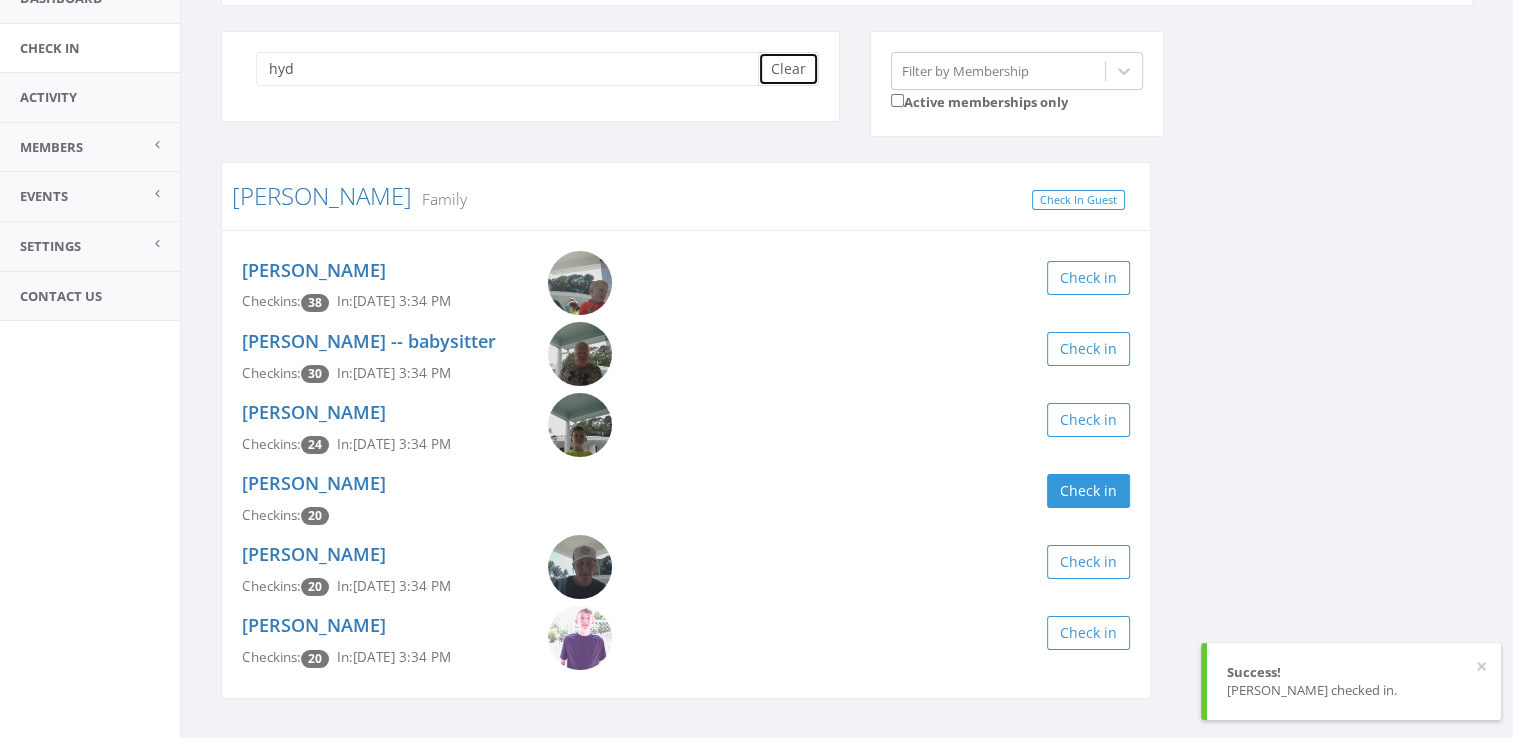 click on "Clear" at bounding box center [788, 69] 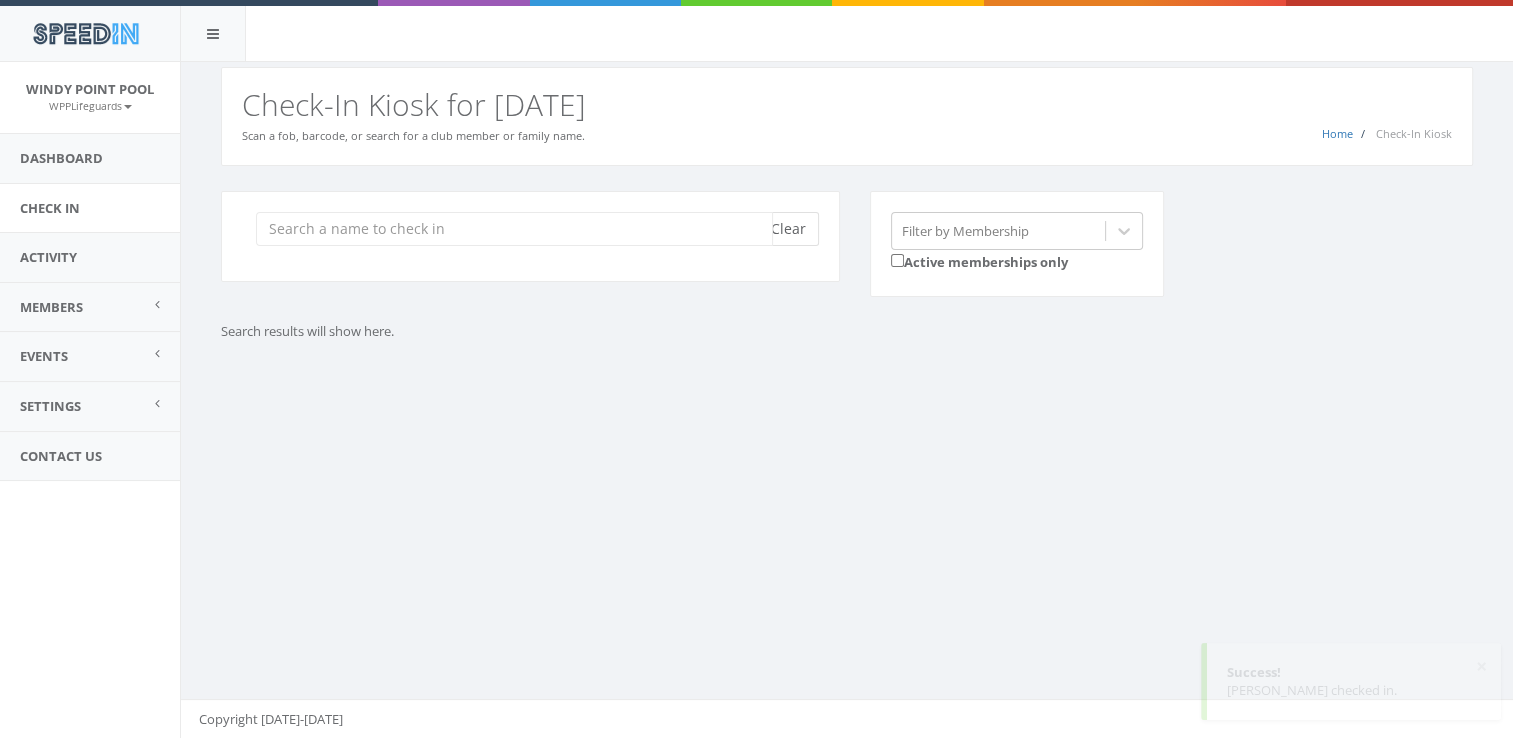 scroll, scrollTop: 0, scrollLeft: 0, axis: both 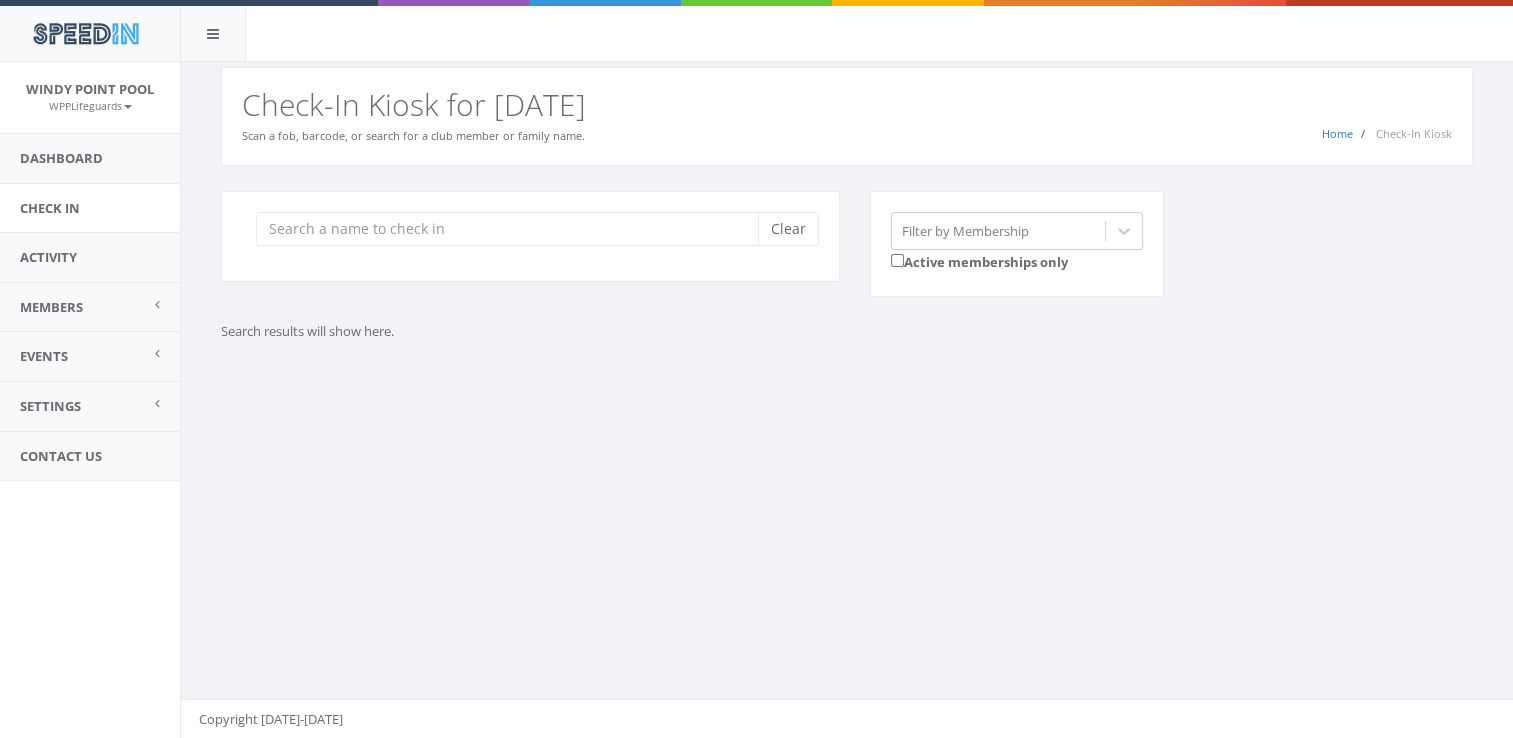 click on "Clear" at bounding box center (530, 236) 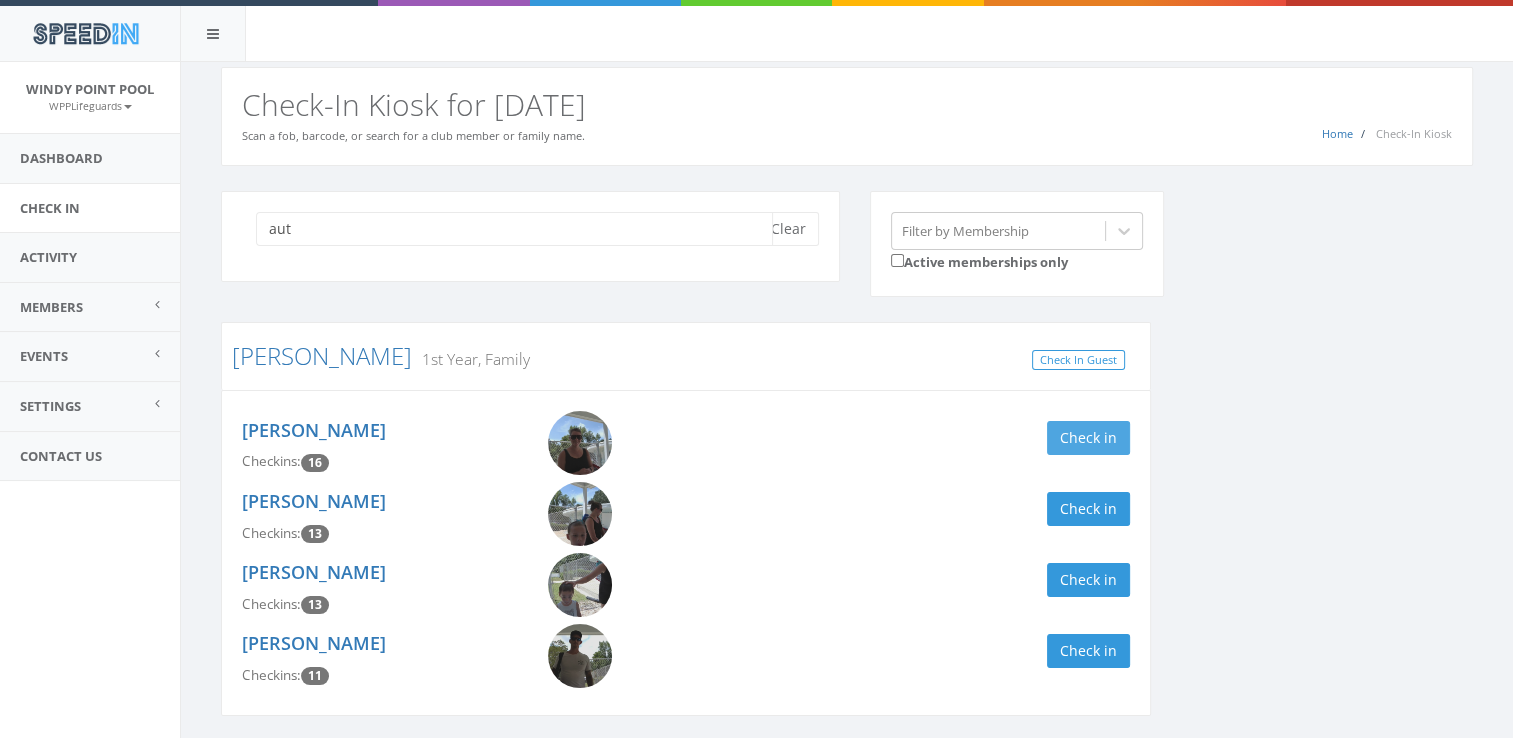 type on "aut" 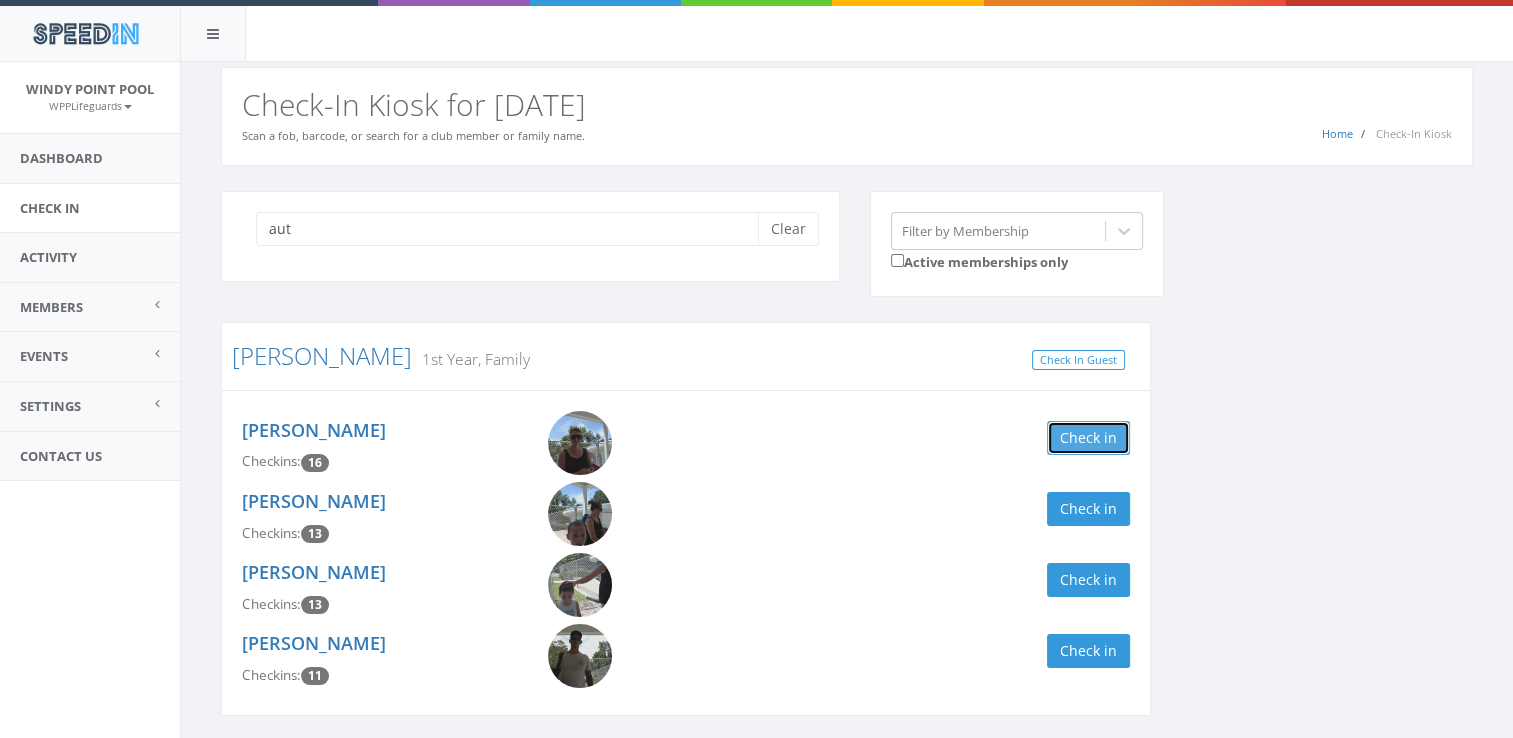 click on "Check in" at bounding box center [1088, 438] 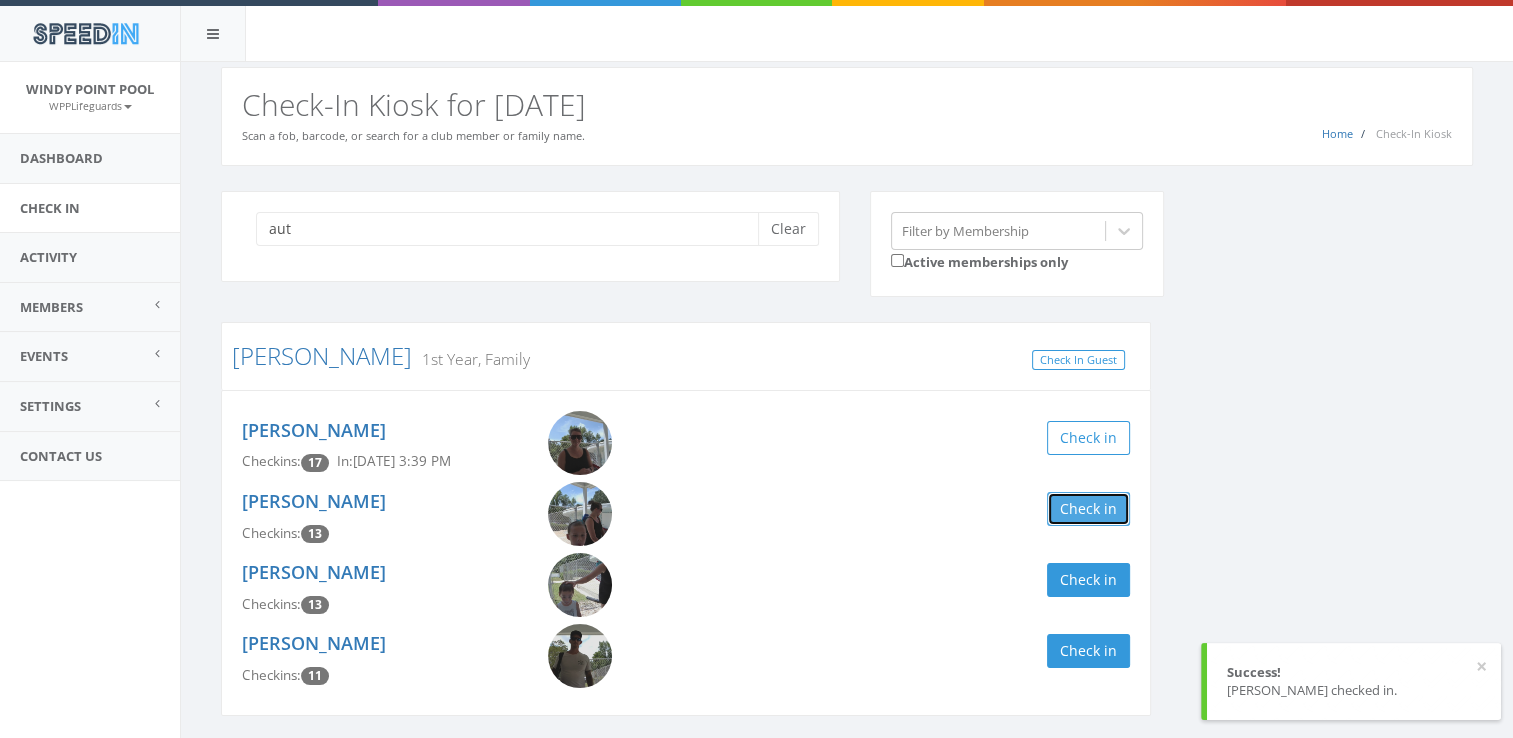 click on "Check in" at bounding box center [1088, 509] 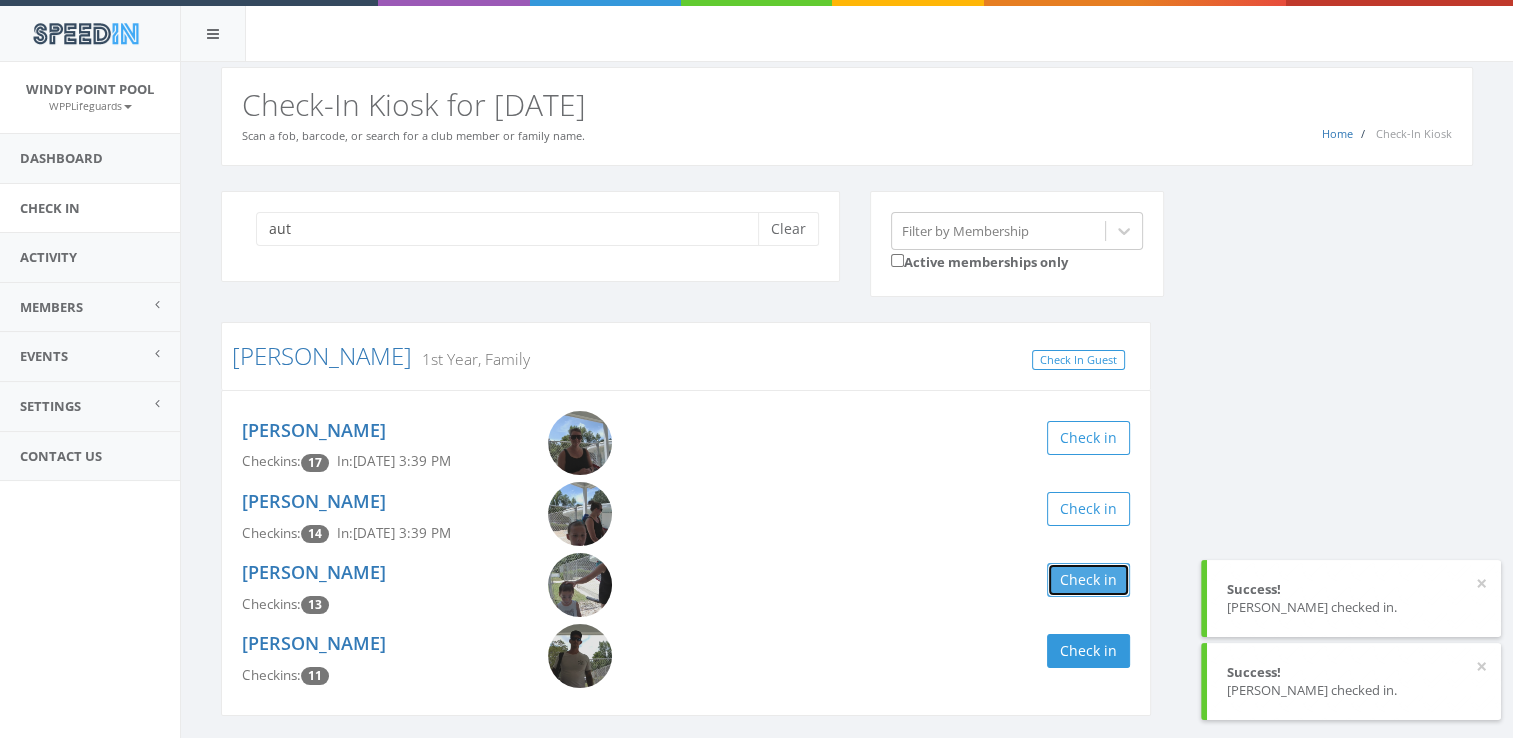 click on "Check in" at bounding box center (1088, 580) 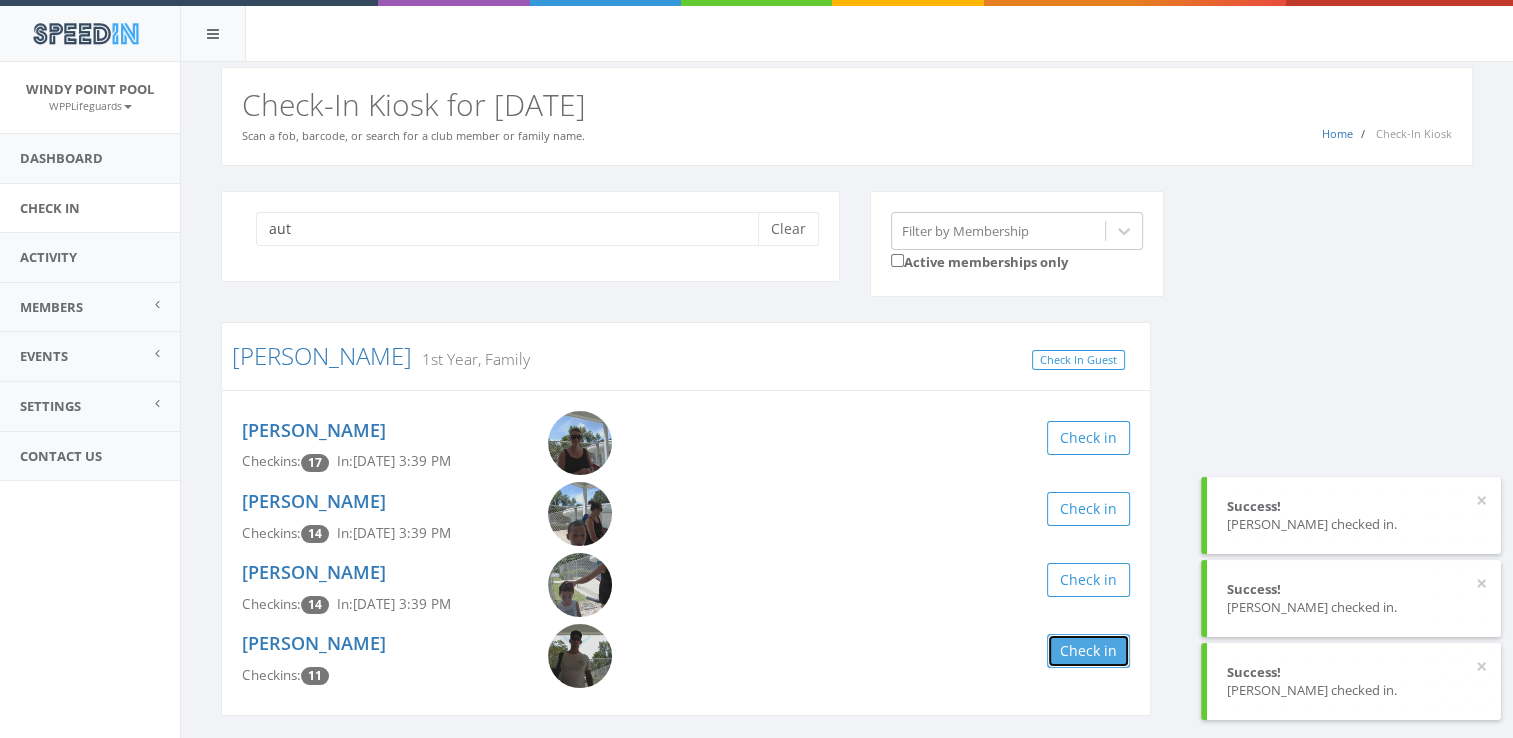 click on "Check in" at bounding box center [1088, 651] 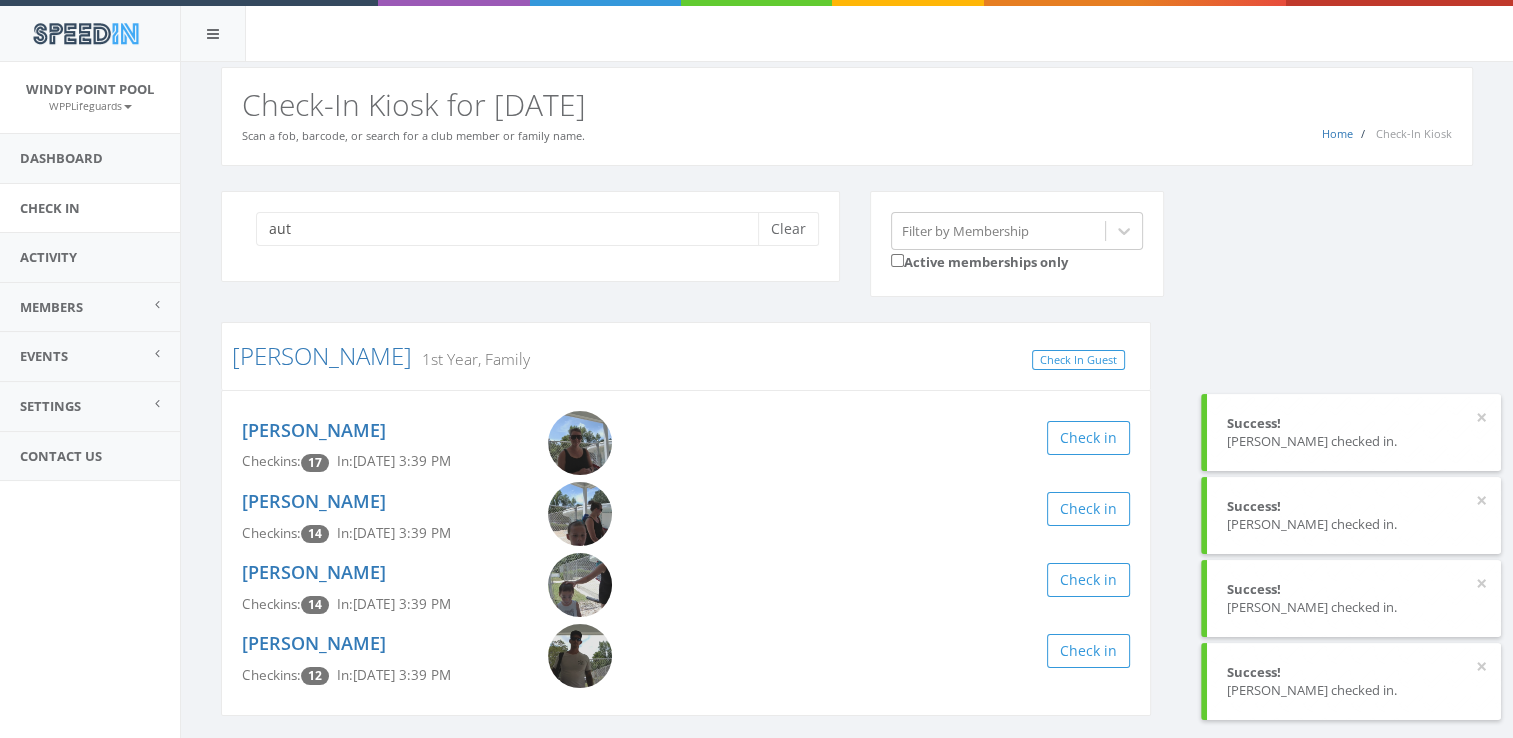 click on "aut Clear" at bounding box center [530, 236] 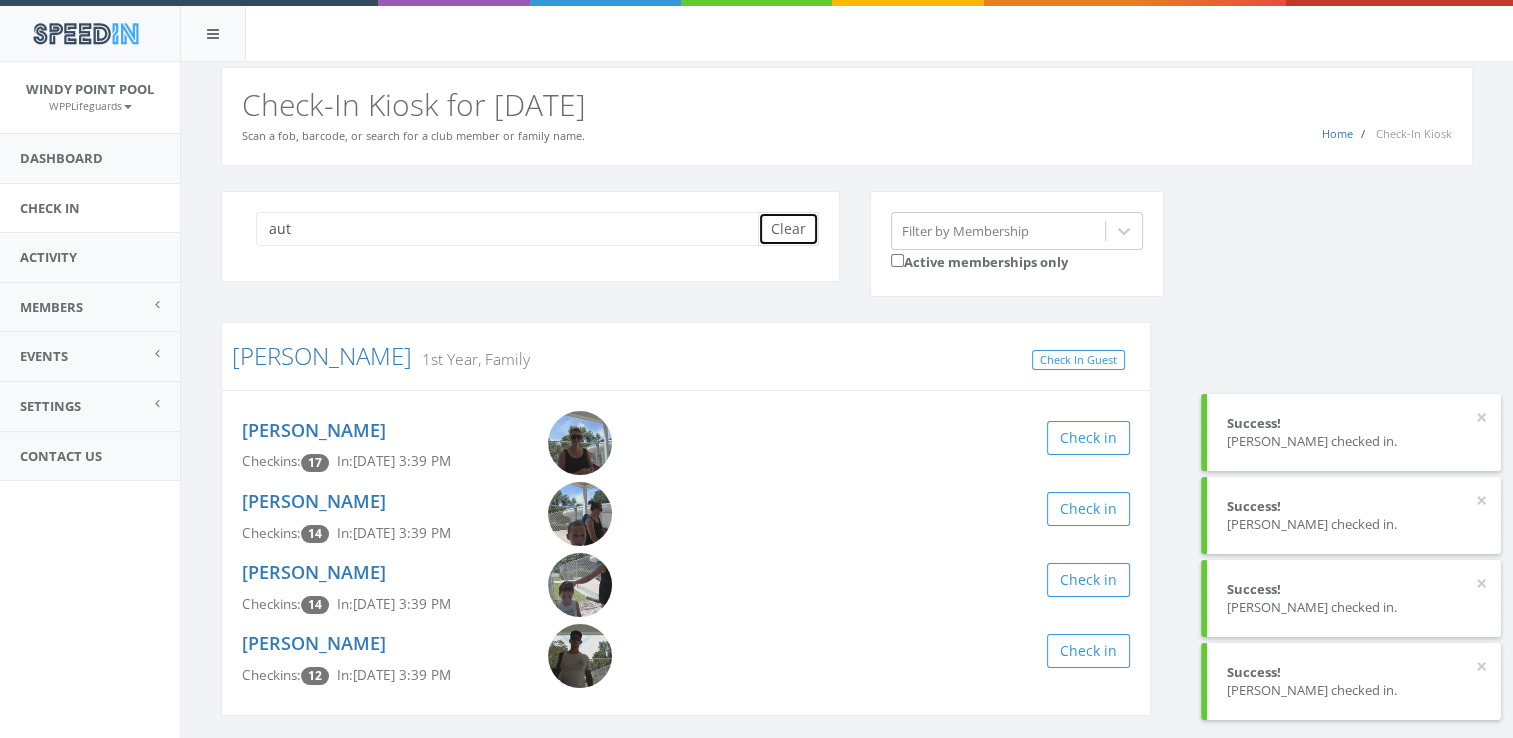 click on "Clear" at bounding box center [788, 229] 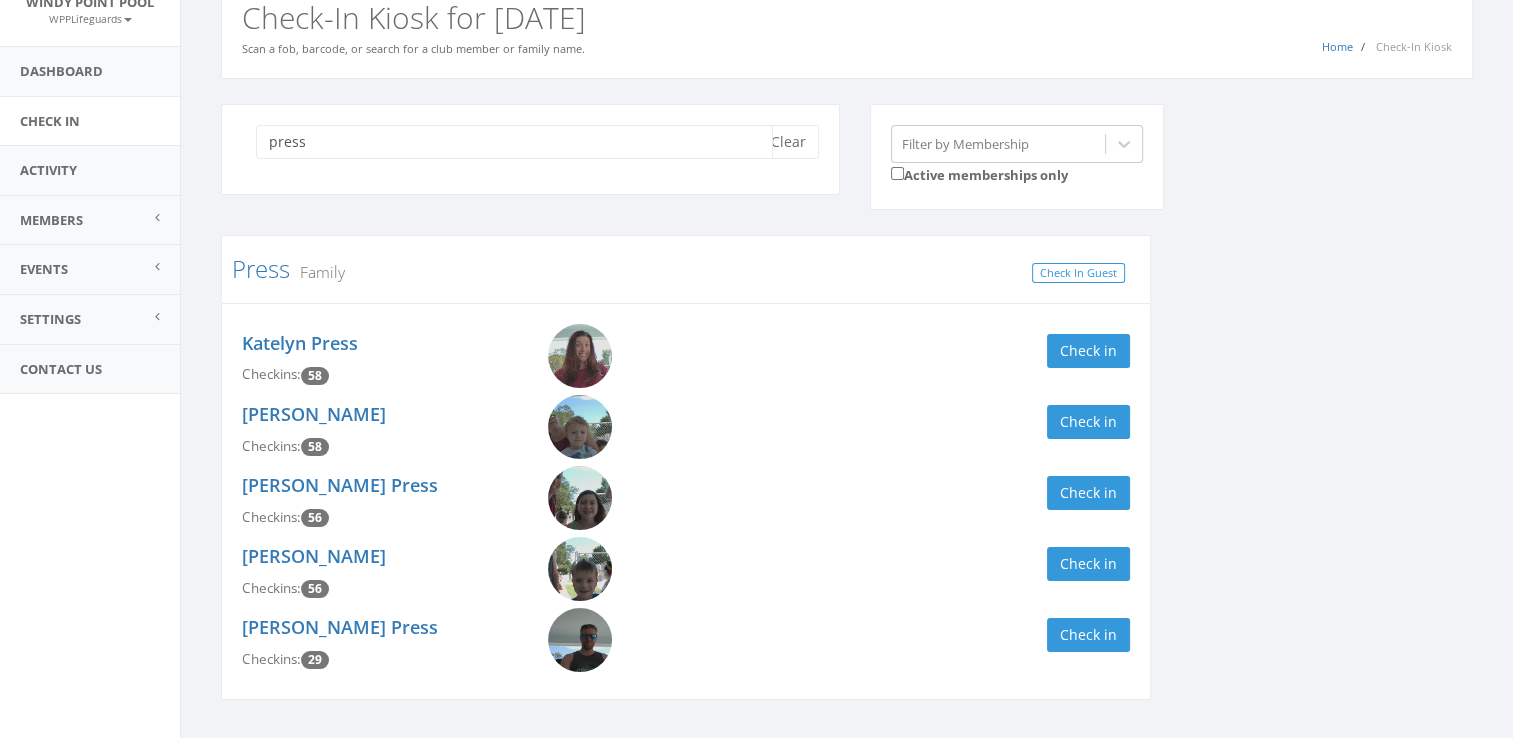 scroll, scrollTop: 90, scrollLeft: 0, axis: vertical 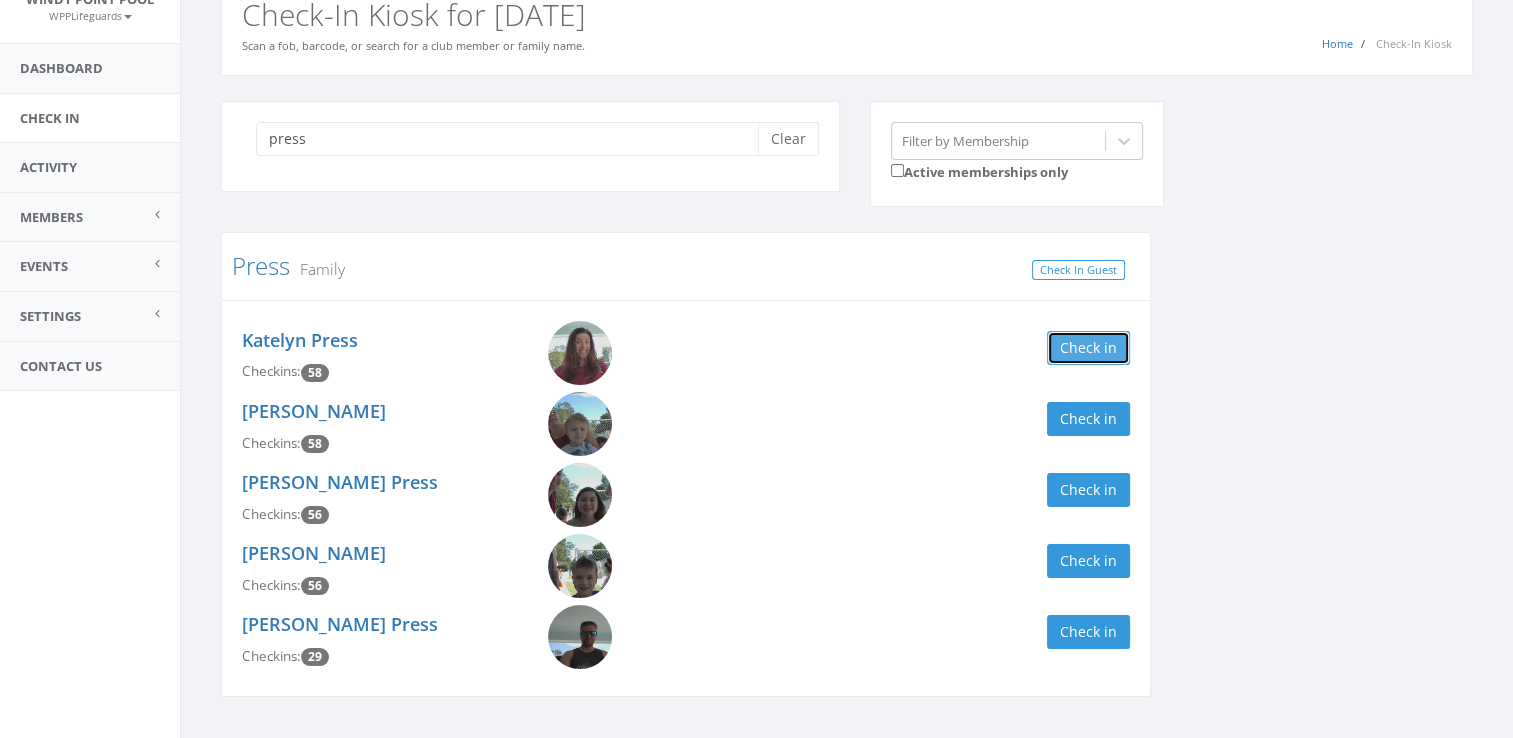click on "Check in" at bounding box center [1088, 348] 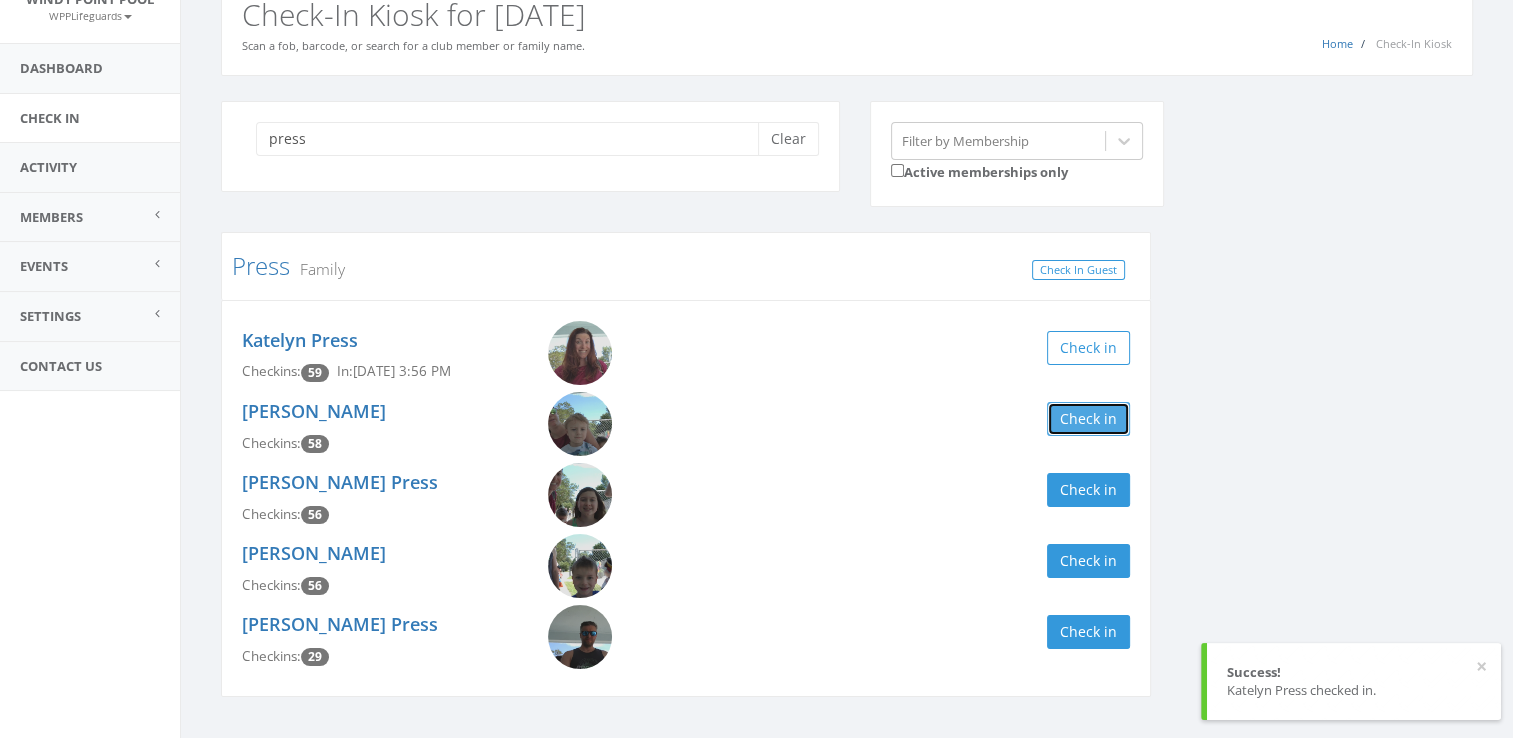 click on "Check in" at bounding box center [1088, 419] 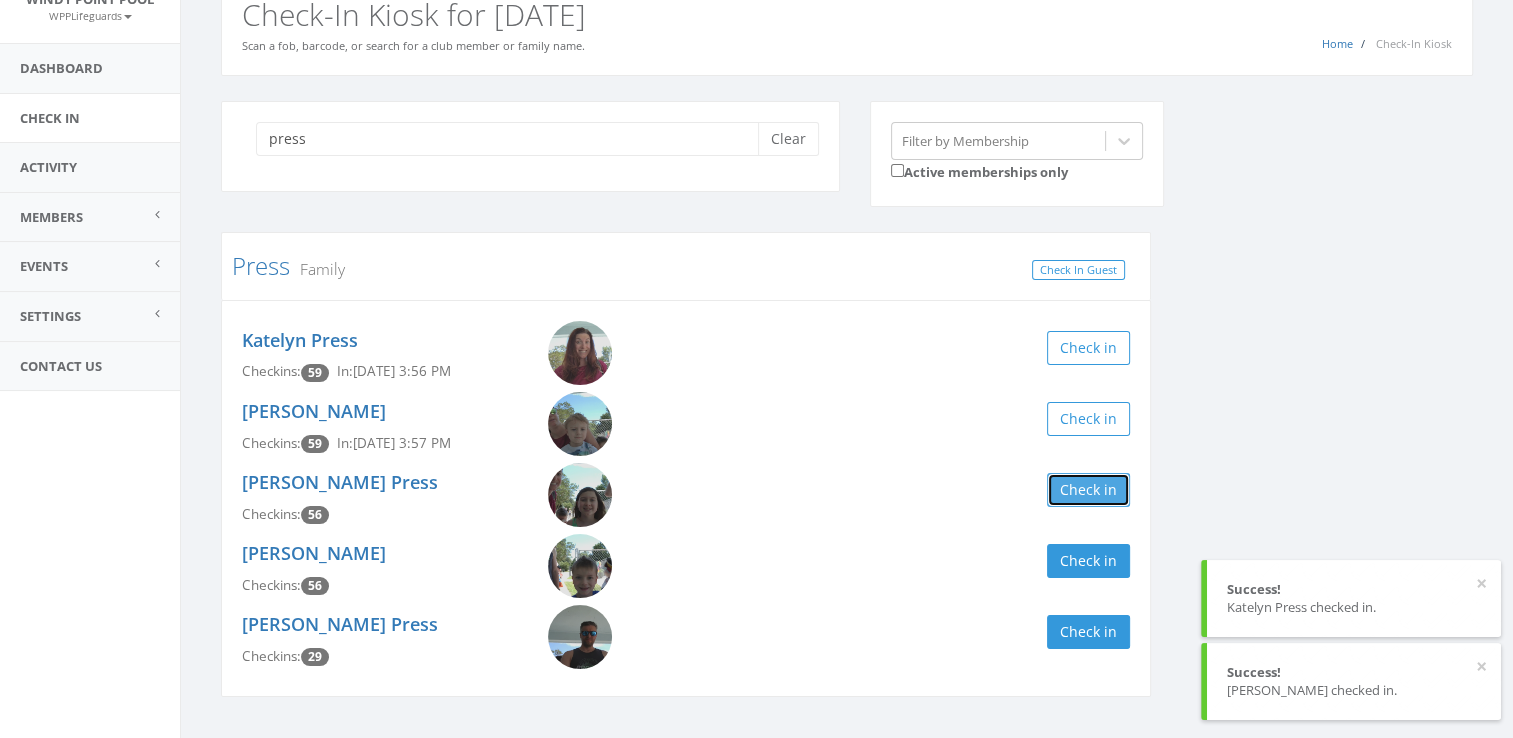 click on "Check in" at bounding box center (1088, 490) 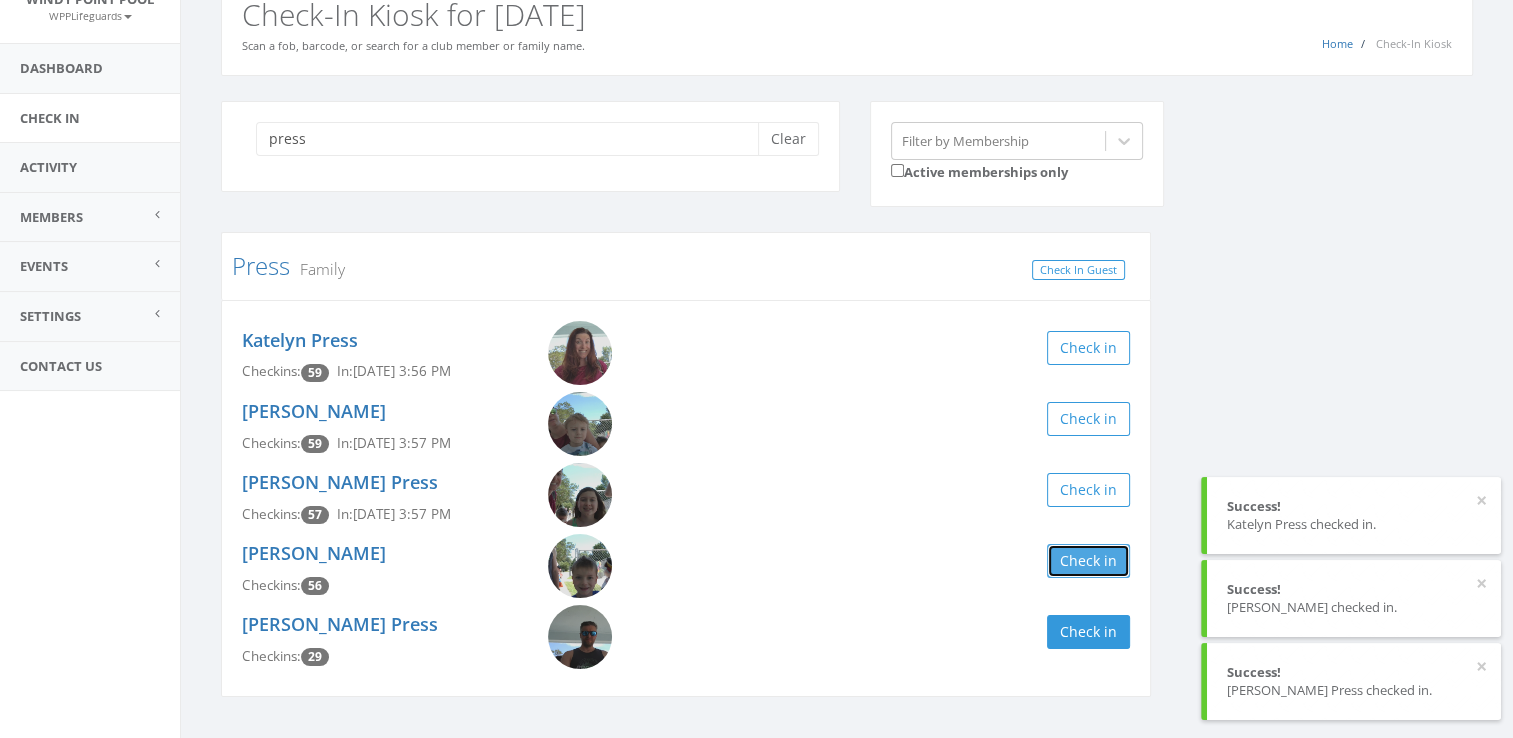 click on "Check in" at bounding box center [1088, 561] 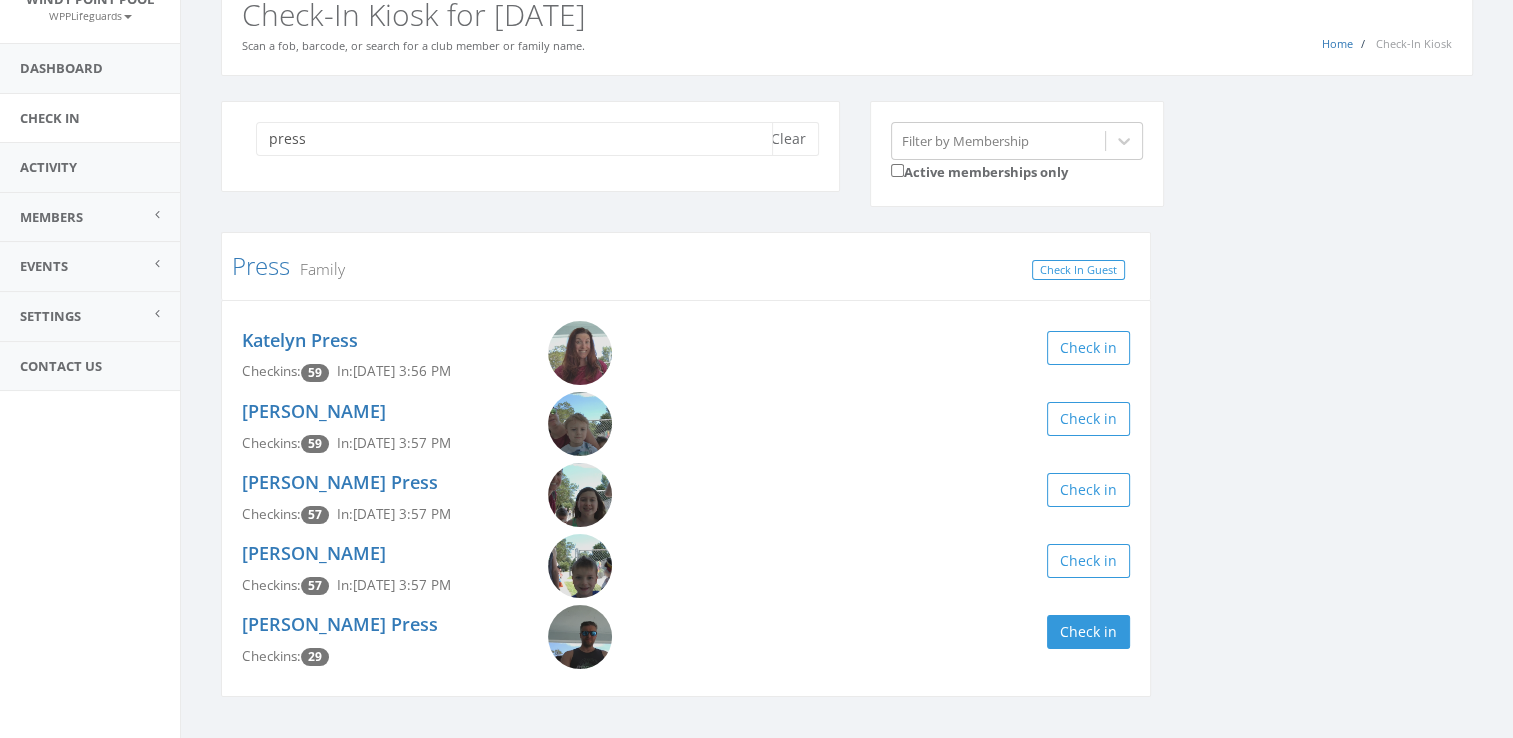 click on "press" at bounding box center [514, 139] 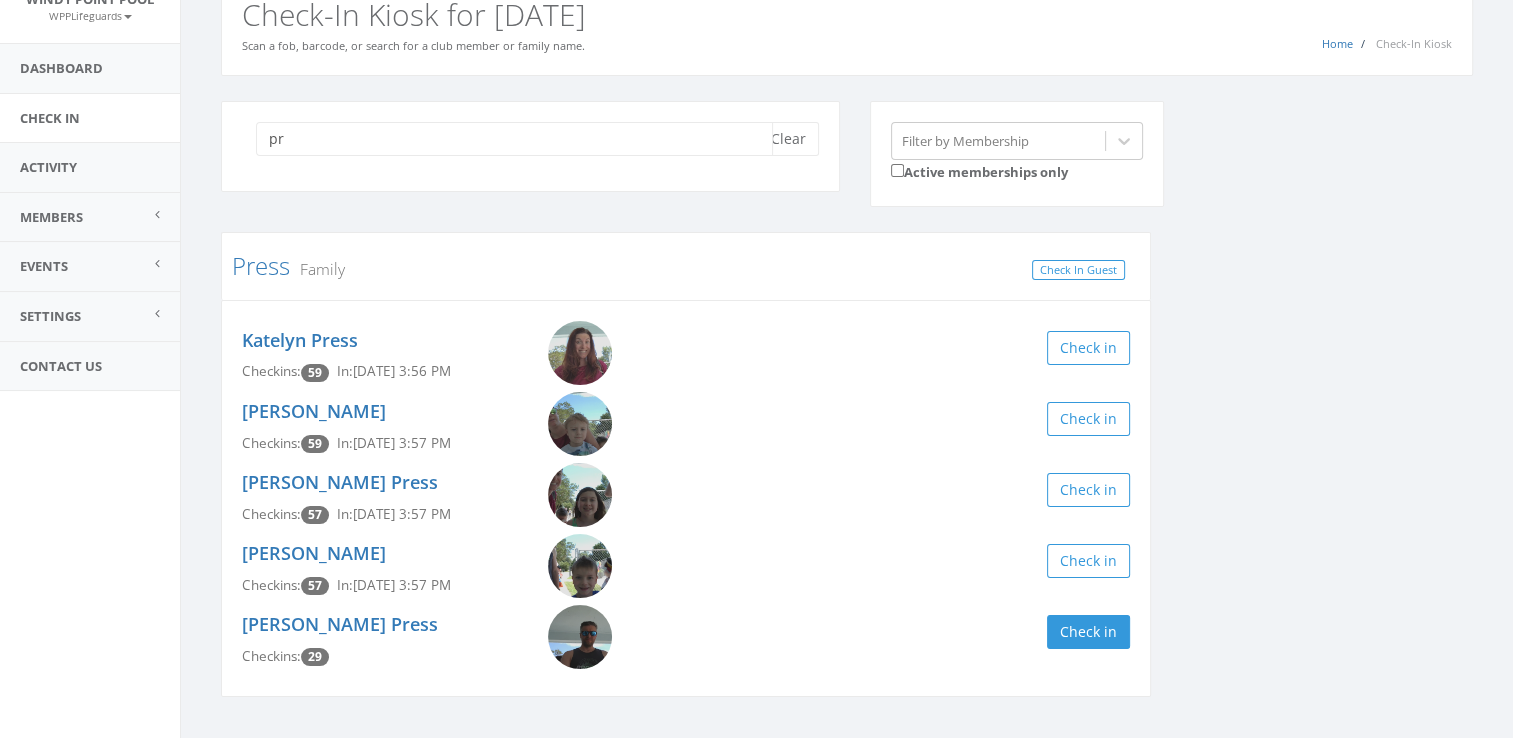 type on "p" 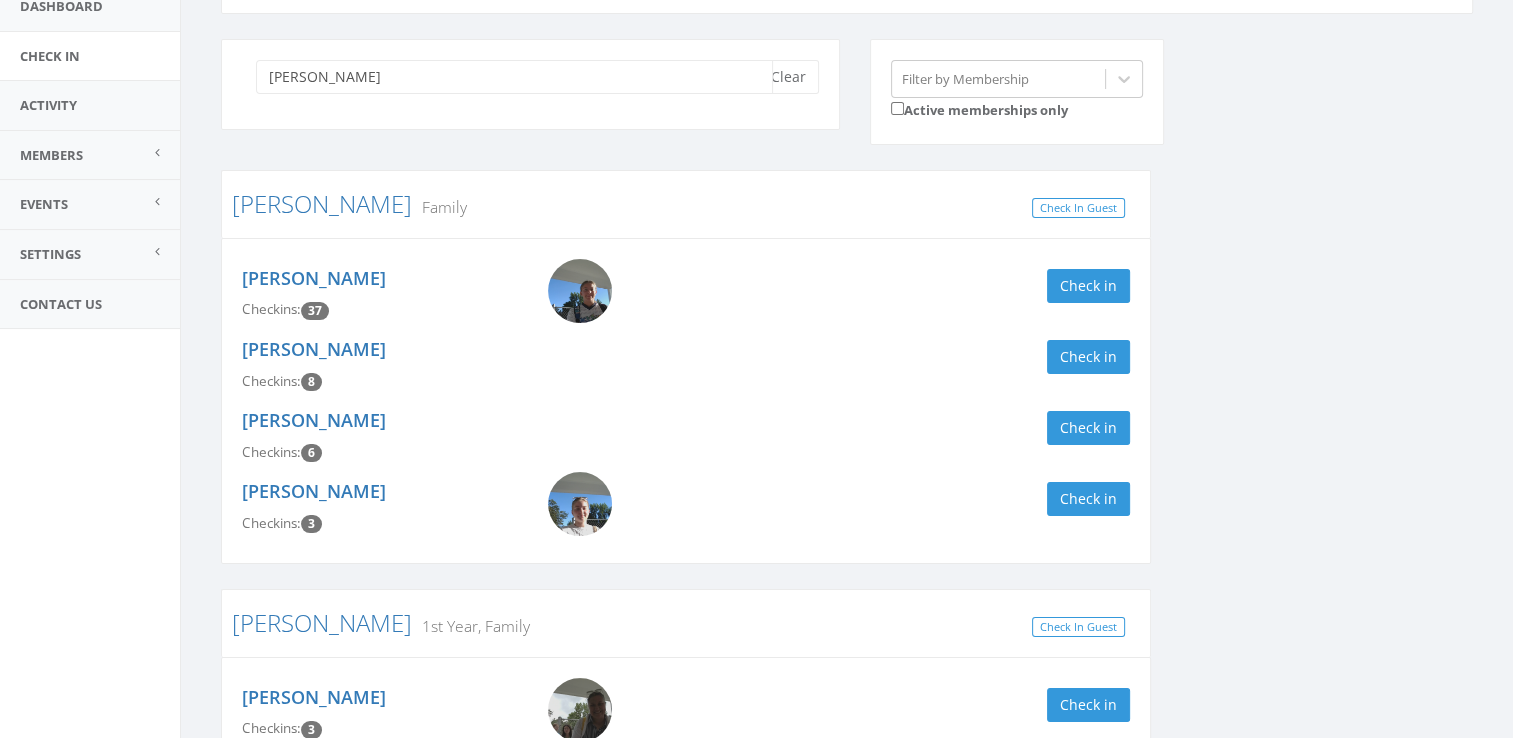 scroll, scrollTop: 152, scrollLeft: 0, axis: vertical 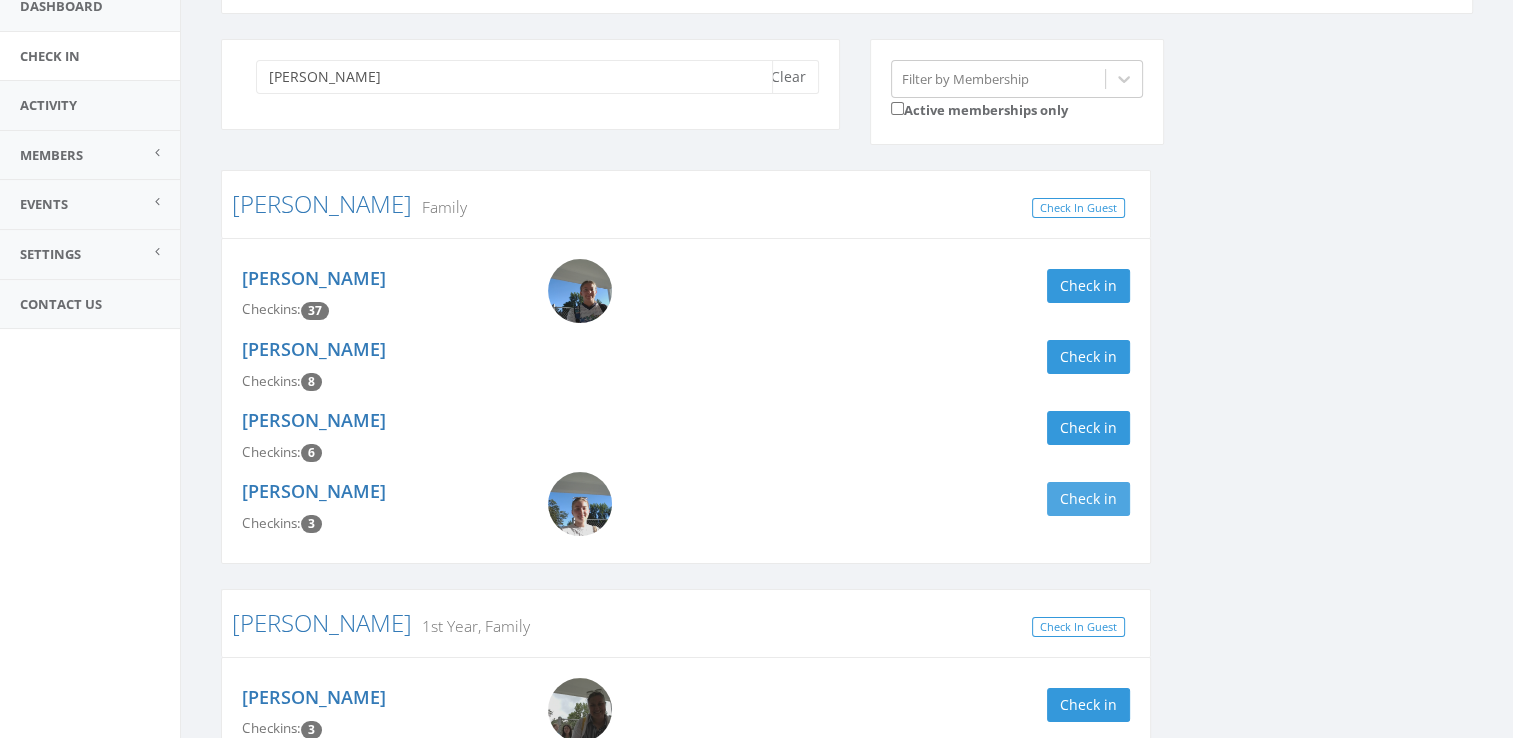 type on "[PERSON_NAME]" 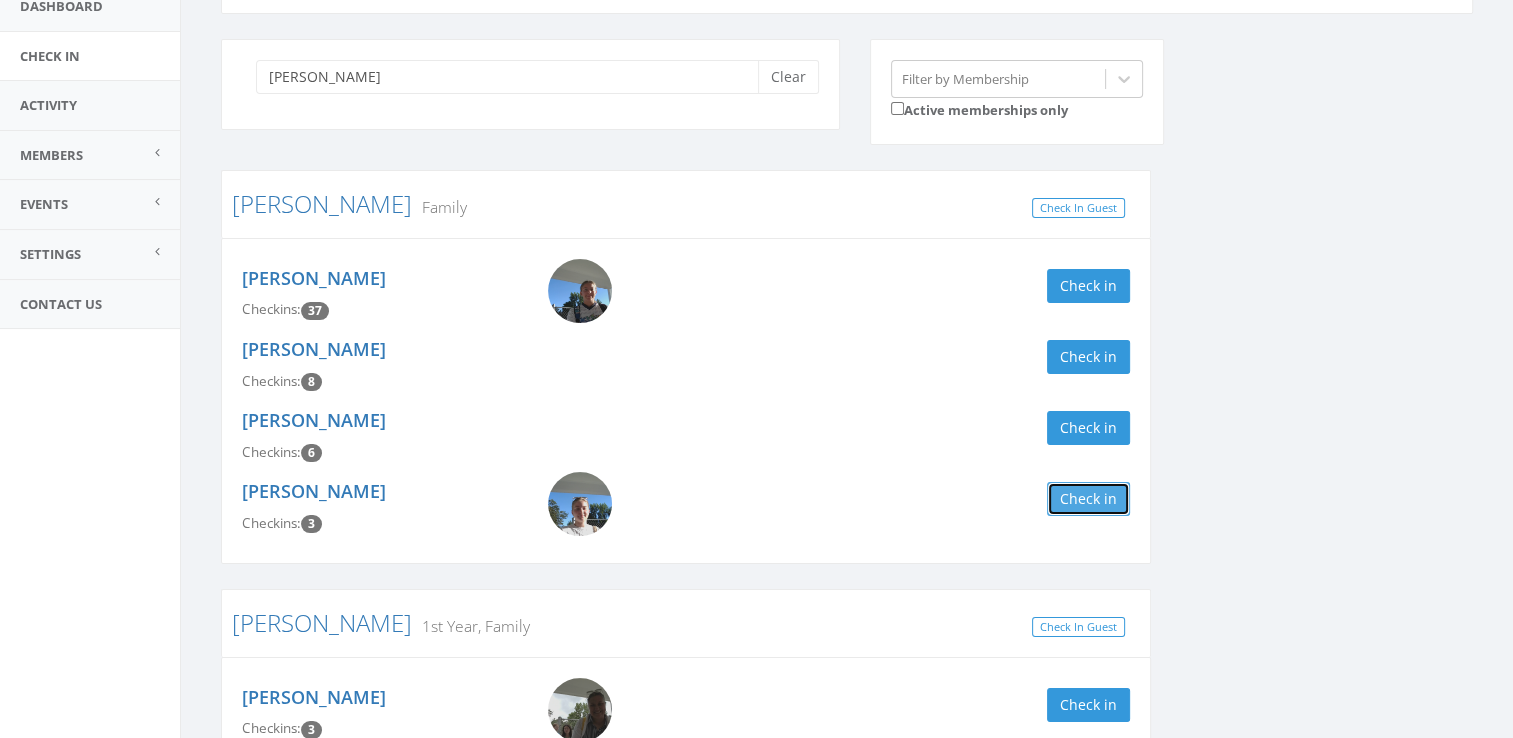 click on "Check in" at bounding box center (1088, 499) 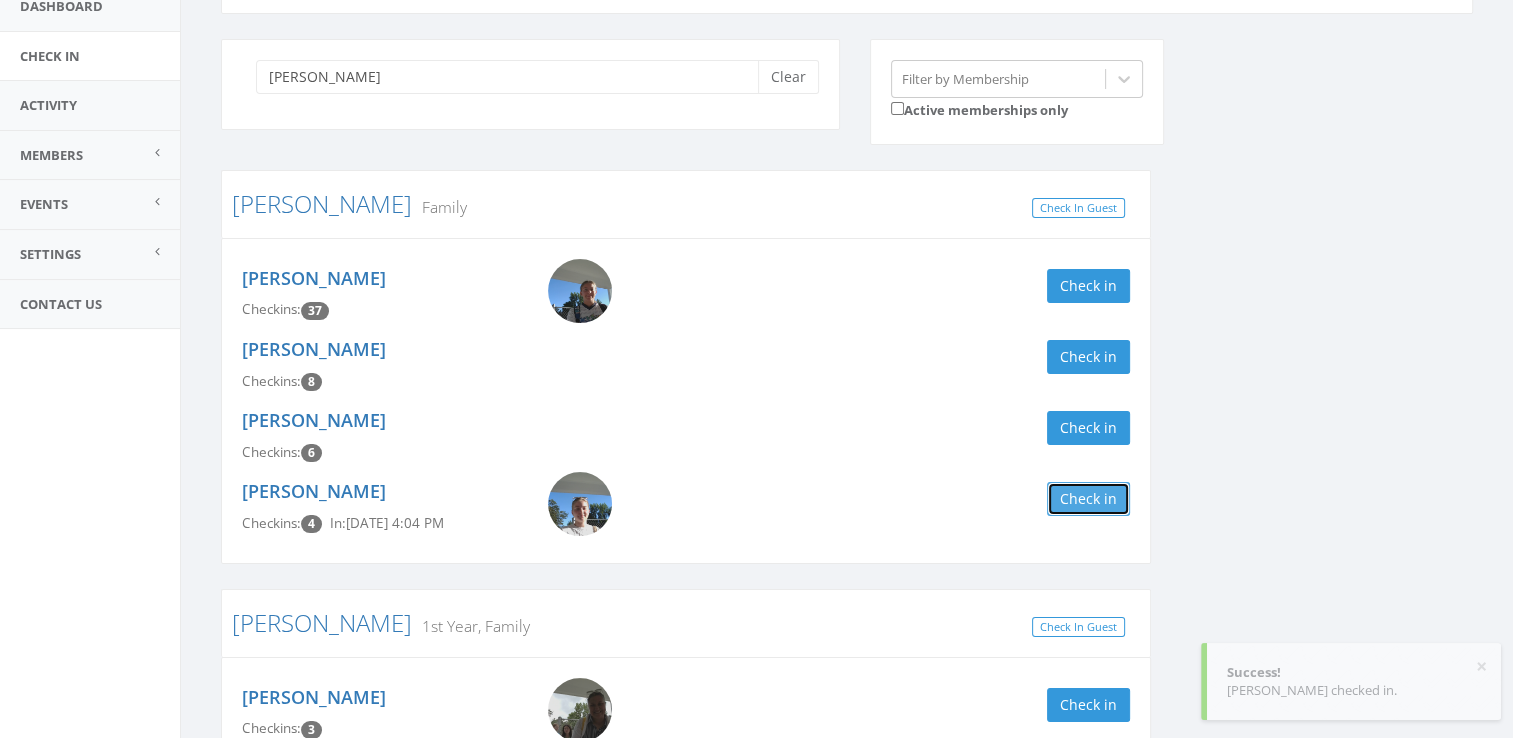scroll, scrollTop: 0, scrollLeft: 0, axis: both 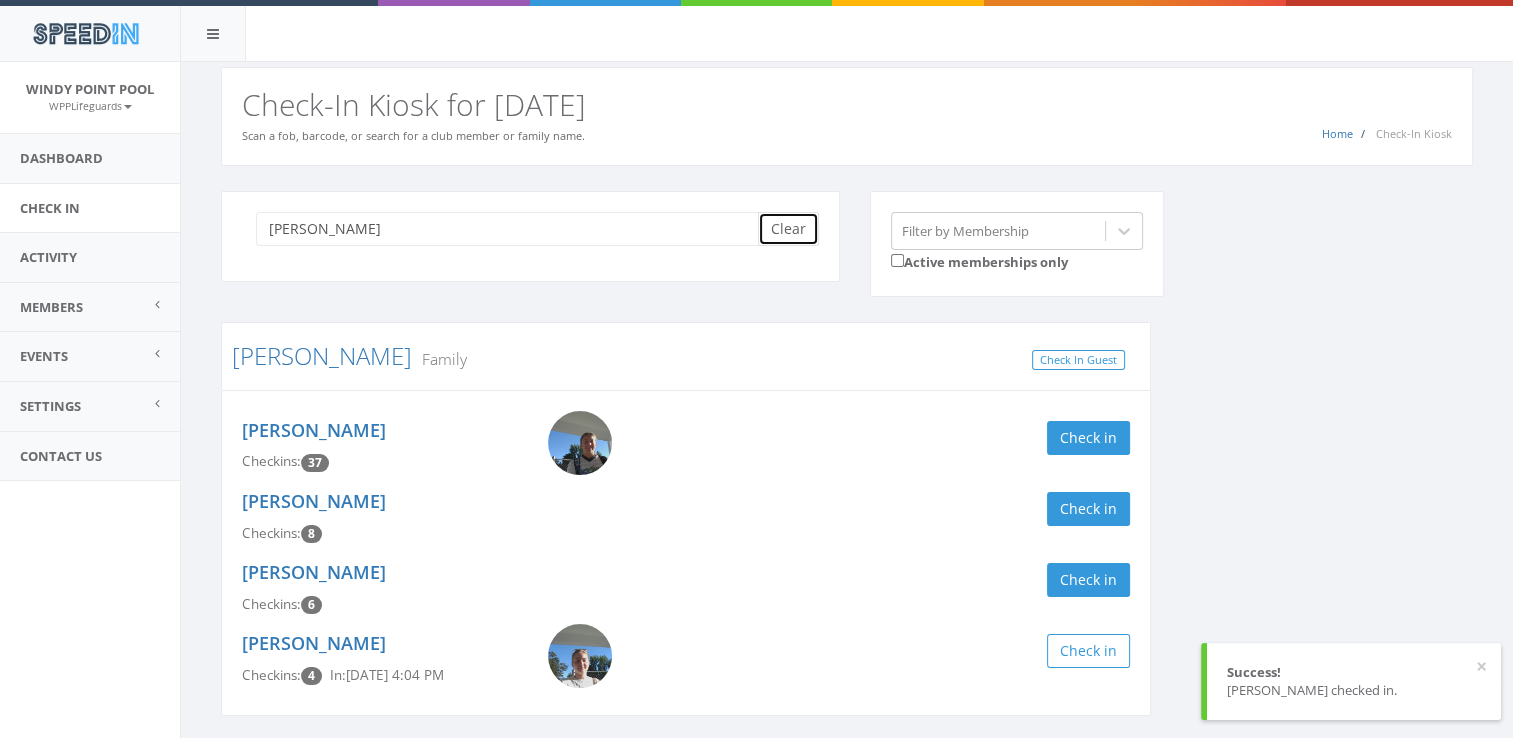 click on "Clear" at bounding box center [788, 229] 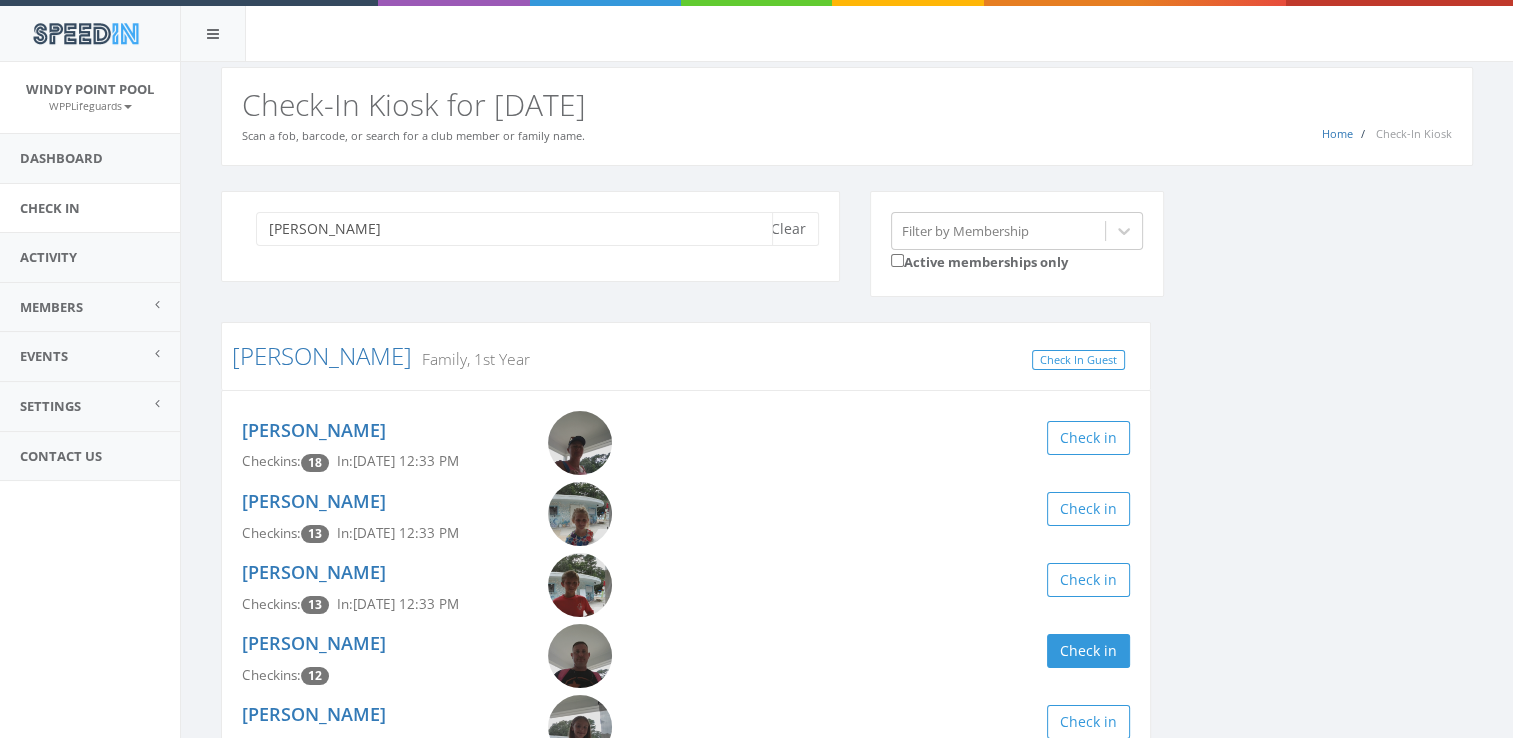 type on "[PERSON_NAME]" 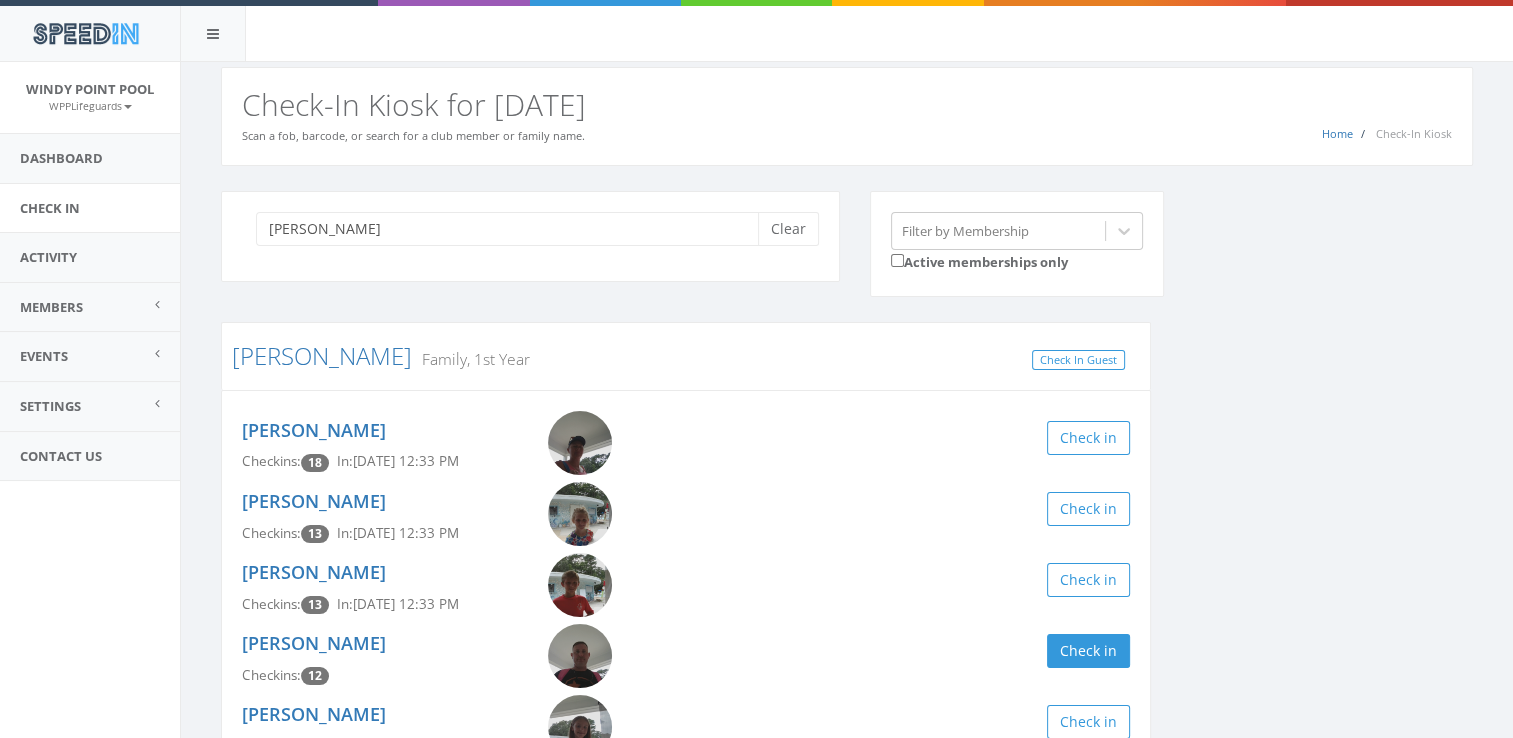 click on "[PERSON_NAME] Filter by Membership  Active memberships only [PERSON_NAME] Family, 1st Year Check In Guest [PERSON_NAME] Checkins:  18 In:  [DATE] 12:33 PM Check in [PERSON_NAME] Checkins:  13 In:  [DATE] 12:33 PM Check in [PERSON_NAME] Checkins:  13 In:  [DATE] 12:33 PM Check in [PERSON_NAME] Checkins:  12 Check in [PERSON_NAME] Checkins:  10 In:  [DATE] 12:33 PM Check in [PERSON_NAME] Checkins:  7 Check in [PERSON_NAME] Checkins:  1 Check in Sterling / [PERSON_NAME] 1st Year, Family Check In Guest [PERSON_NAME] Checkins:  3 Check in [PERSON_NAME] Checkins:  3 Check in [PERSON_NAME] Checkins:  3 Check in [PERSON_NAME] Checkins:  1 Check in BABYSITTER: [PERSON_NAME] Checkins:  0 Check in Wall Family, 2nd Year Check In Guest [PERSON_NAME] Checkins:  3 Check in [PERSON_NAME] Checkins:  1 Check in [PERSON_NAME] Checkins:  0 Check in" at bounding box center [847, 992] 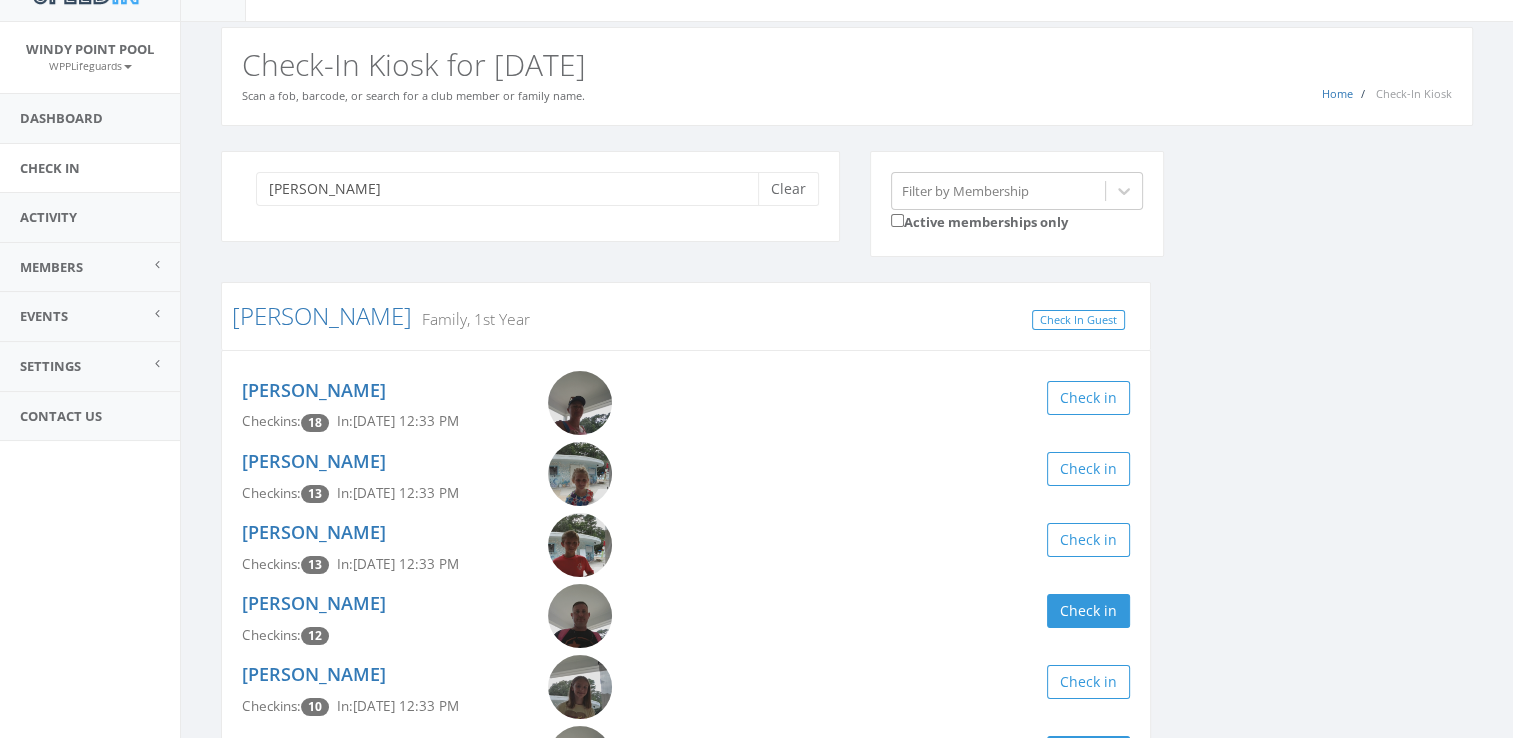 scroll, scrollTop: 200, scrollLeft: 0, axis: vertical 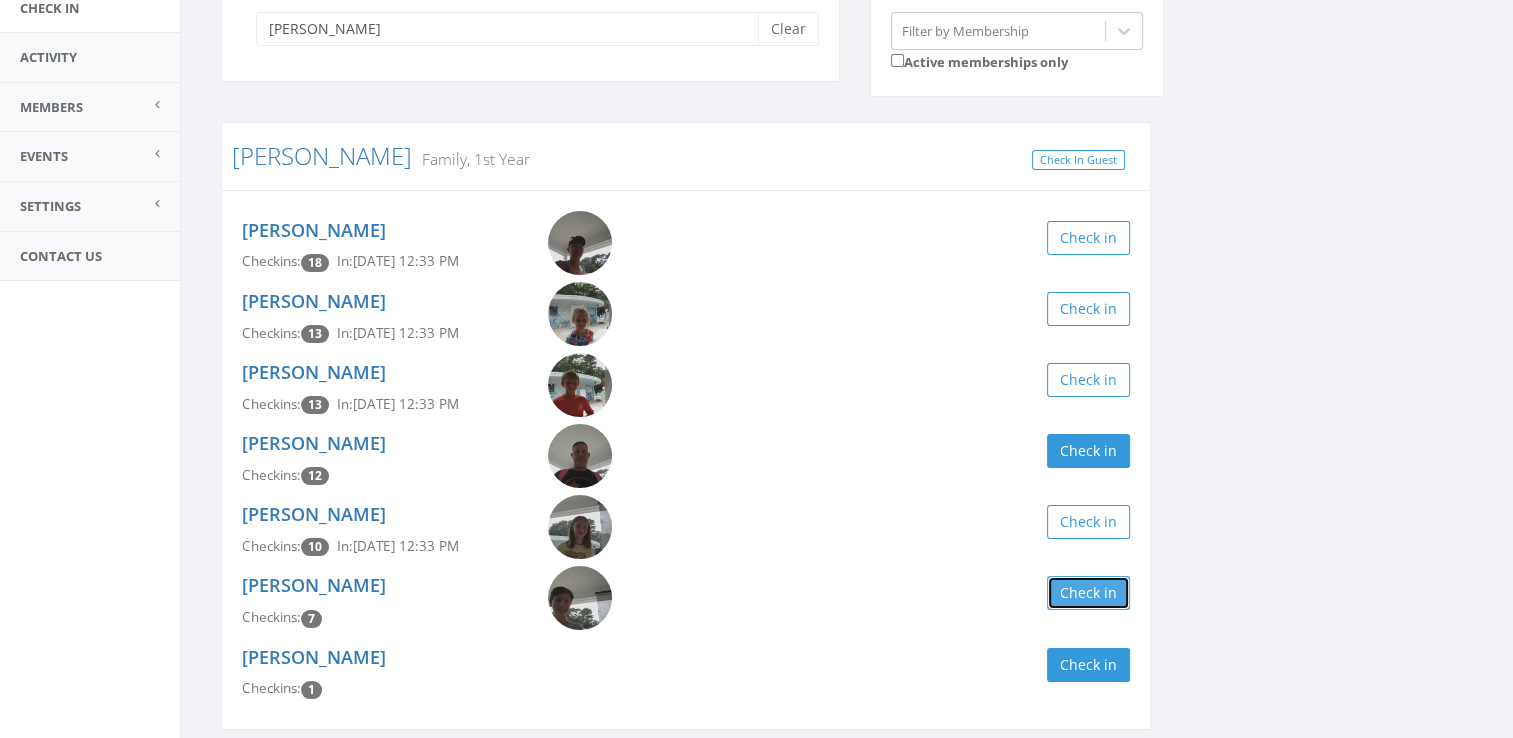 click on "Check in" at bounding box center [1088, 593] 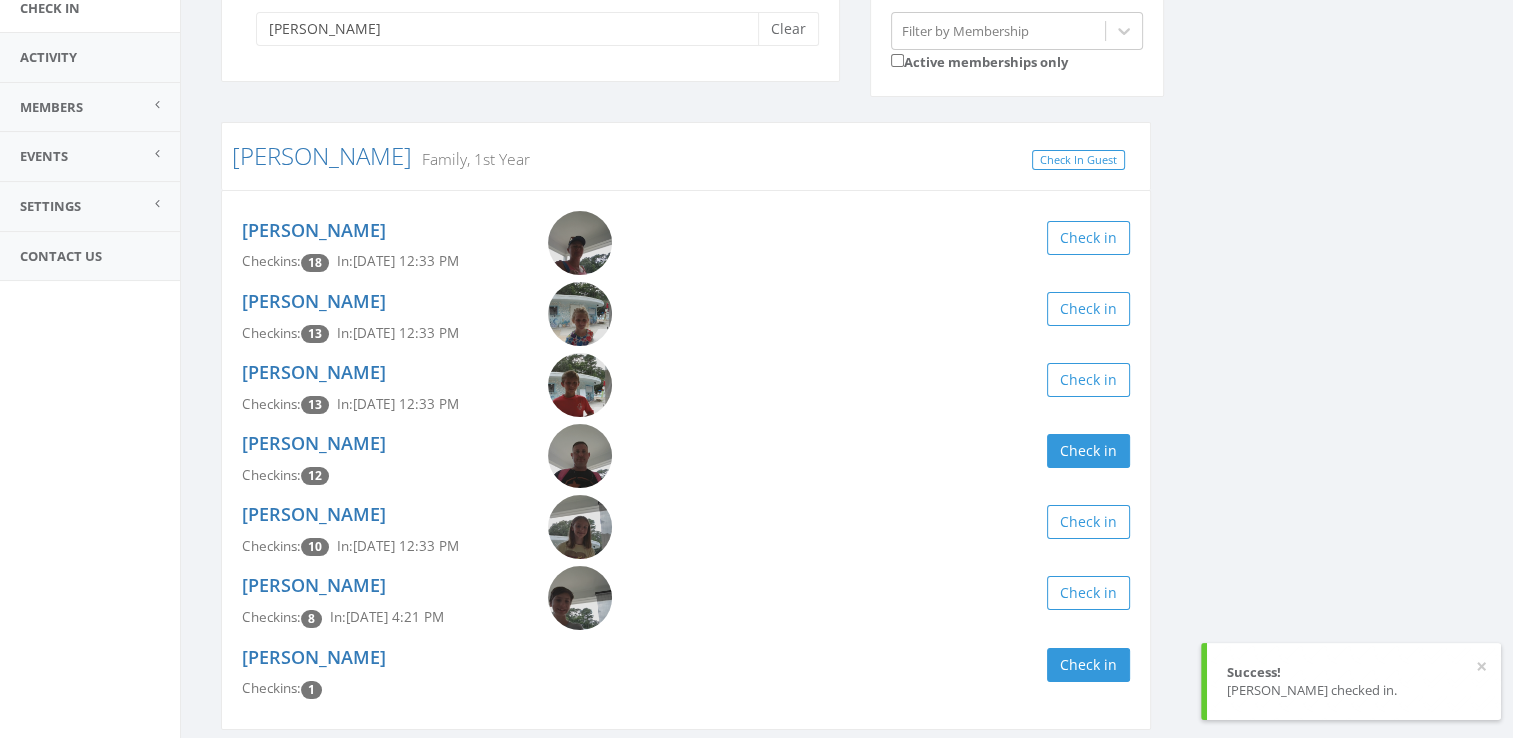 click on "[PERSON_NAME] Filter by Membership  Active memberships only [PERSON_NAME] Family, 1st Year Check In Guest [PERSON_NAME] Checkins:  18 In:  [DATE] 12:33 PM Check in [PERSON_NAME] Checkins:  13 In:  [DATE] 12:33 PM Check in [PERSON_NAME] Checkins:  13 In:  [DATE] 12:33 PM Check in [PERSON_NAME] Checkins:  12 Check in [PERSON_NAME] Checkins:  10 In:  [DATE] 12:33 PM Check in [PERSON_NAME] Checkins:  8 In:  [DATE] 4:21 PM Check in [PERSON_NAME] Checkins:  1 Check in Sterling / [PERSON_NAME] 1st Year, Family Check In Guest [PERSON_NAME] Checkins:  3 Check in [PERSON_NAME] Checkins:  3 Check in [PERSON_NAME] Checkins:  3 Check in [PERSON_NAME] Checkins:  1 Check in BABYSITTER: [PERSON_NAME] Checkins:  0 Check in Wall Family, 2nd Year Check In Guest [PERSON_NAME] Checkins:  3 Check in [PERSON_NAME] Checkins:  1 Check in [PERSON_NAME] Checkins:  0 Check in" at bounding box center [847, 792] 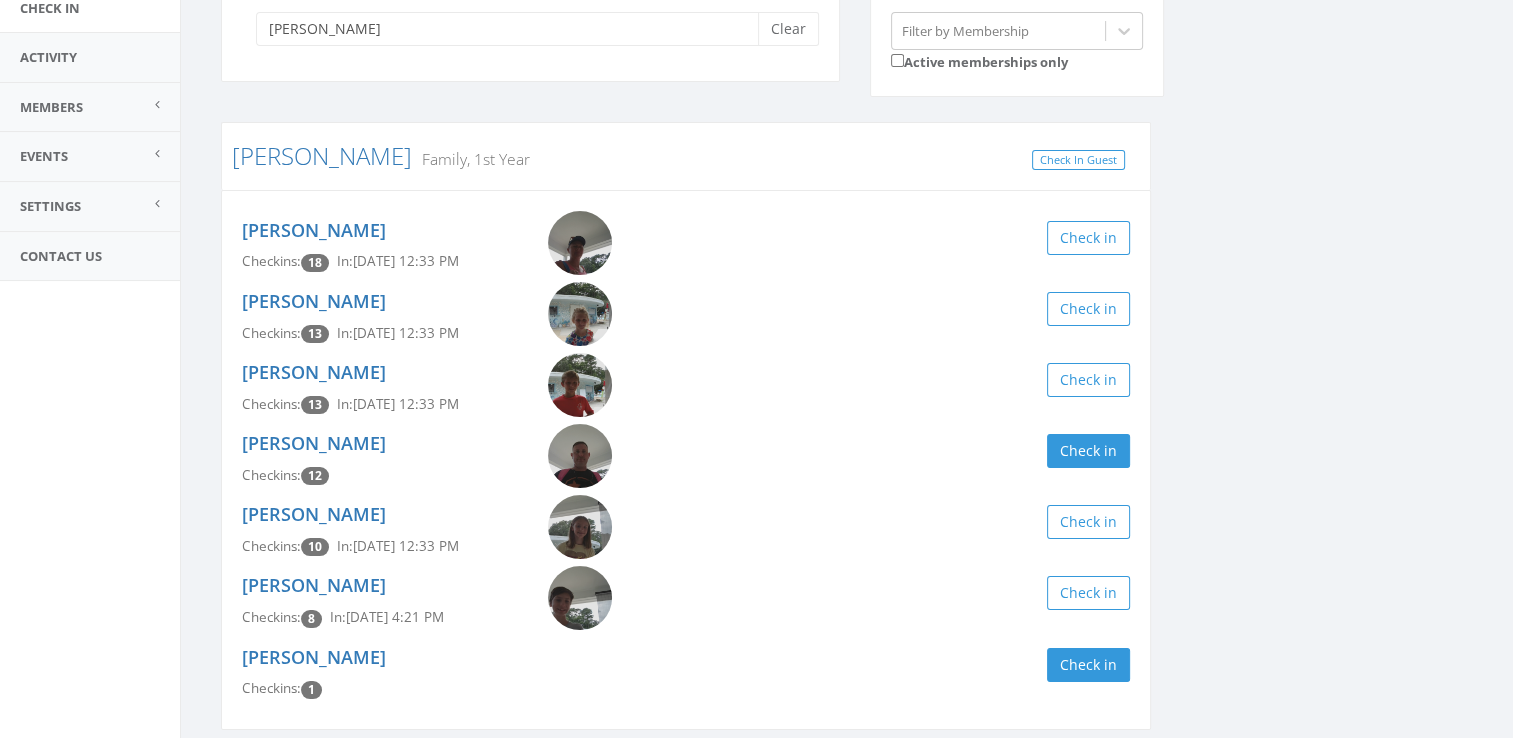 click on "[PERSON_NAME] Checkins:  13 In:  [DATE] 12:33 PM Check in" at bounding box center [686, 388] 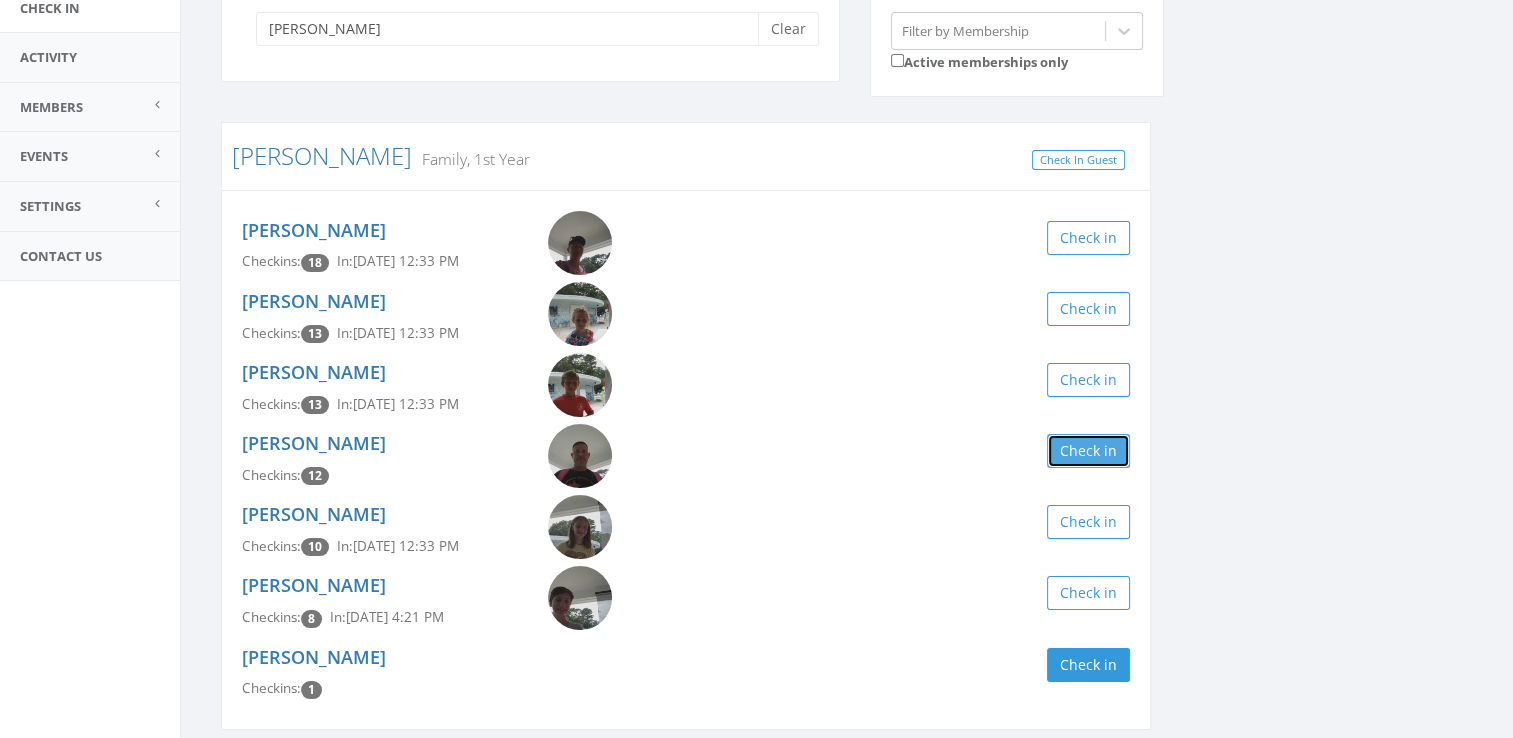 click on "Check in" at bounding box center (1088, 451) 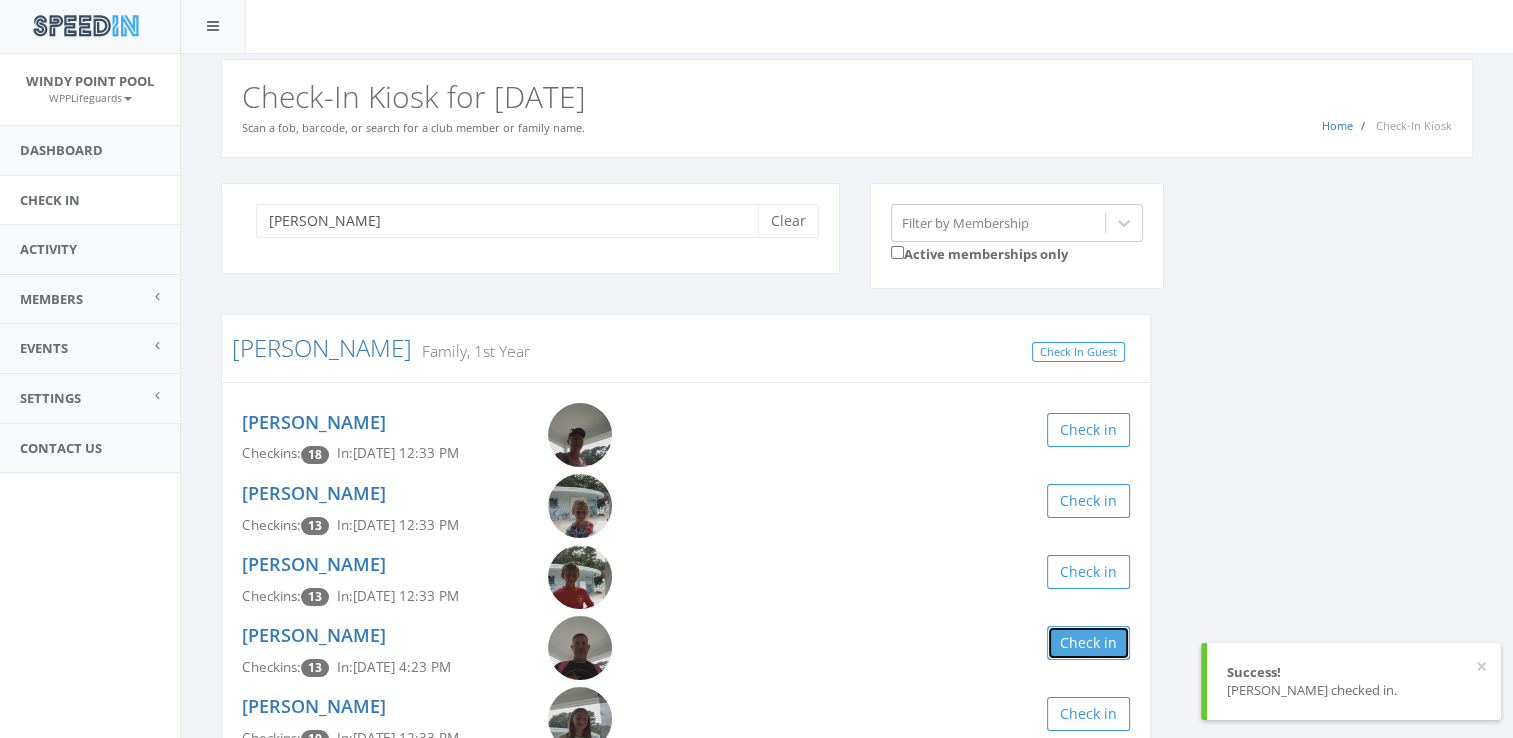 scroll, scrollTop: 0, scrollLeft: 0, axis: both 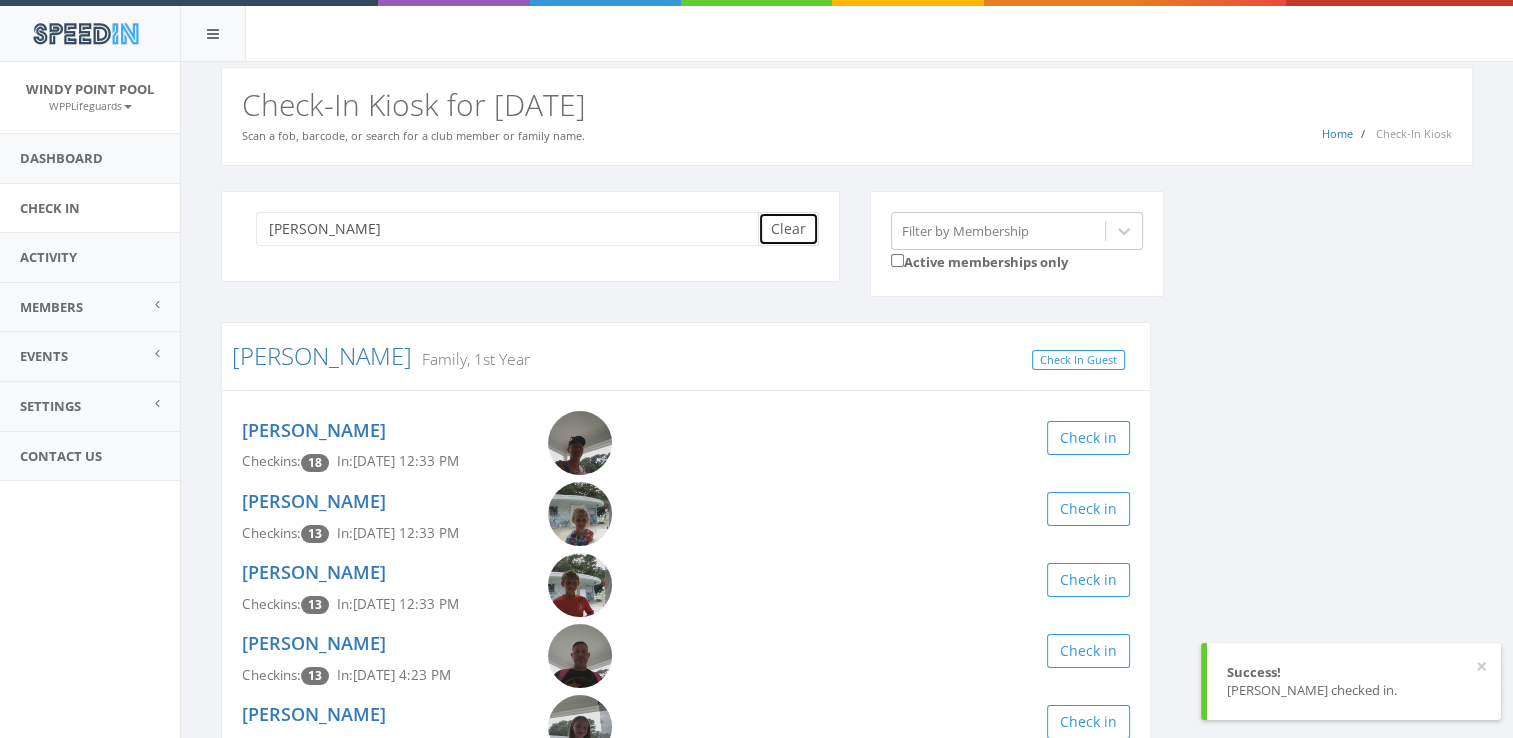 click on "Clear" at bounding box center [788, 229] 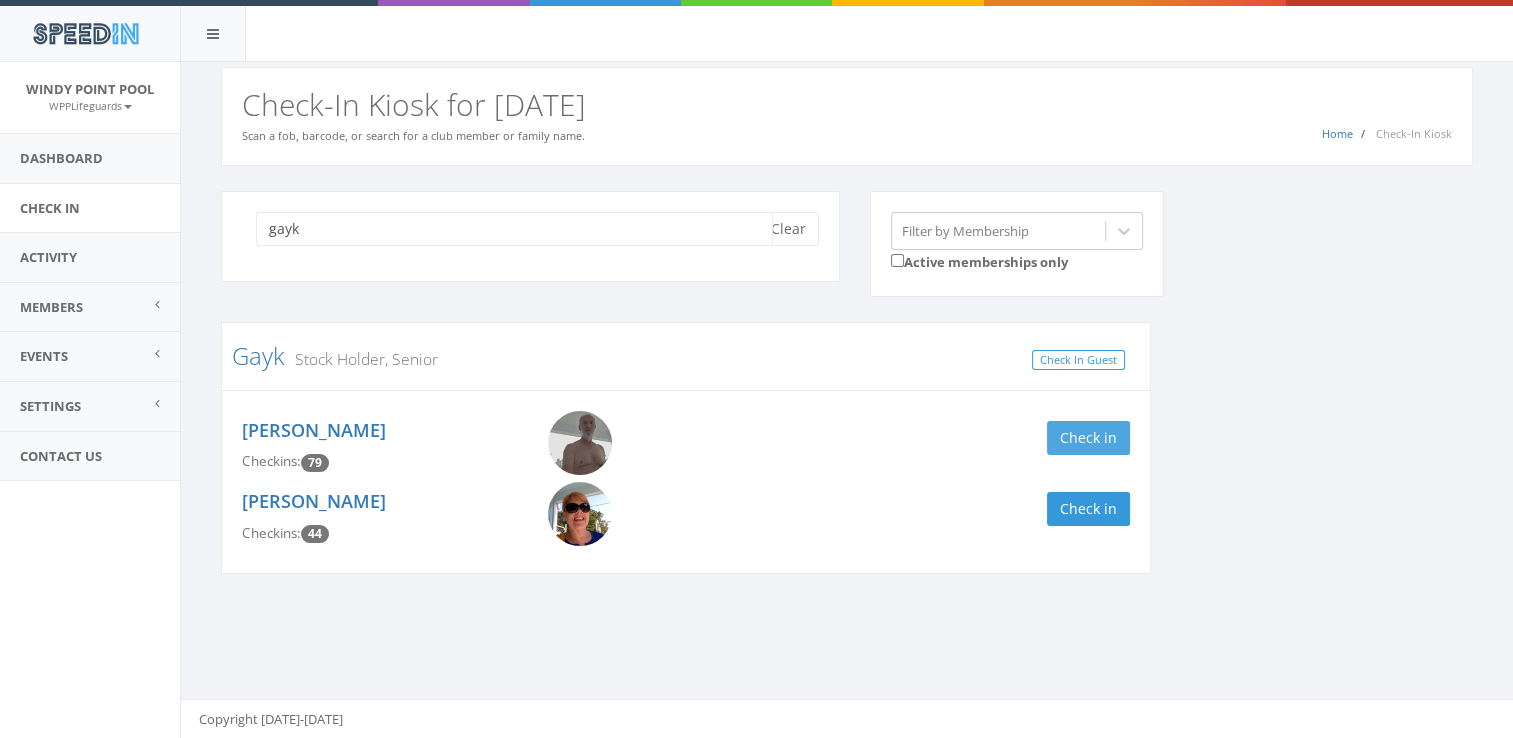 type on "gayk" 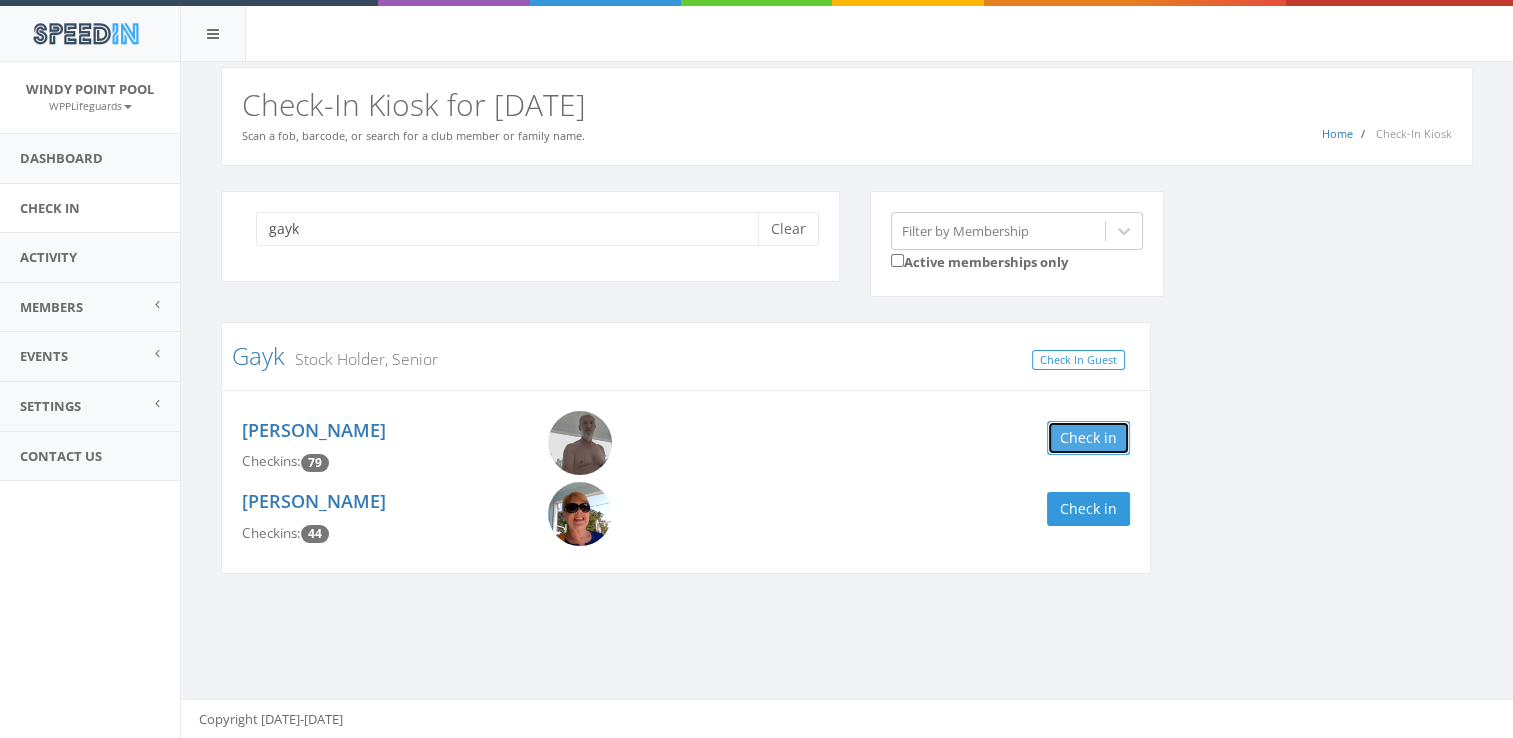 click on "Check in" at bounding box center (1088, 438) 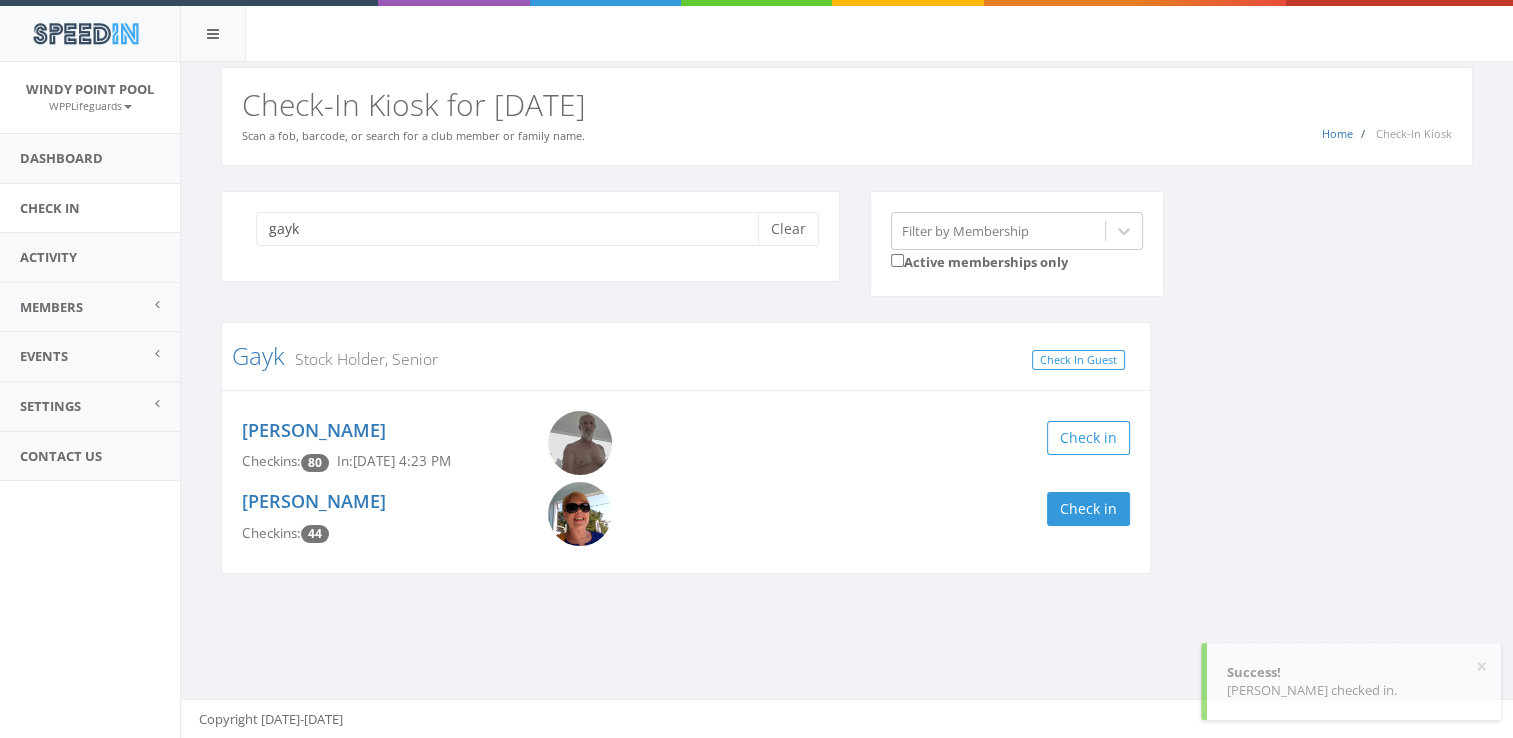 click on "gayk Clear Filter by Membership  Active memberships only Gayk Stock Holder, Senior Check In Guest [PERSON_NAME] Checkins:  80 In:  [DATE] 4:23 PM Check in [PERSON_NAME] Checkins:  44 Check in" at bounding box center [847, 395] 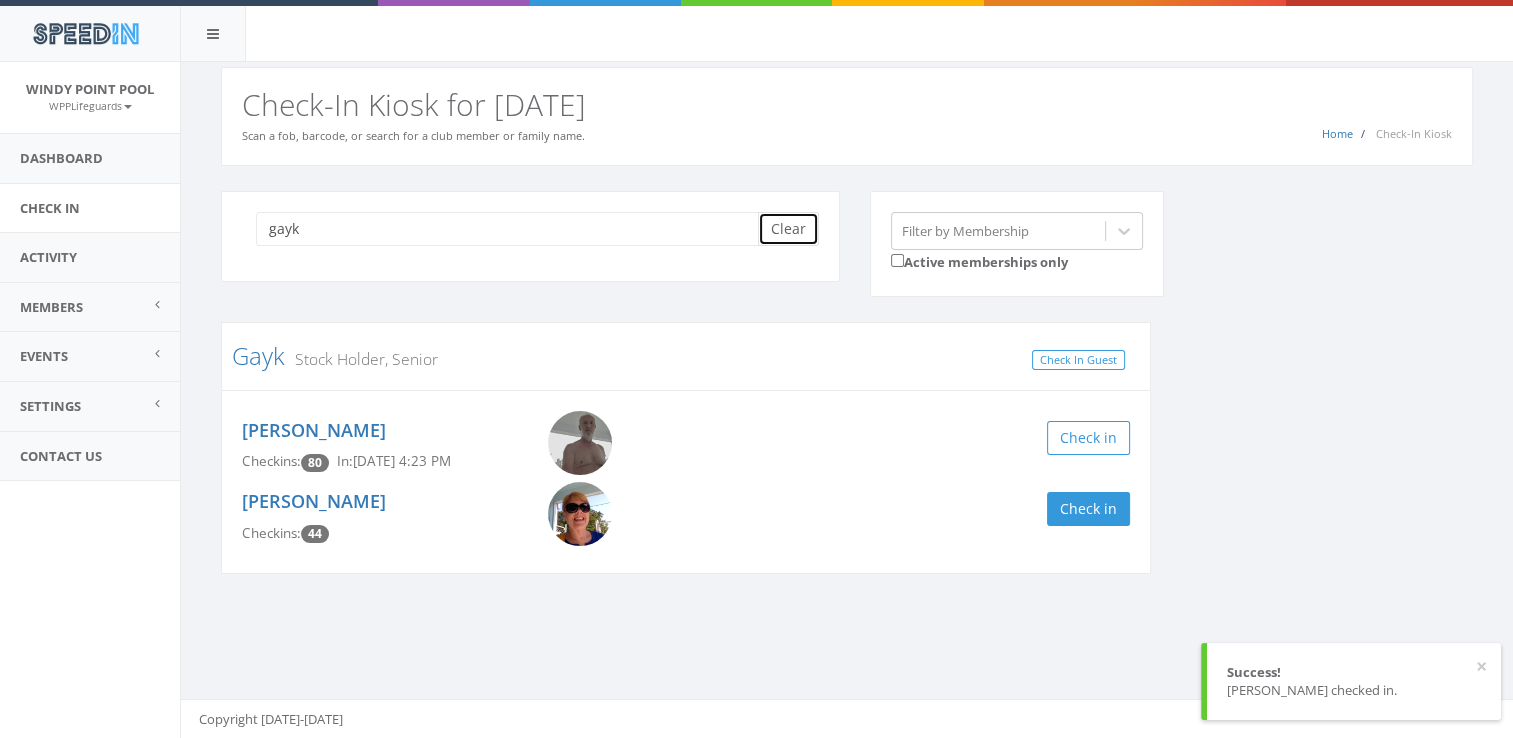 click on "Clear" at bounding box center [788, 229] 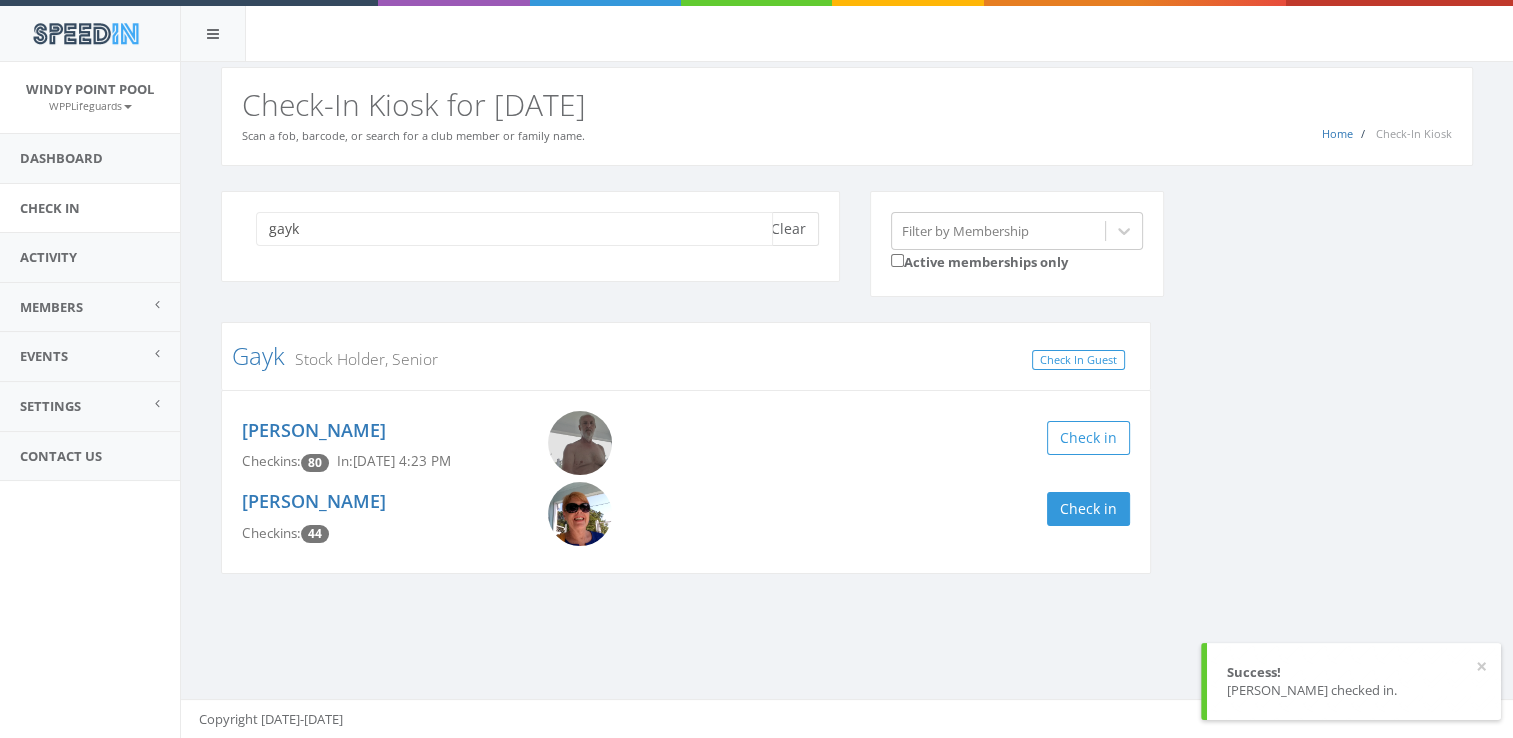 type 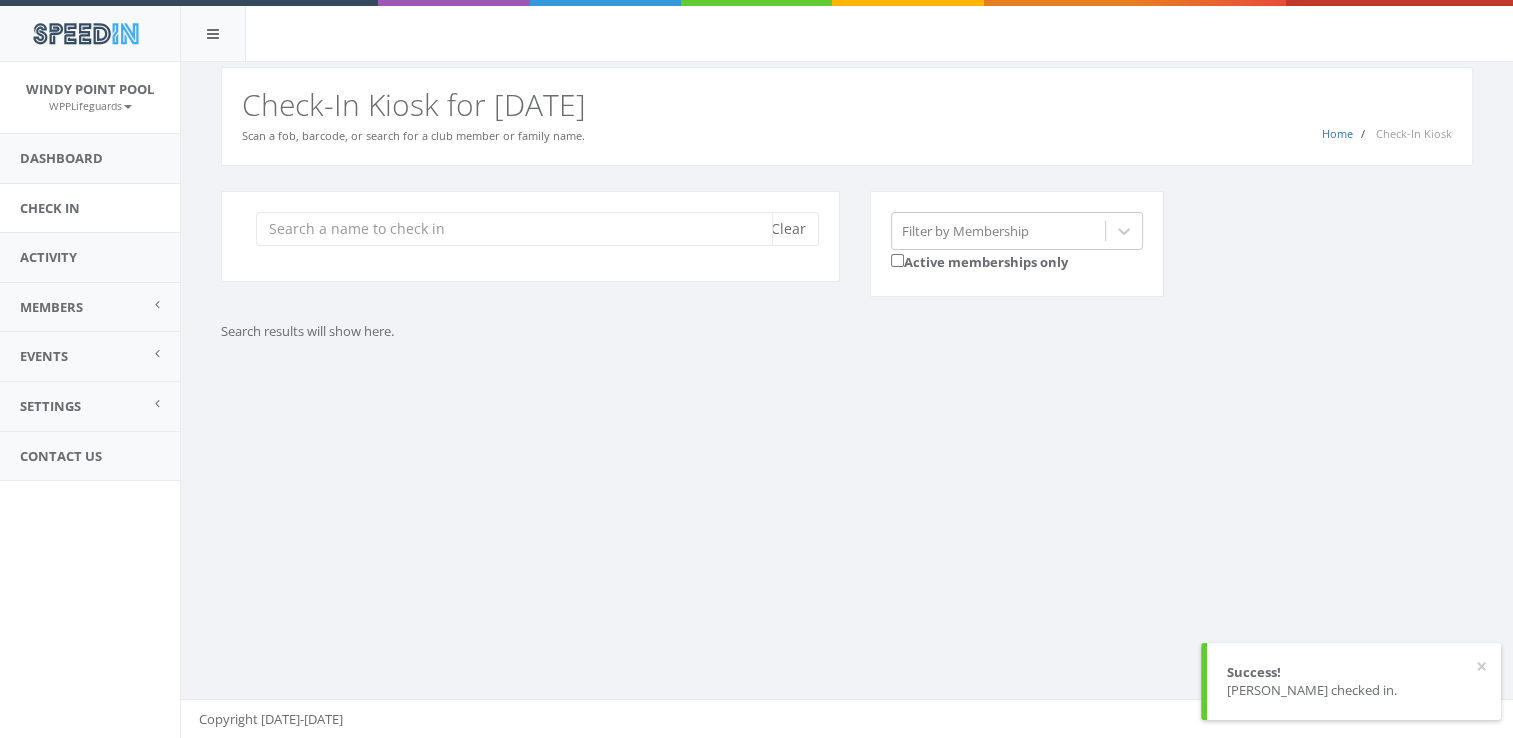click at bounding box center [514, 229] 